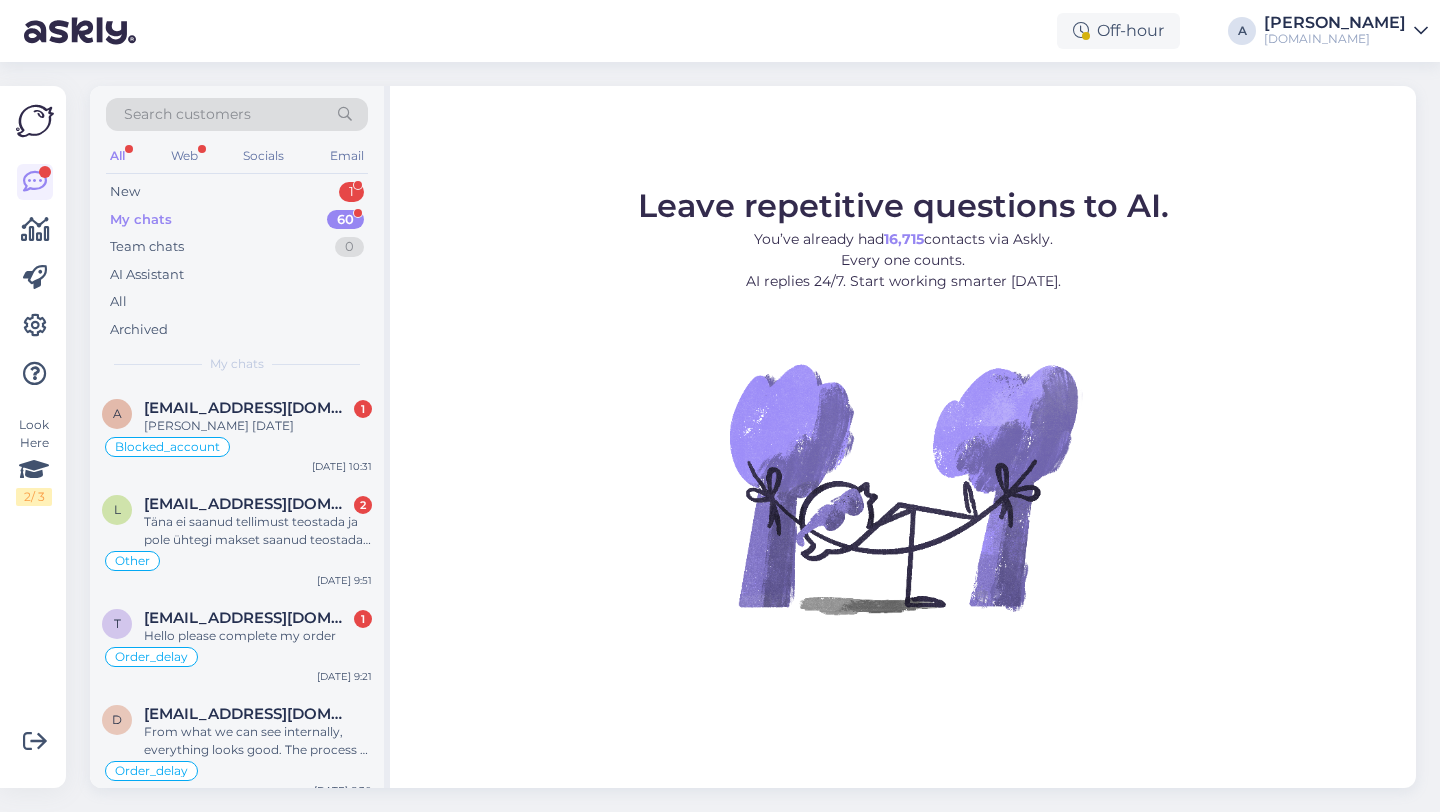 scroll, scrollTop: 0, scrollLeft: 0, axis: both 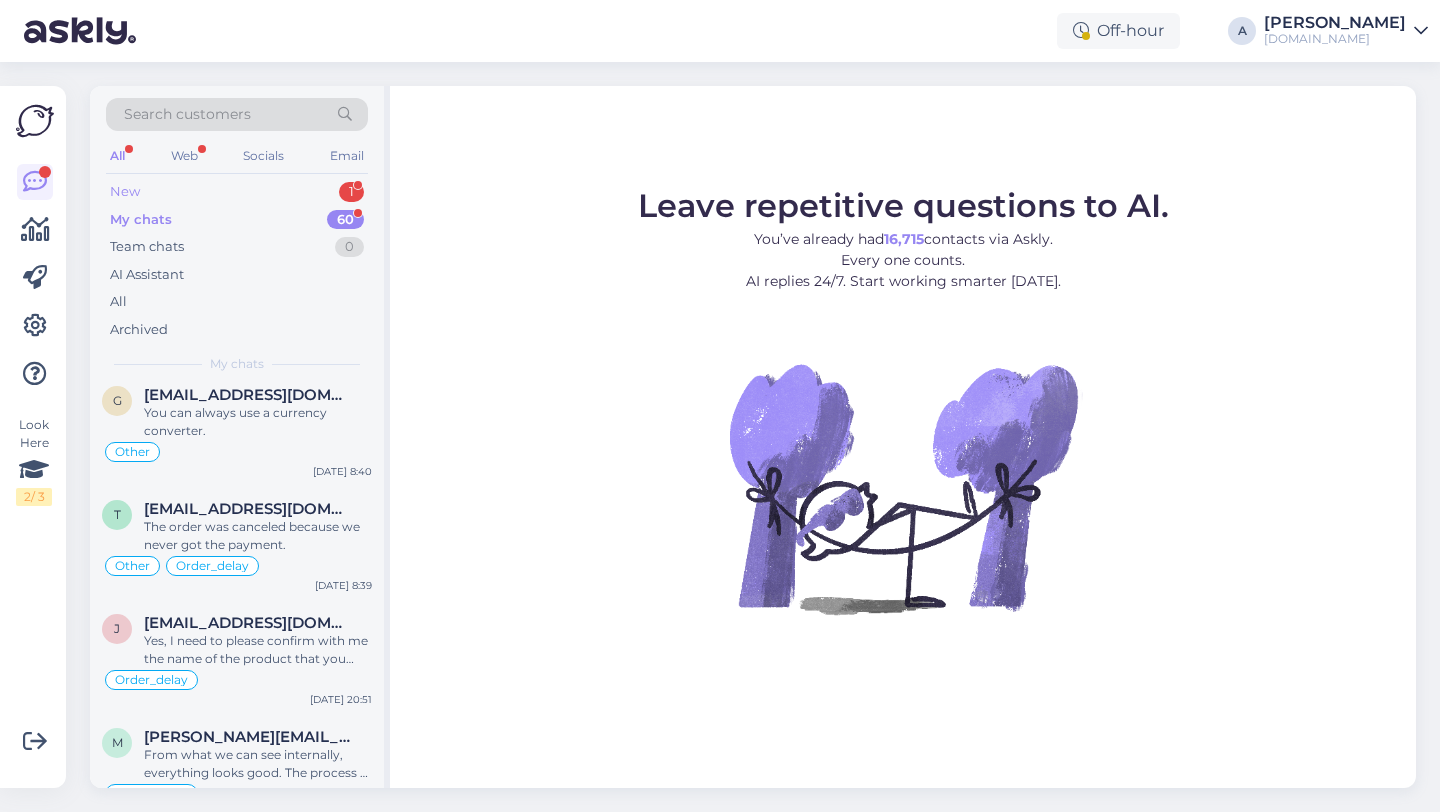 click on "New 1" at bounding box center [237, 192] 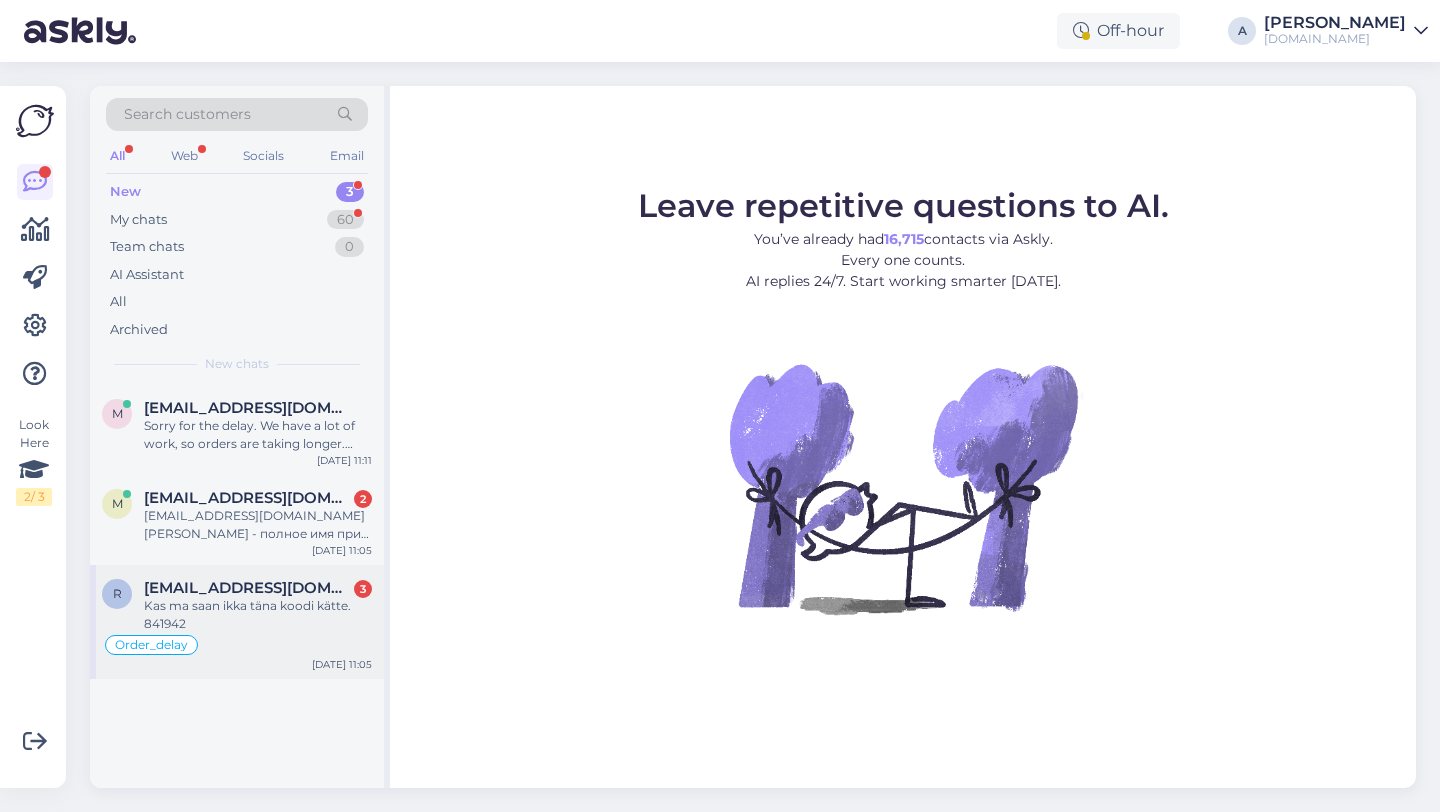 click on "Kas ma saan ikka täna koodi kätte. 841942" at bounding box center (258, 615) 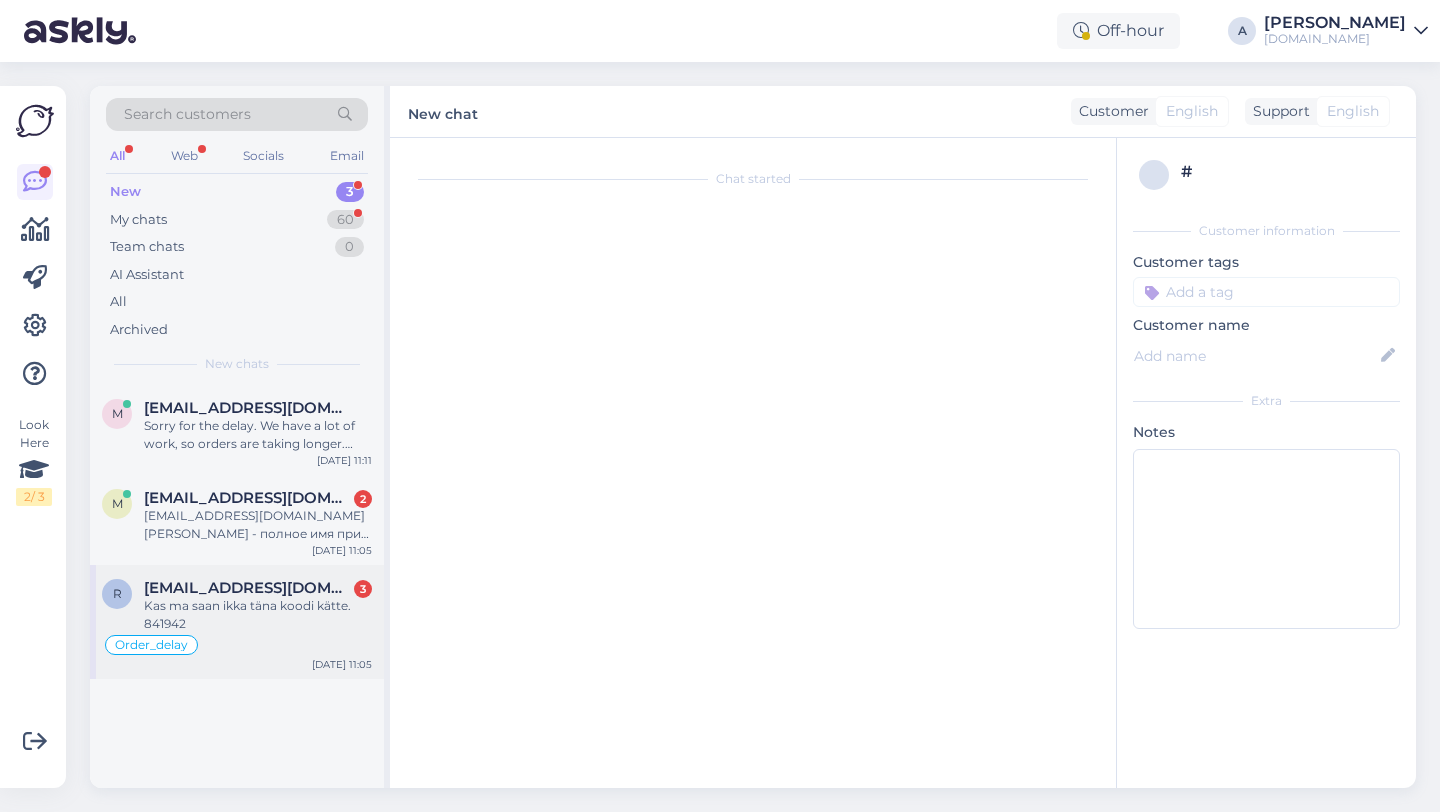 click on "Kas ma saan ikka täna koodi kätte. 841942" at bounding box center [258, 615] 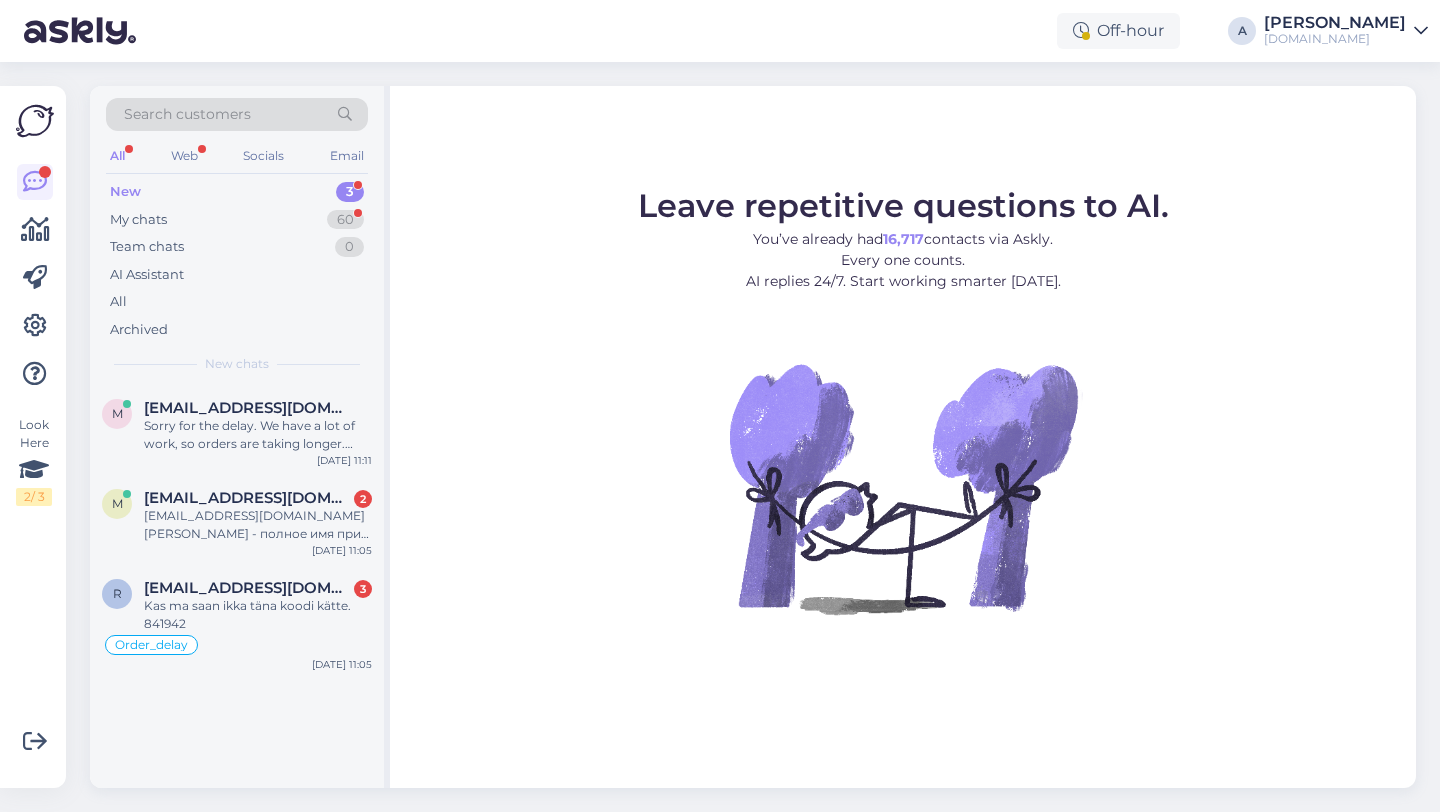 scroll, scrollTop: 0, scrollLeft: 0, axis: both 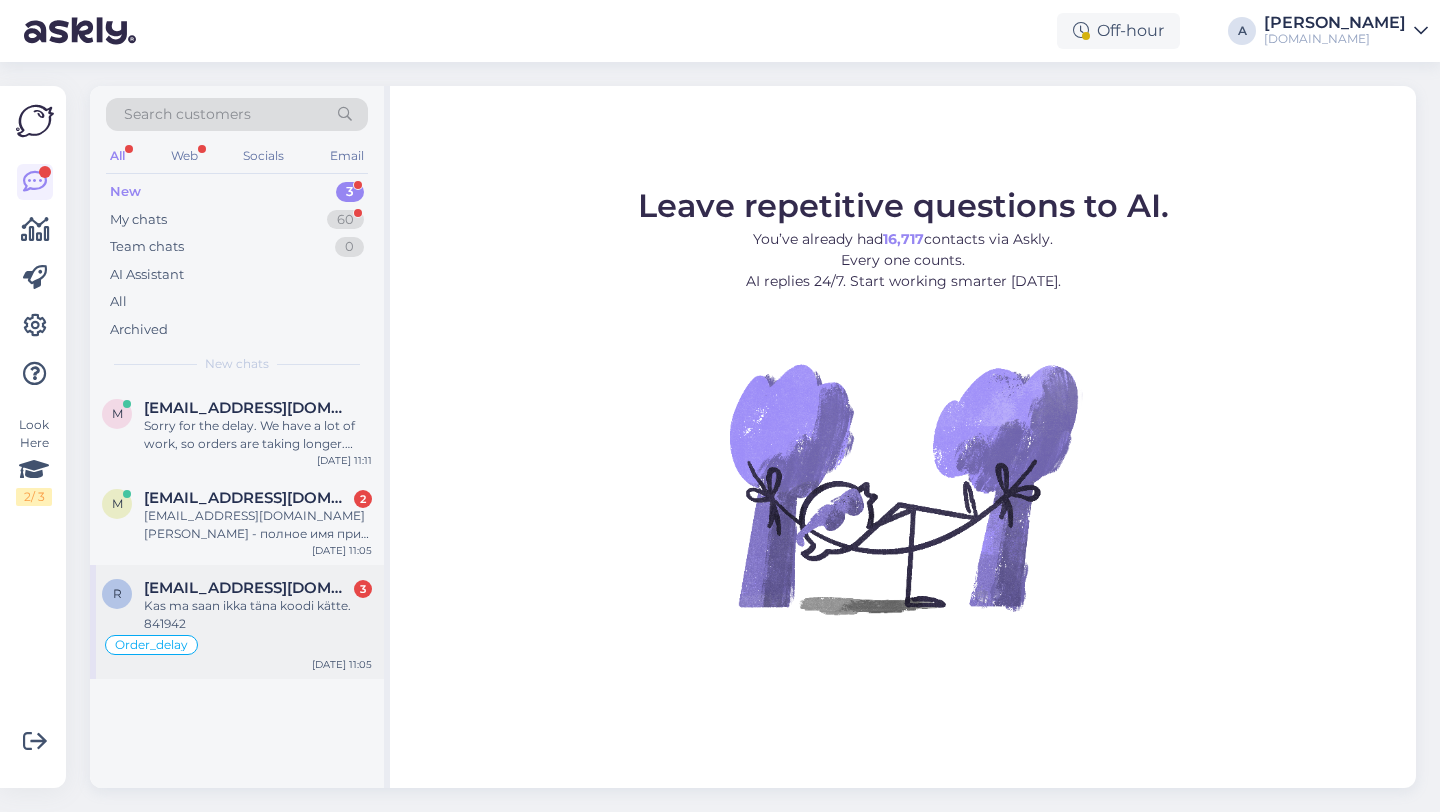 click on "Kas ma saan ikka täna koodi kätte. 841942" at bounding box center (258, 615) 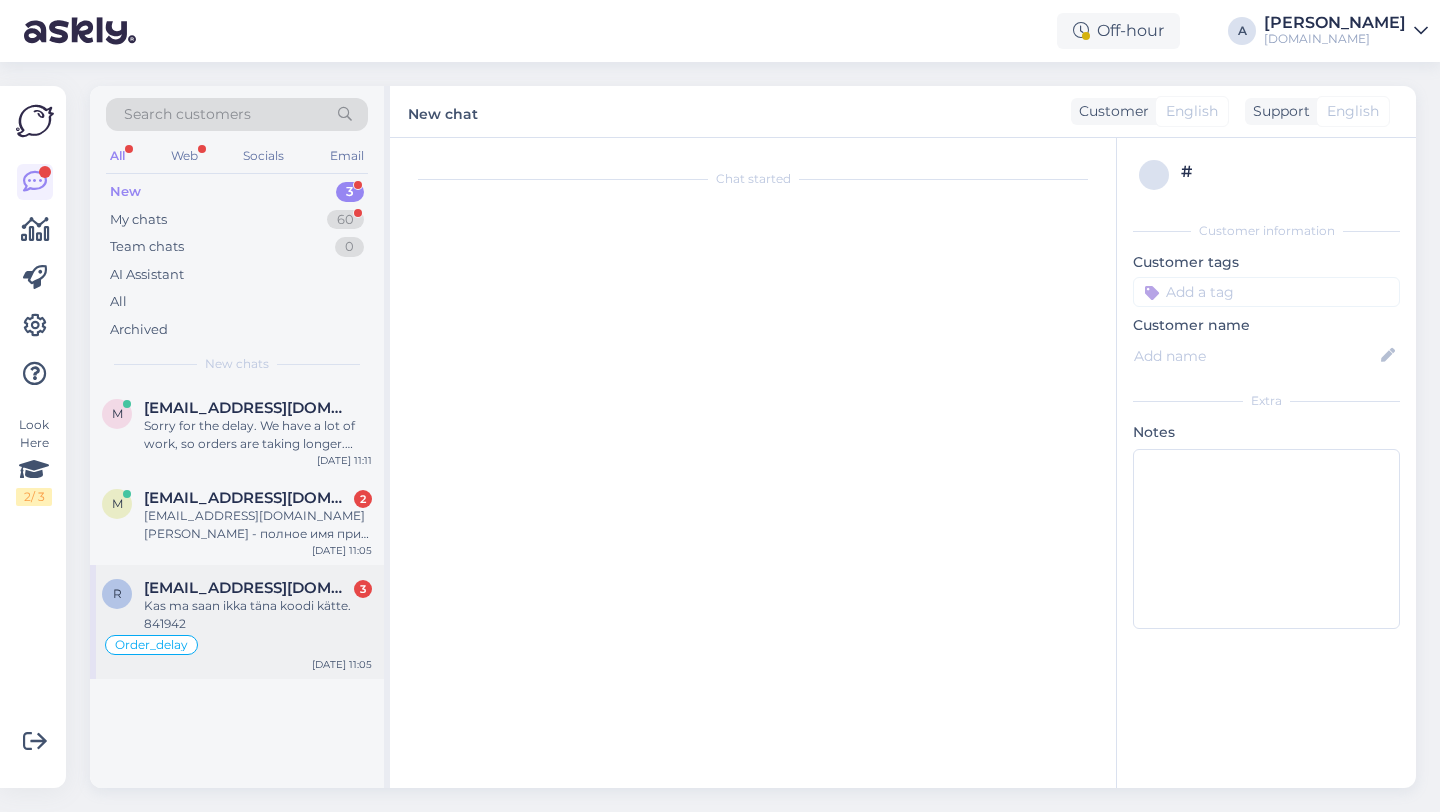 scroll, scrollTop: 5403, scrollLeft: 0, axis: vertical 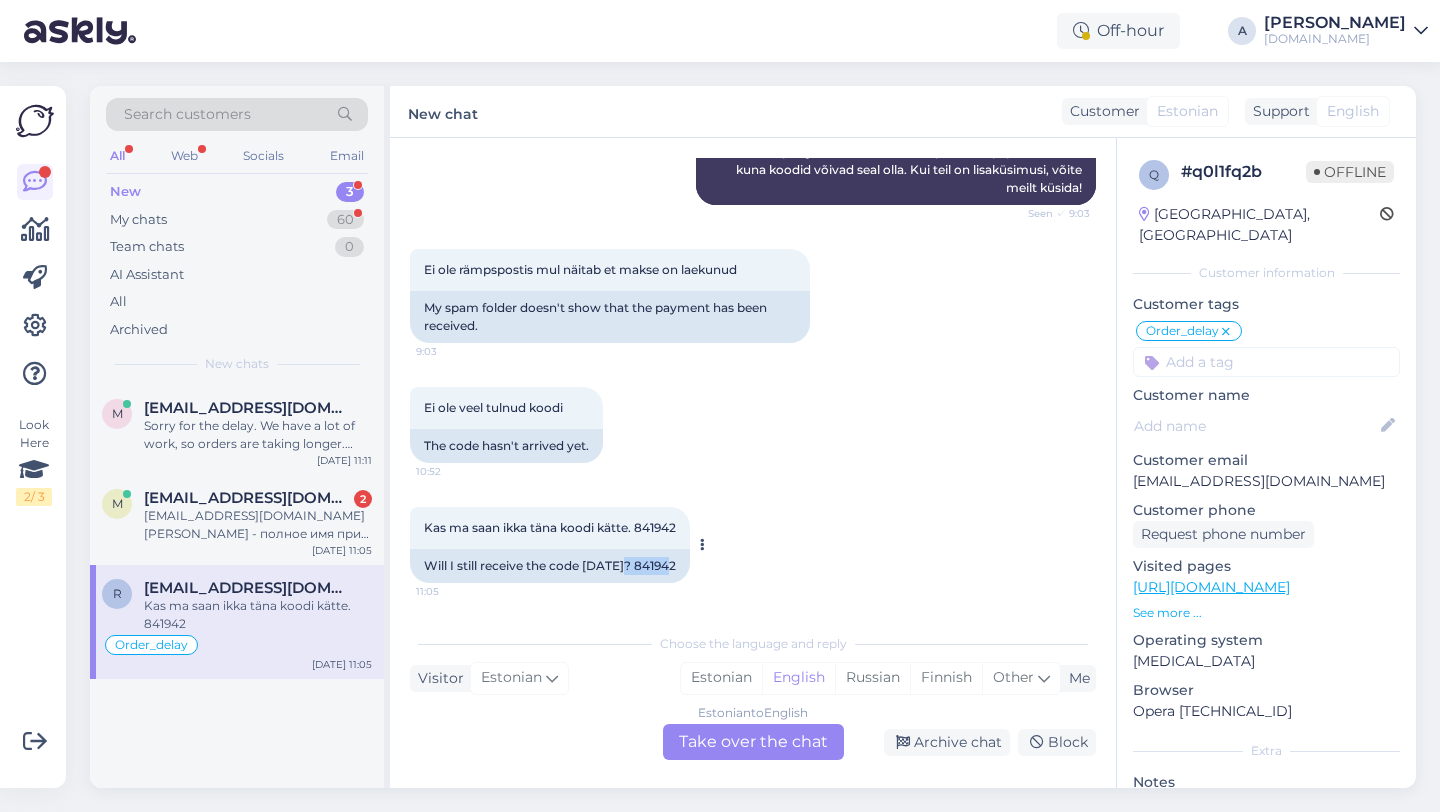 drag, startPoint x: 687, startPoint y: 562, endPoint x: 625, endPoint y: 567, distance: 62.201286 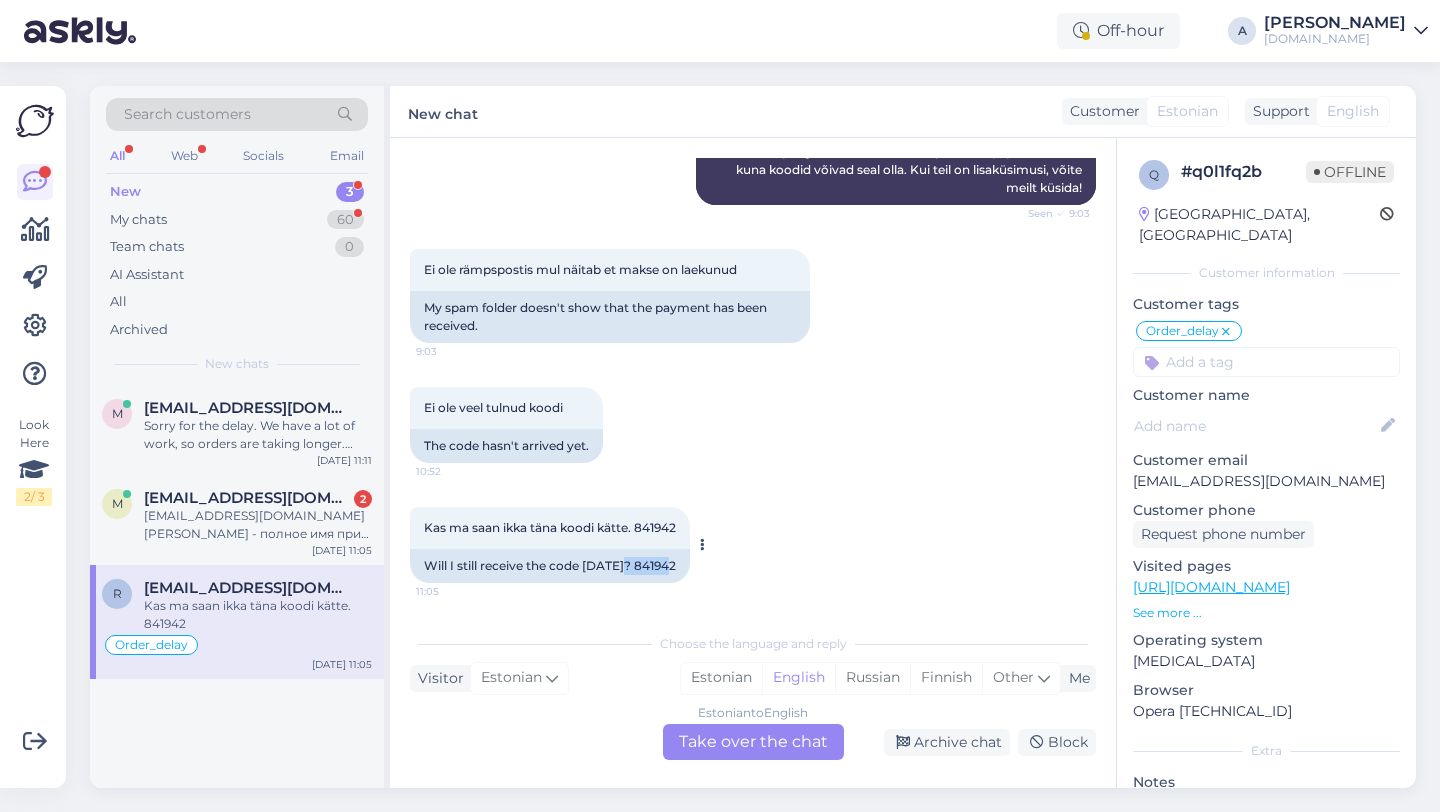 click on "Will I still receive the code today? 841942" at bounding box center [550, 566] 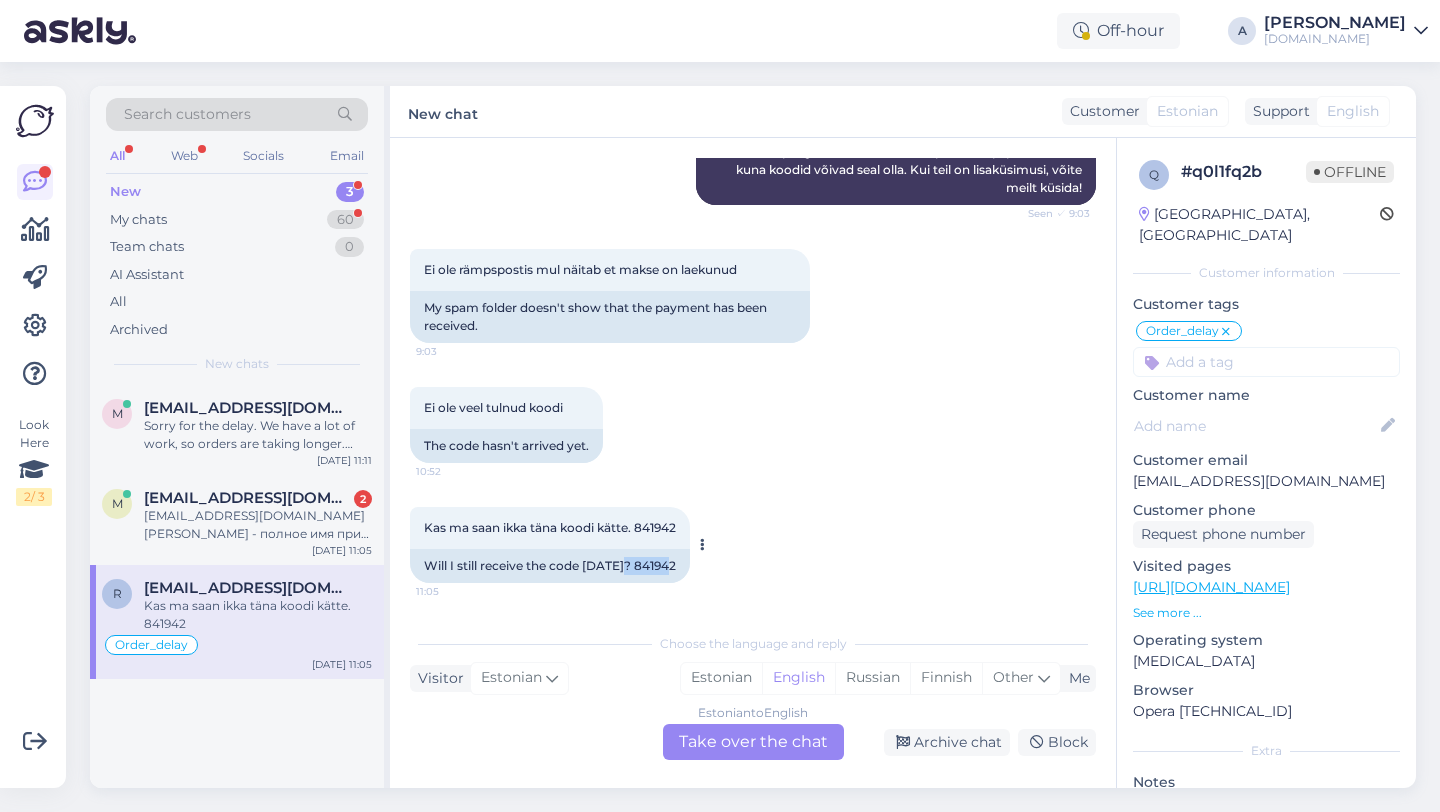 copy on "841942" 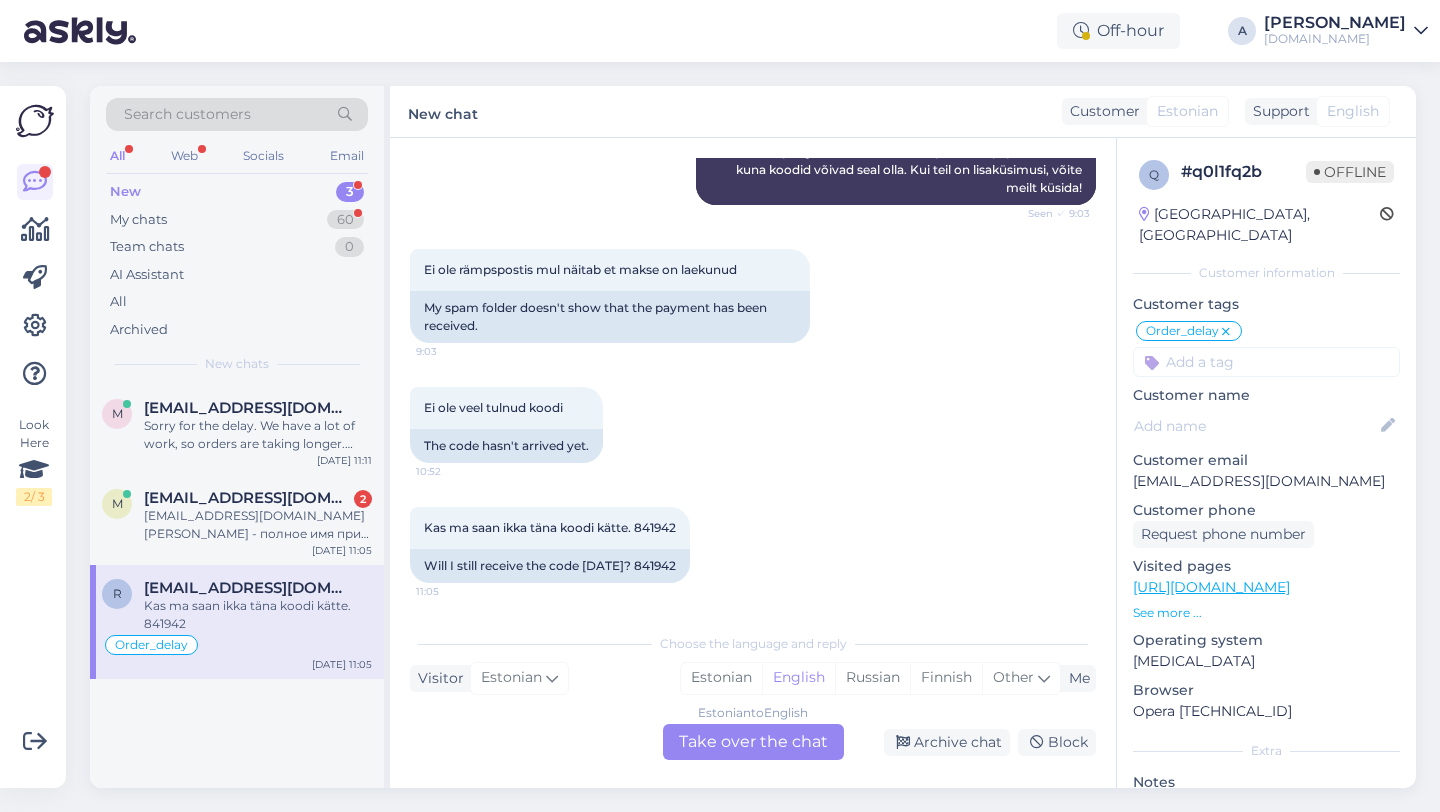 click on "Estonian  to  English Take over the chat" at bounding box center (753, 742) 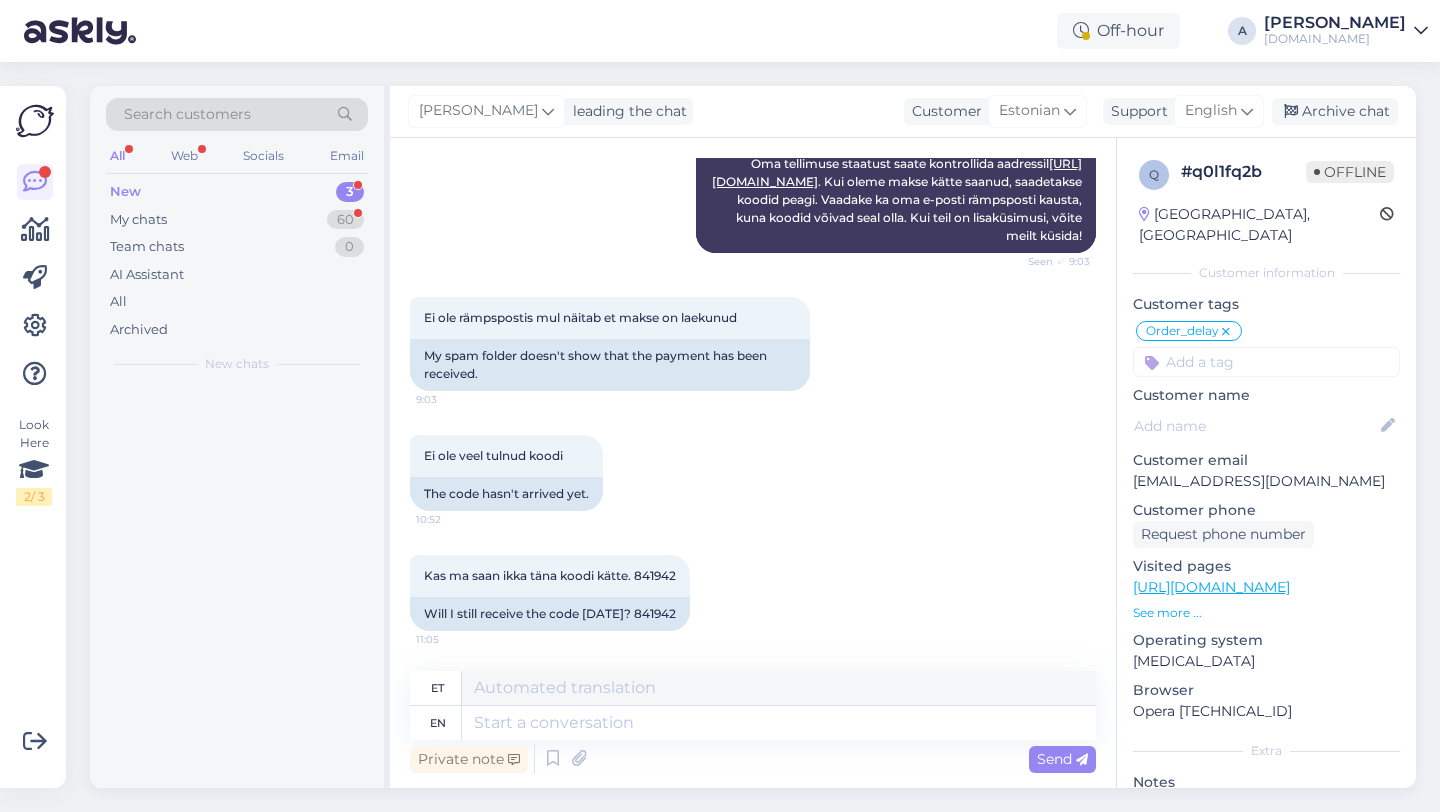 scroll, scrollTop: 5355, scrollLeft: 0, axis: vertical 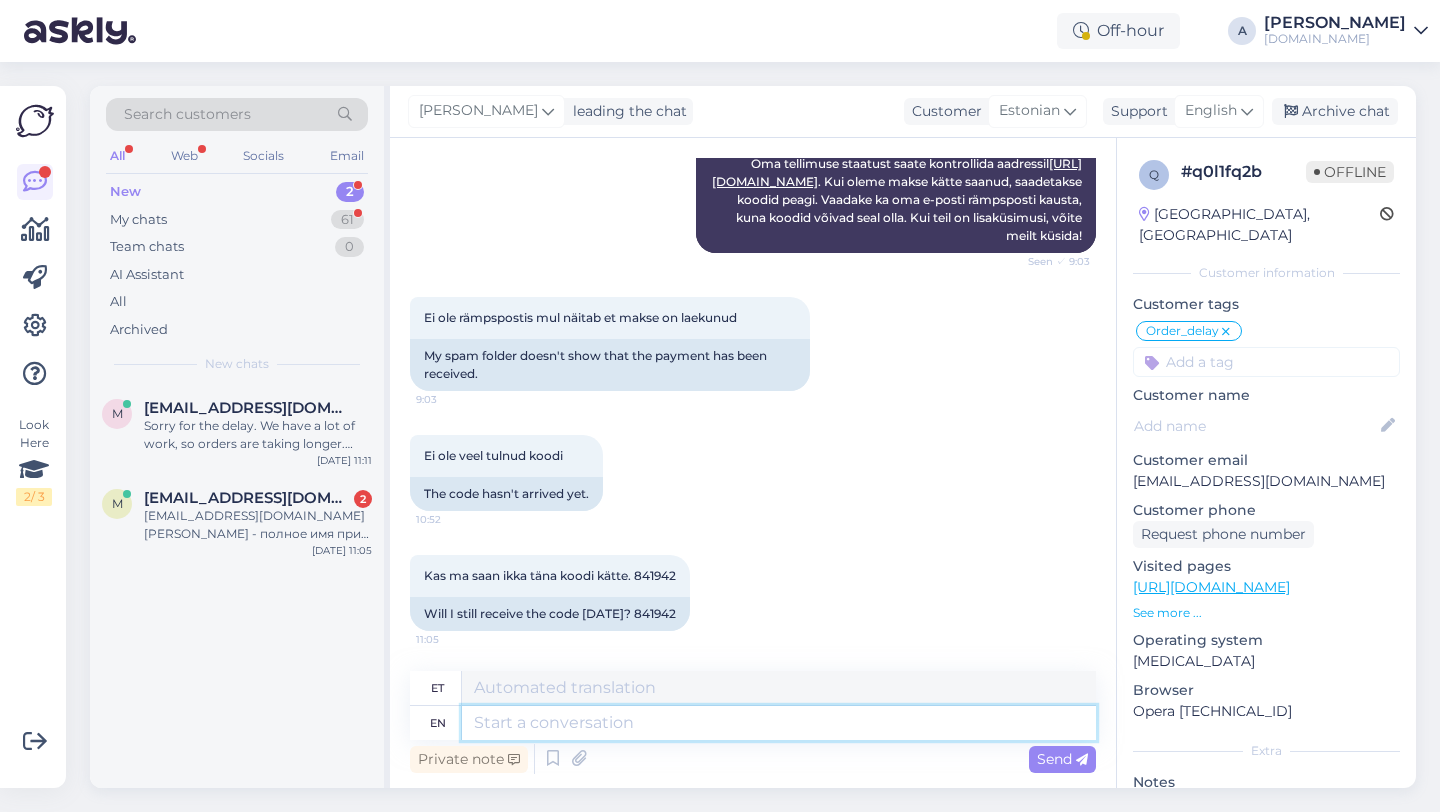 click at bounding box center (779, 723) 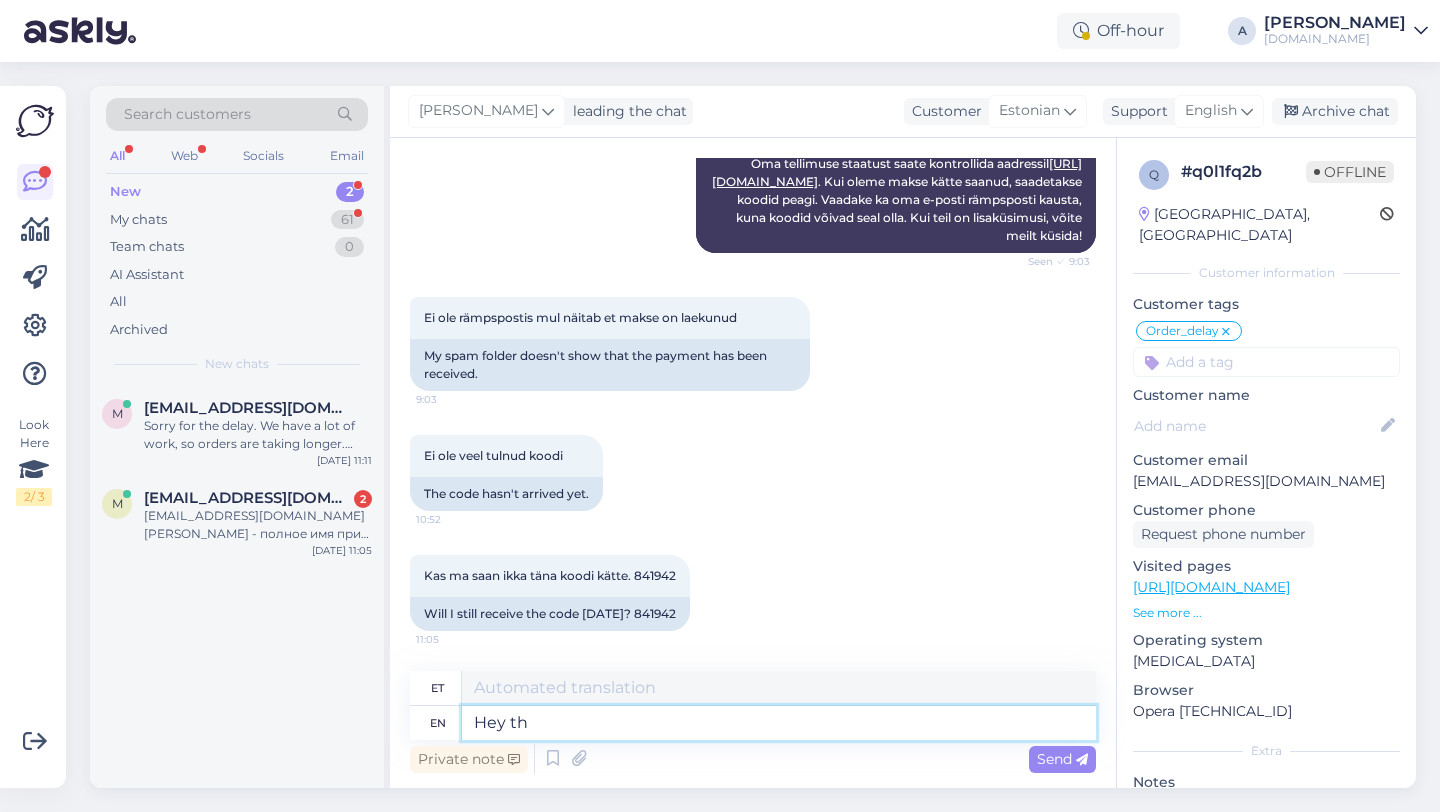 type on "Hey the" 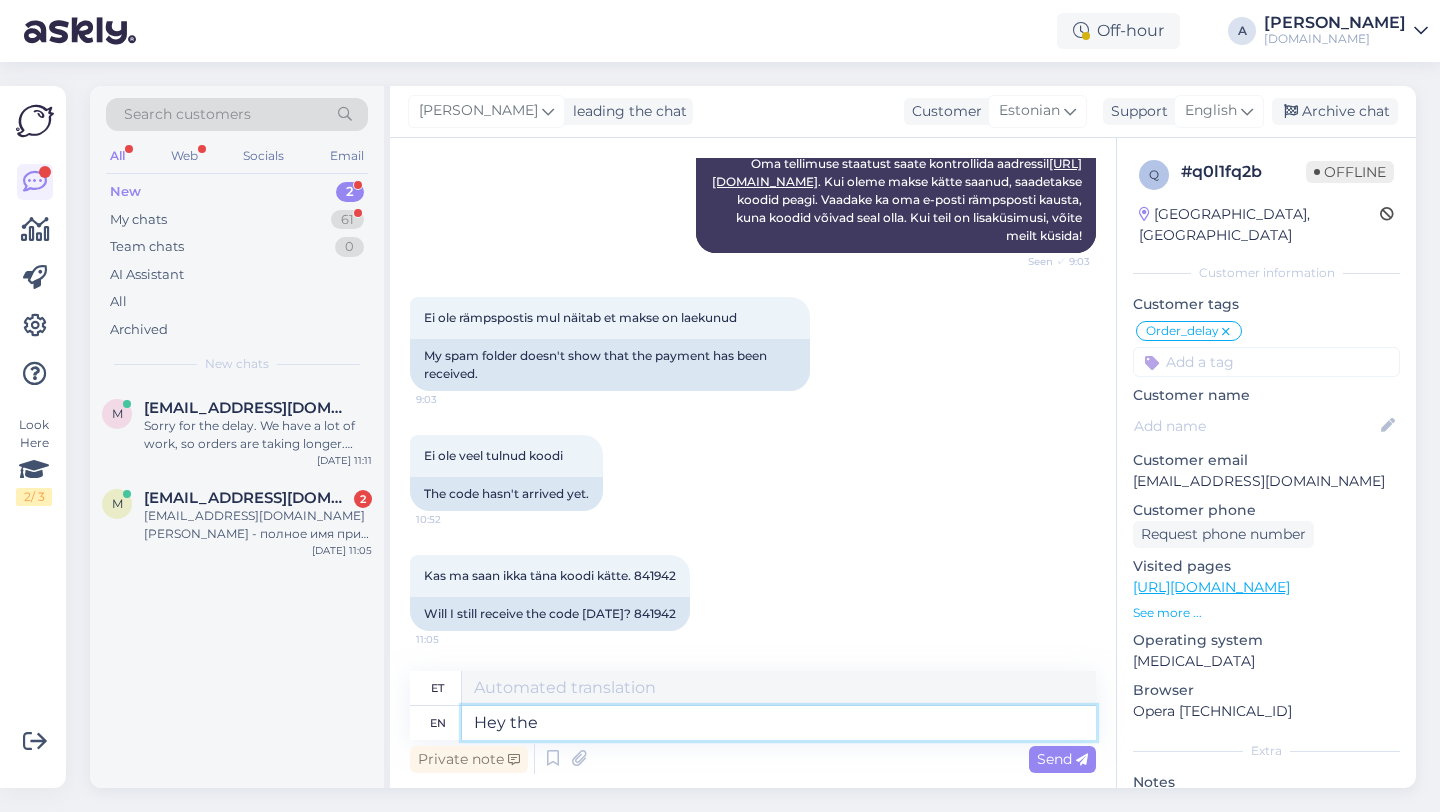 type on "Hei" 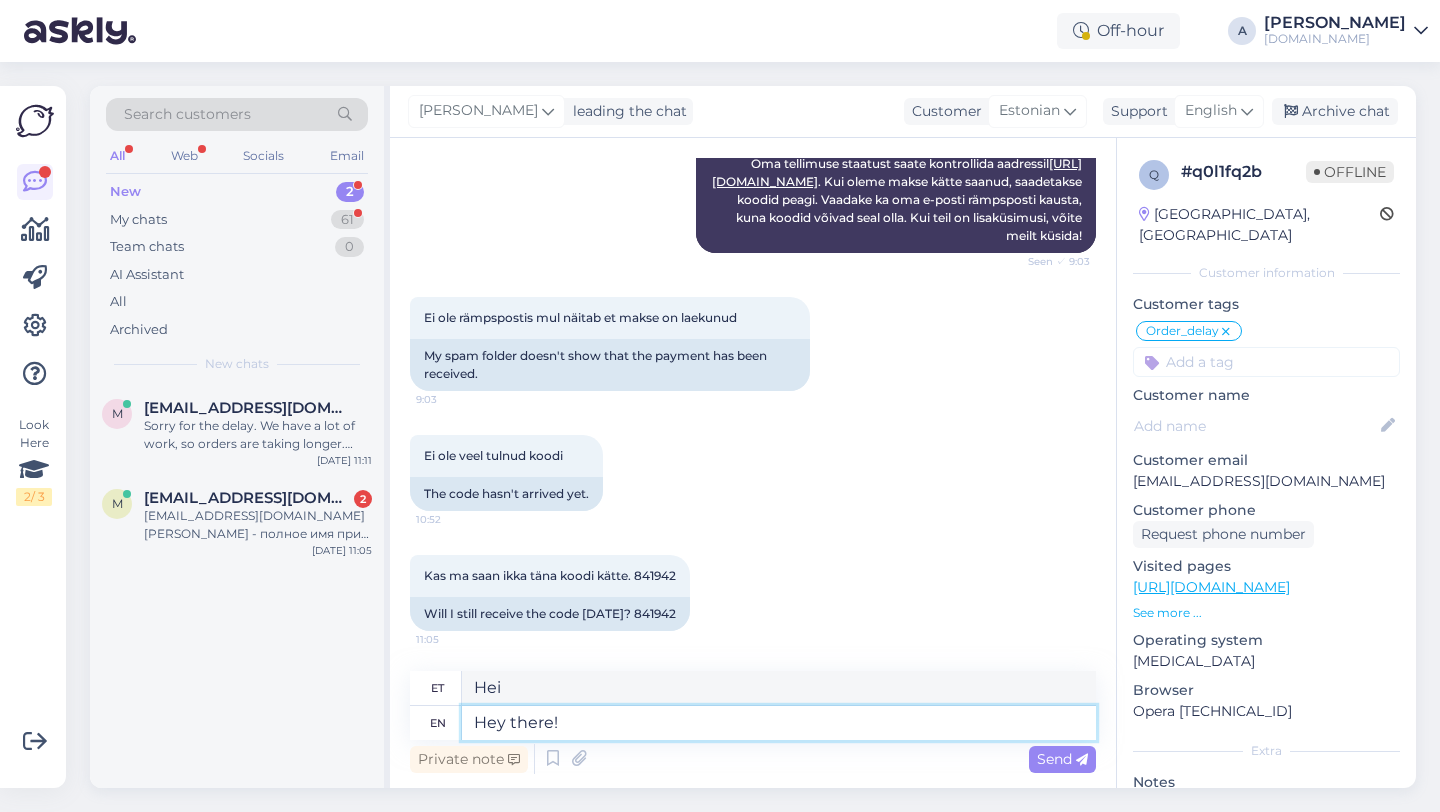 type on "Hey there!" 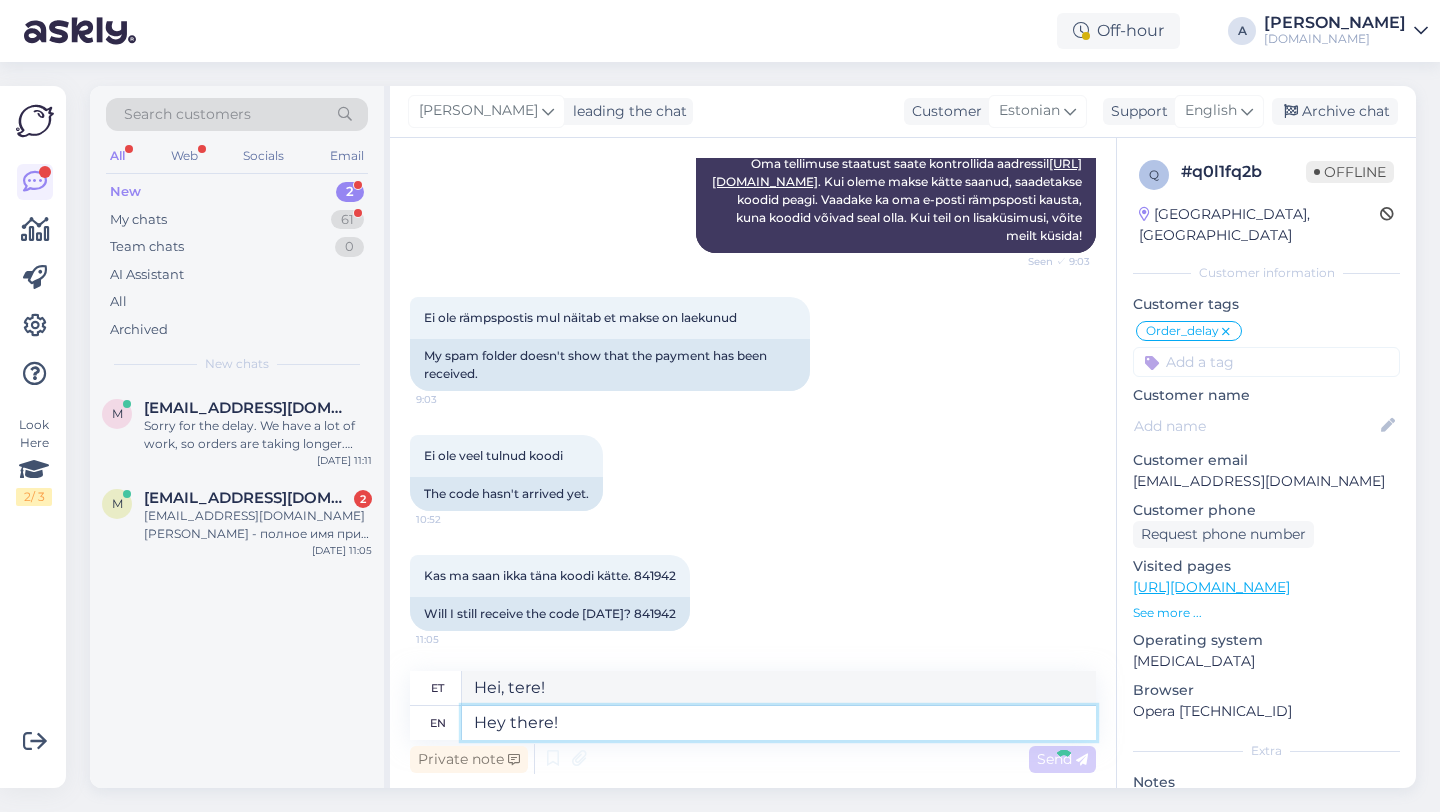 type 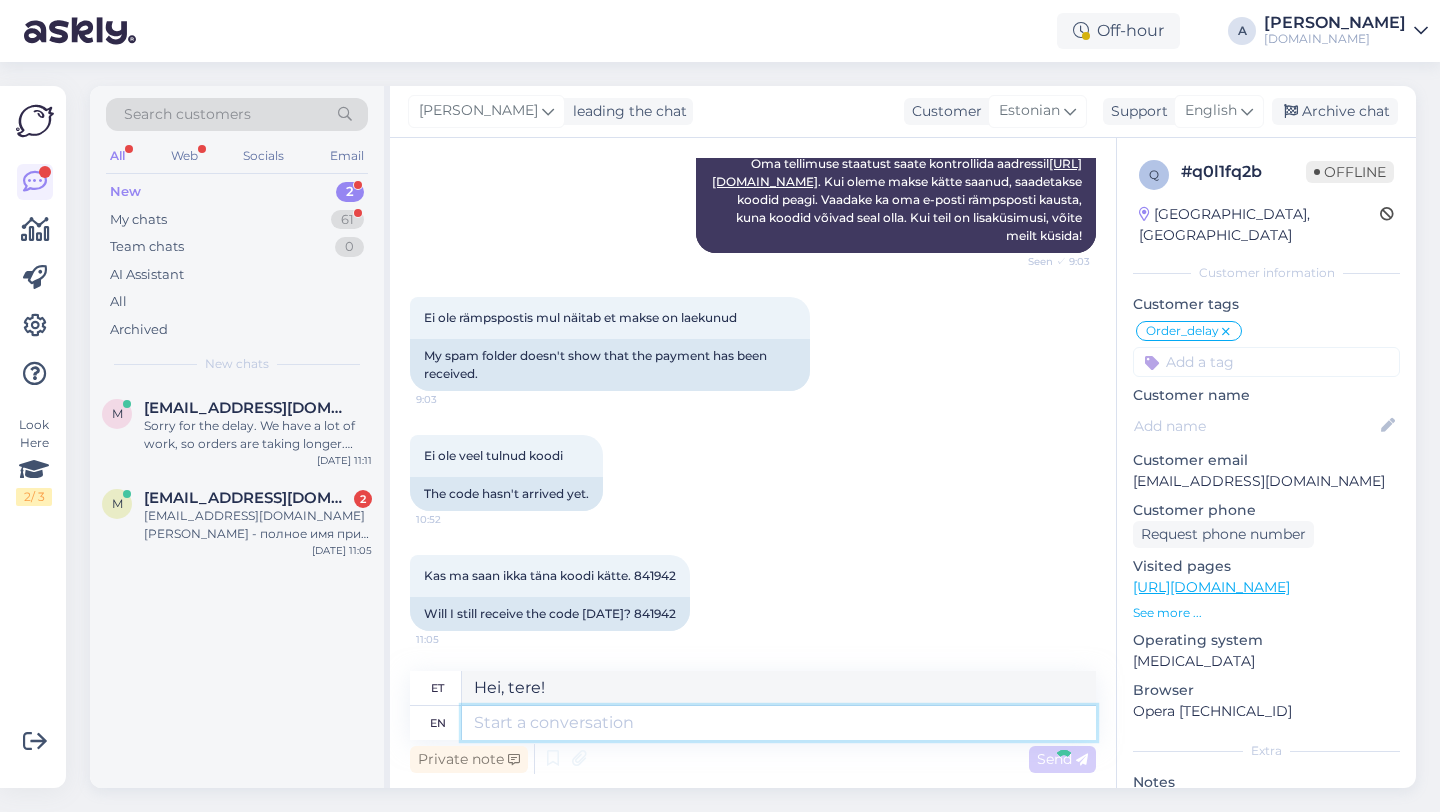 type 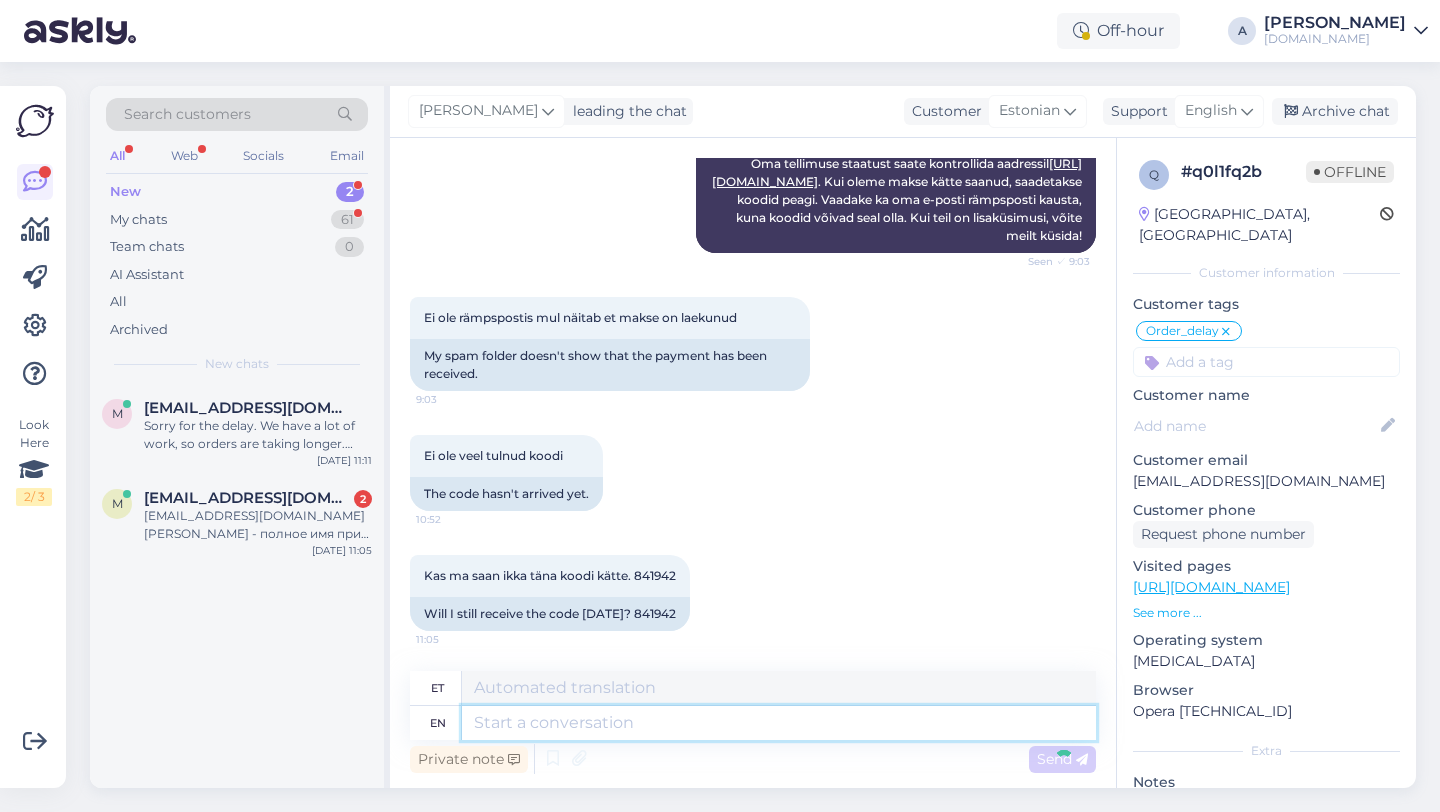 scroll, scrollTop: 5475, scrollLeft: 0, axis: vertical 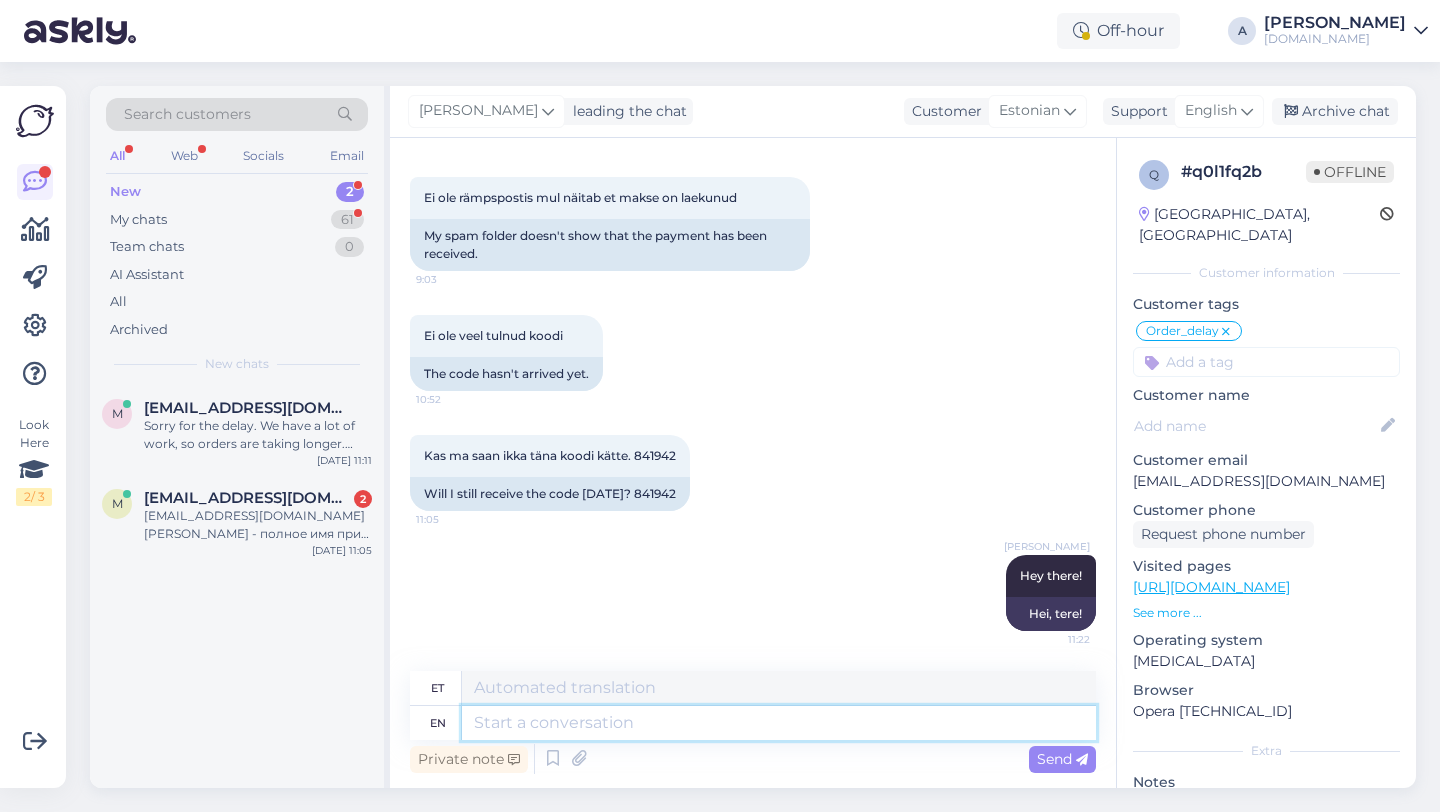 click at bounding box center (779, 723) 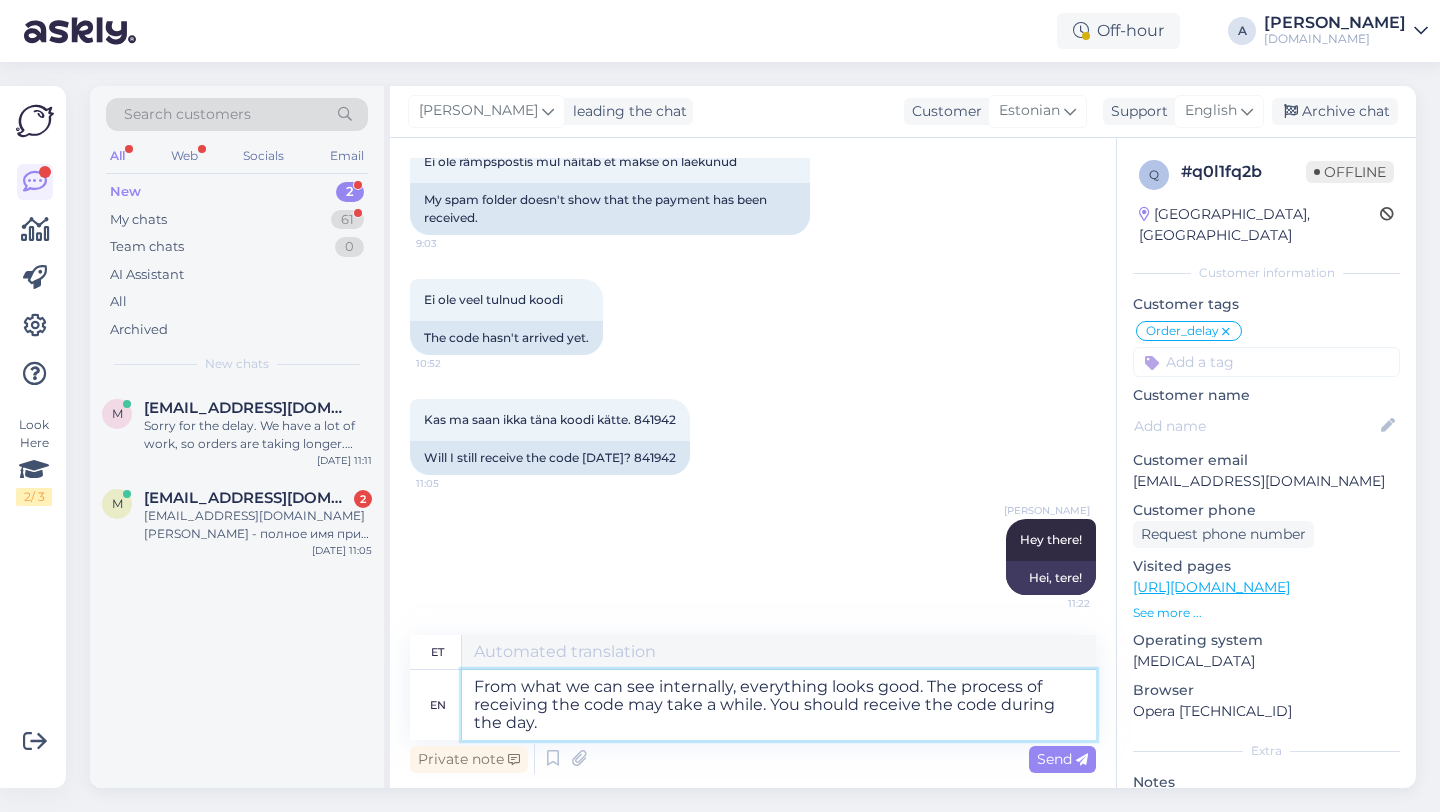 type on "Meie sisemise vaatluse järgi näib kõik korras olevat. Koodi kättesaamine võib aega võtta. Te peaksite koodi saama päeva jooksul." 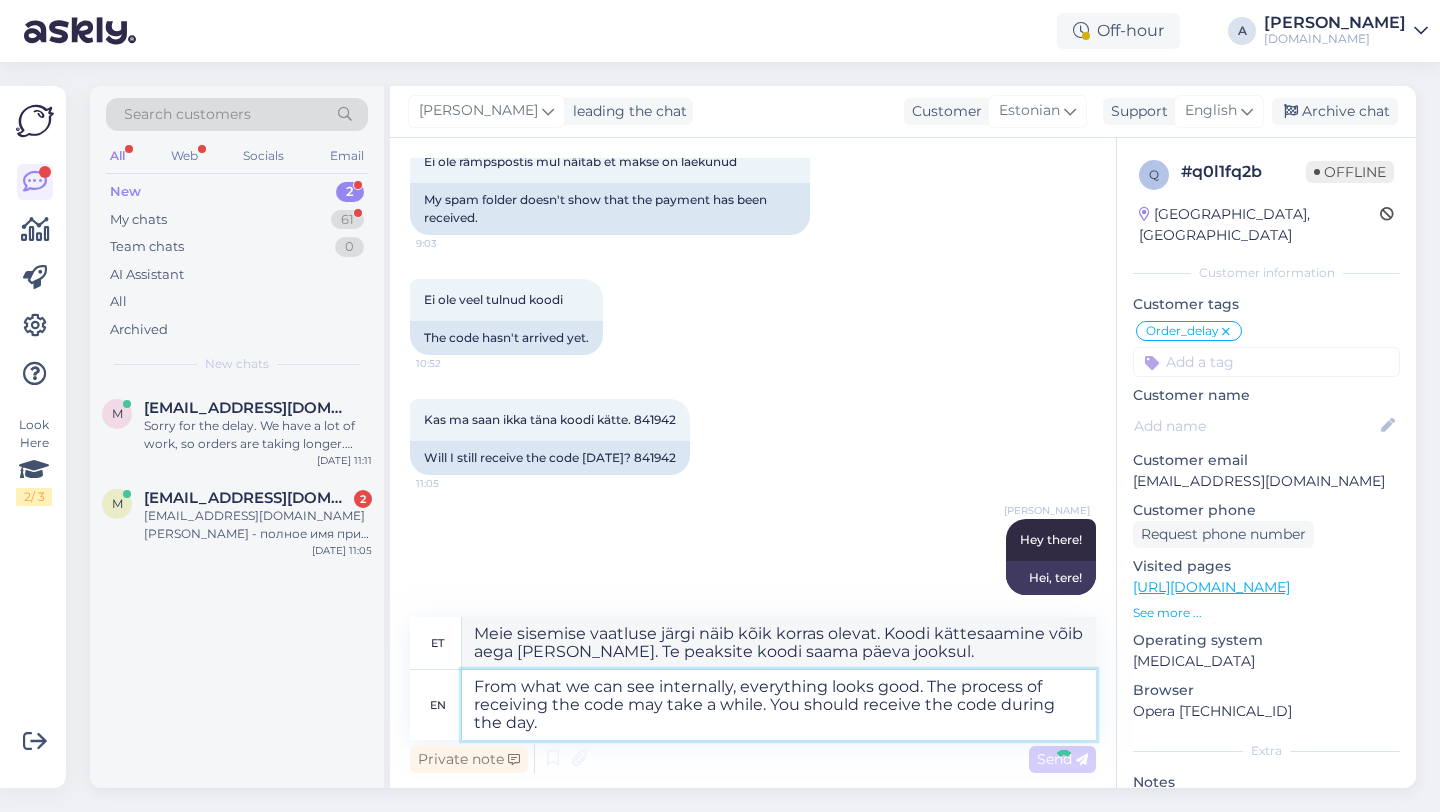 type 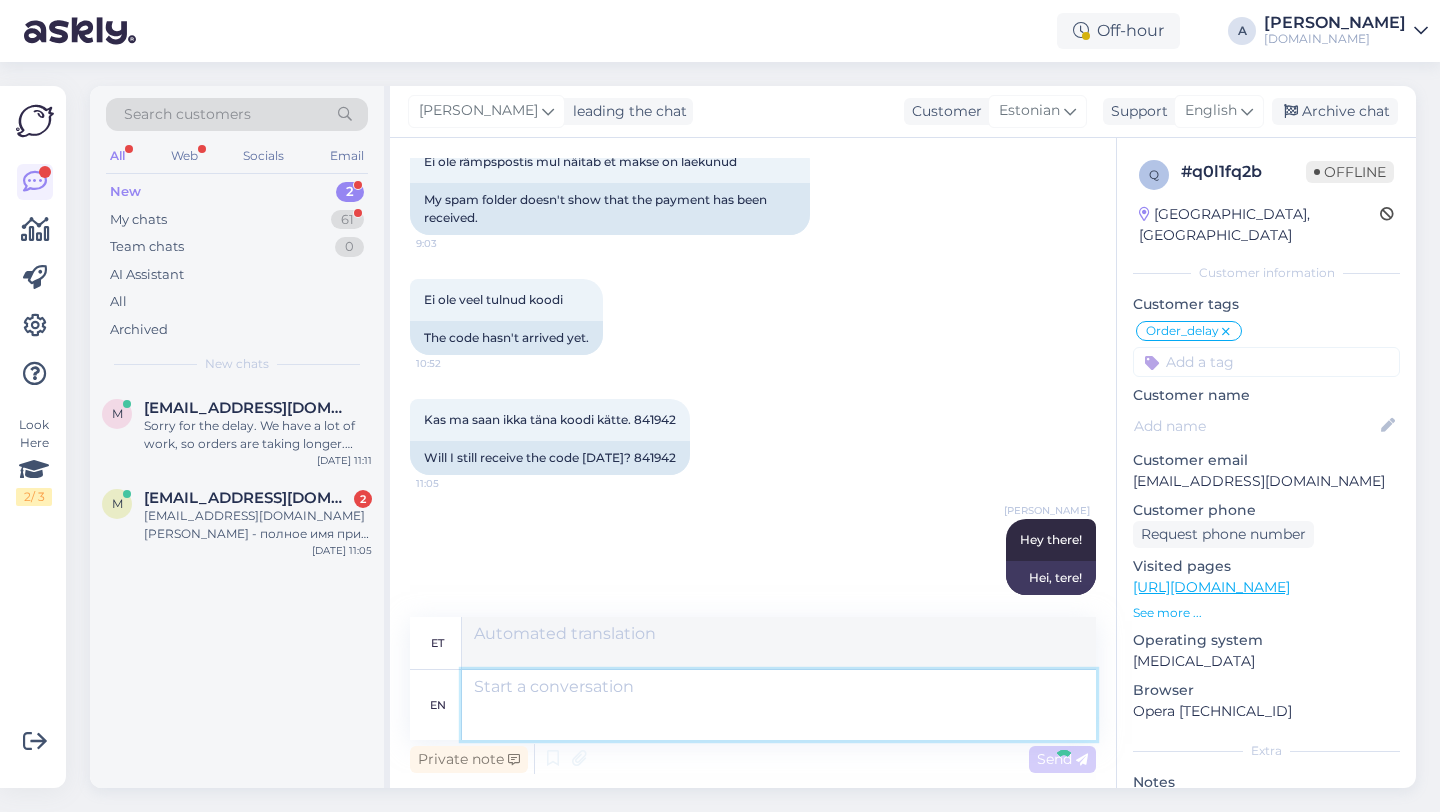 scroll, scrollTop: 5667, scrollLeft: 0, axis: vertical 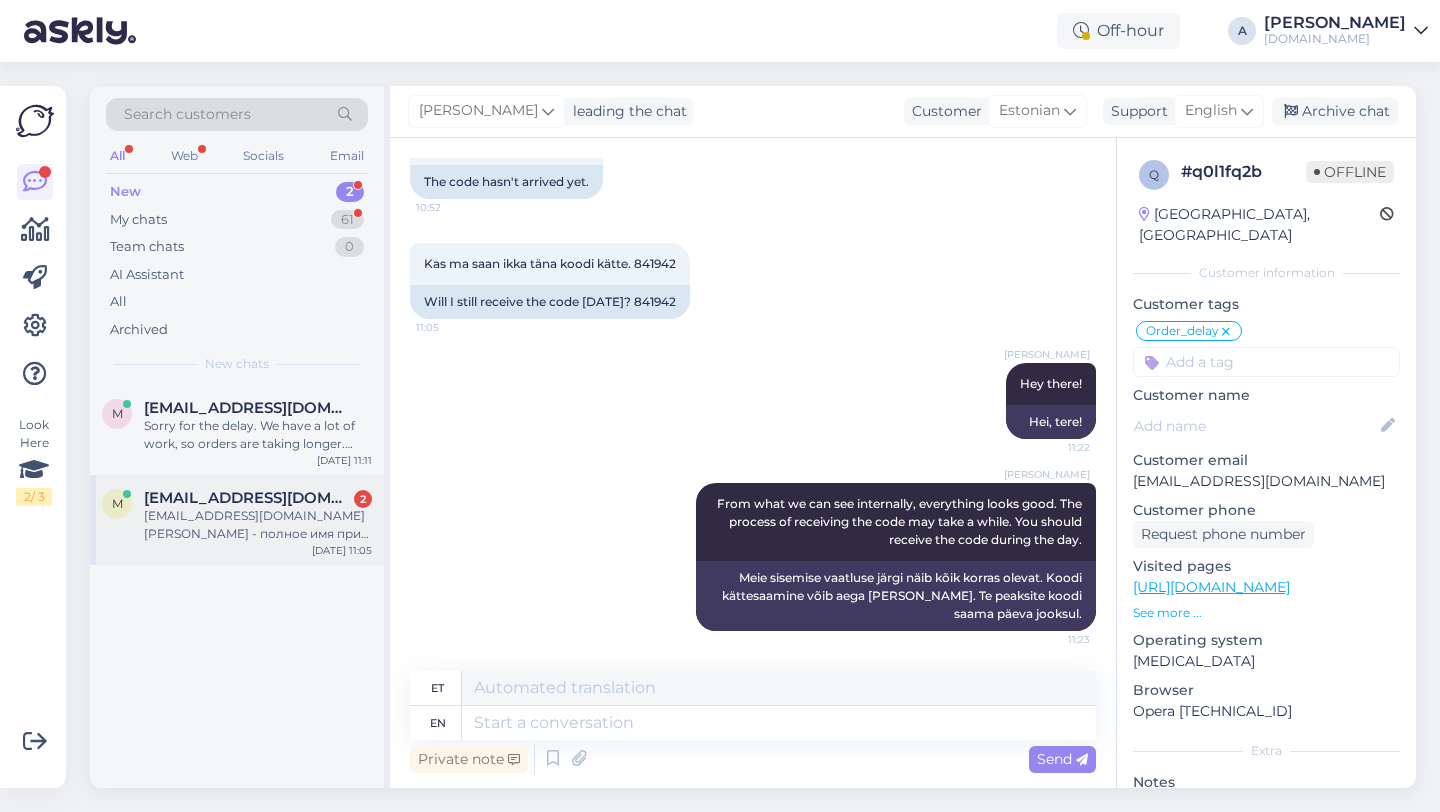 click on "[EMAIL_ADDRESS][DOMAIN_NAME]
[PERSON_NAME] - полное имя при регистрации. а дату рождения я не помню какую ставила. ну вроде бы свою ([DATE])" at bounding box center (258, 525) 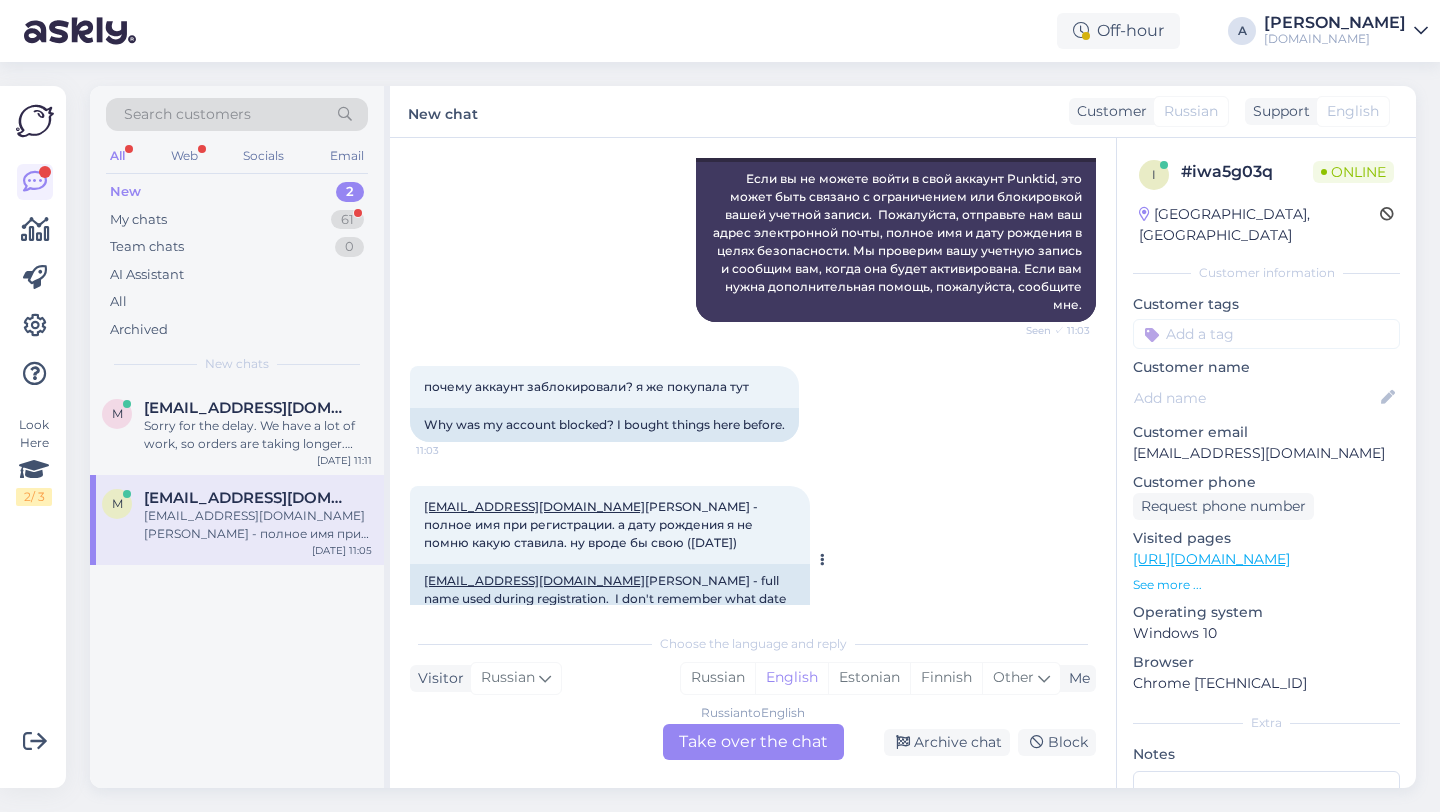 scroll, scrollTop: 459, scrollLeft: 0, axis: vertical 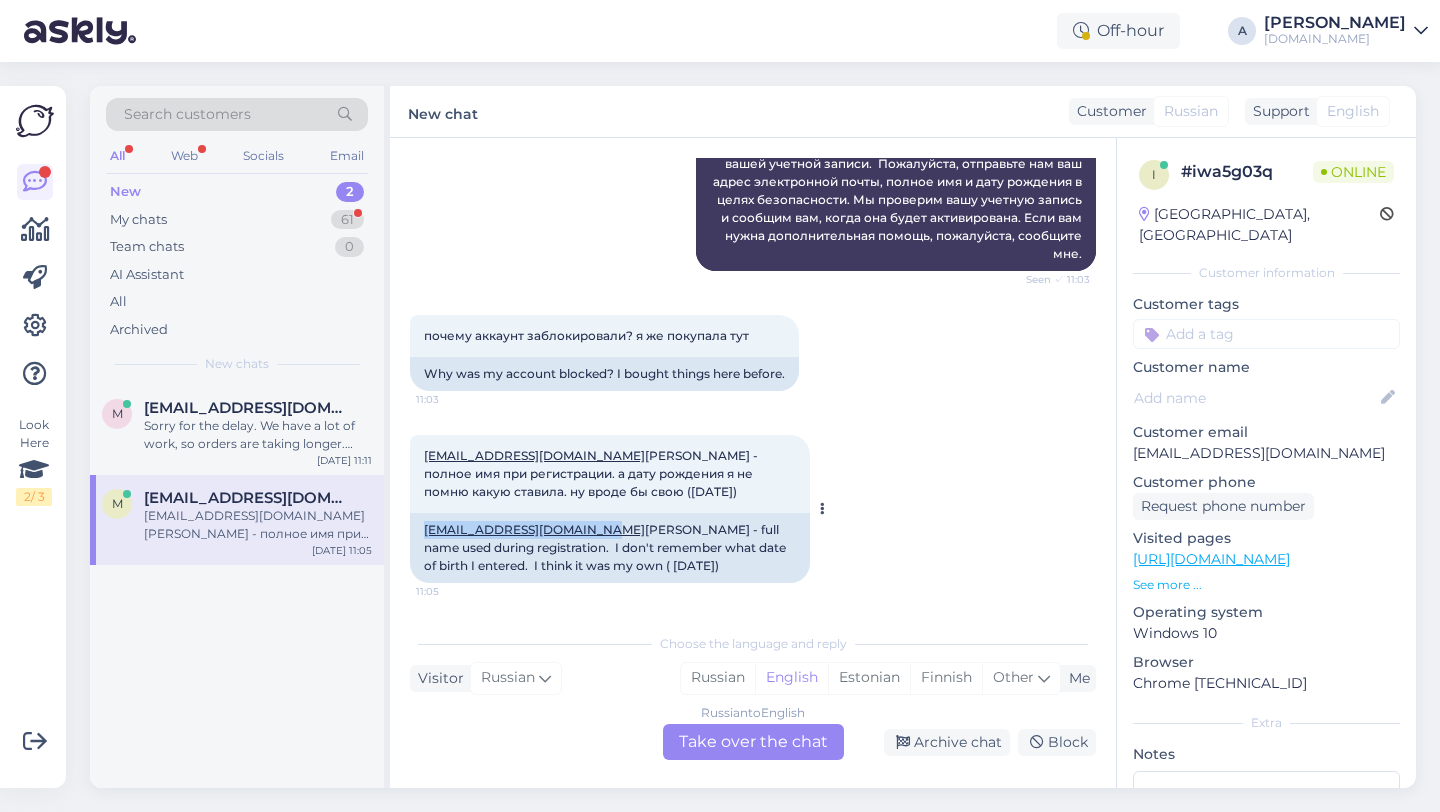 copy on "[EMAIL_ADDRESS][DOMAIN_NAME]" 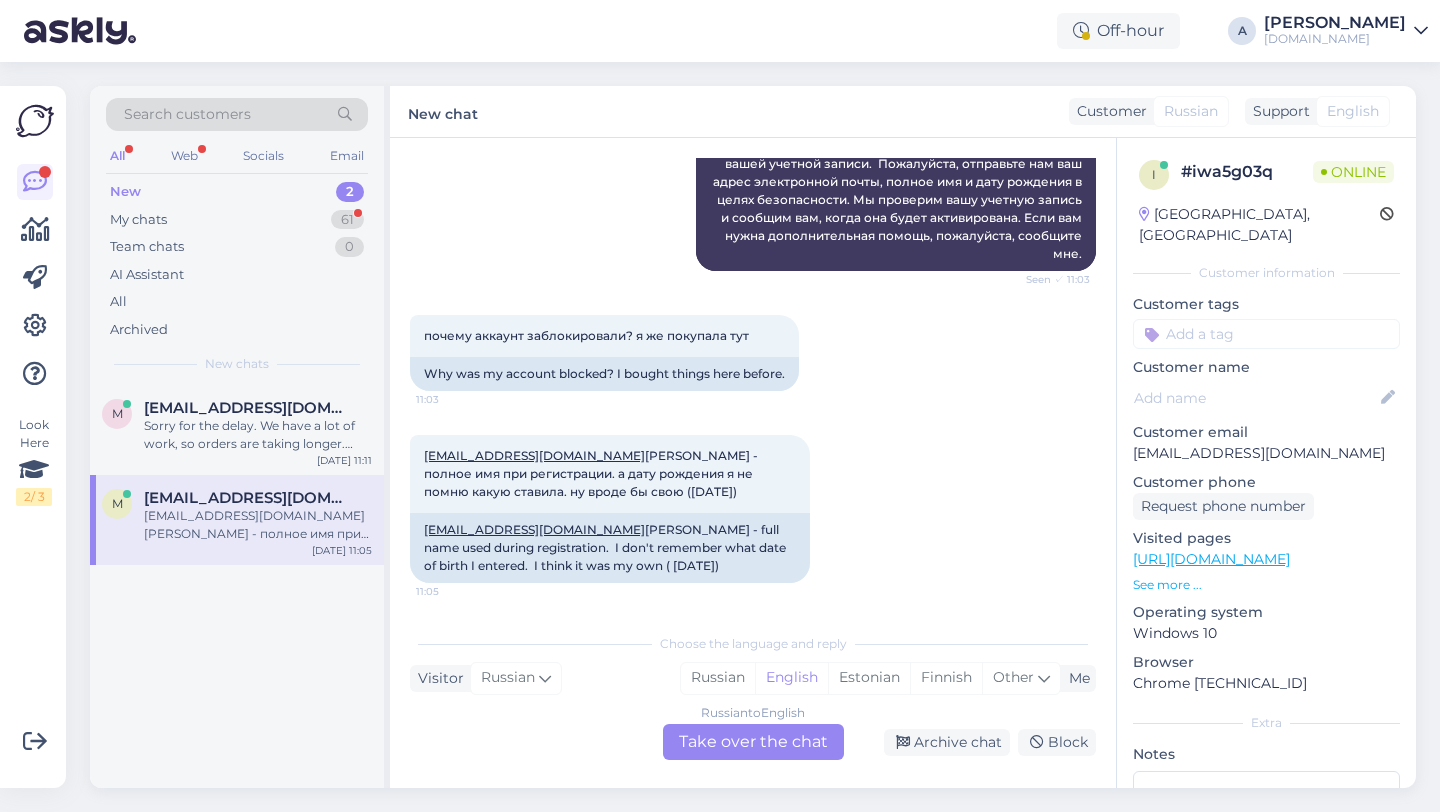 click on "Russian  to  English Take over the chat" at bounding box center [753, 742] 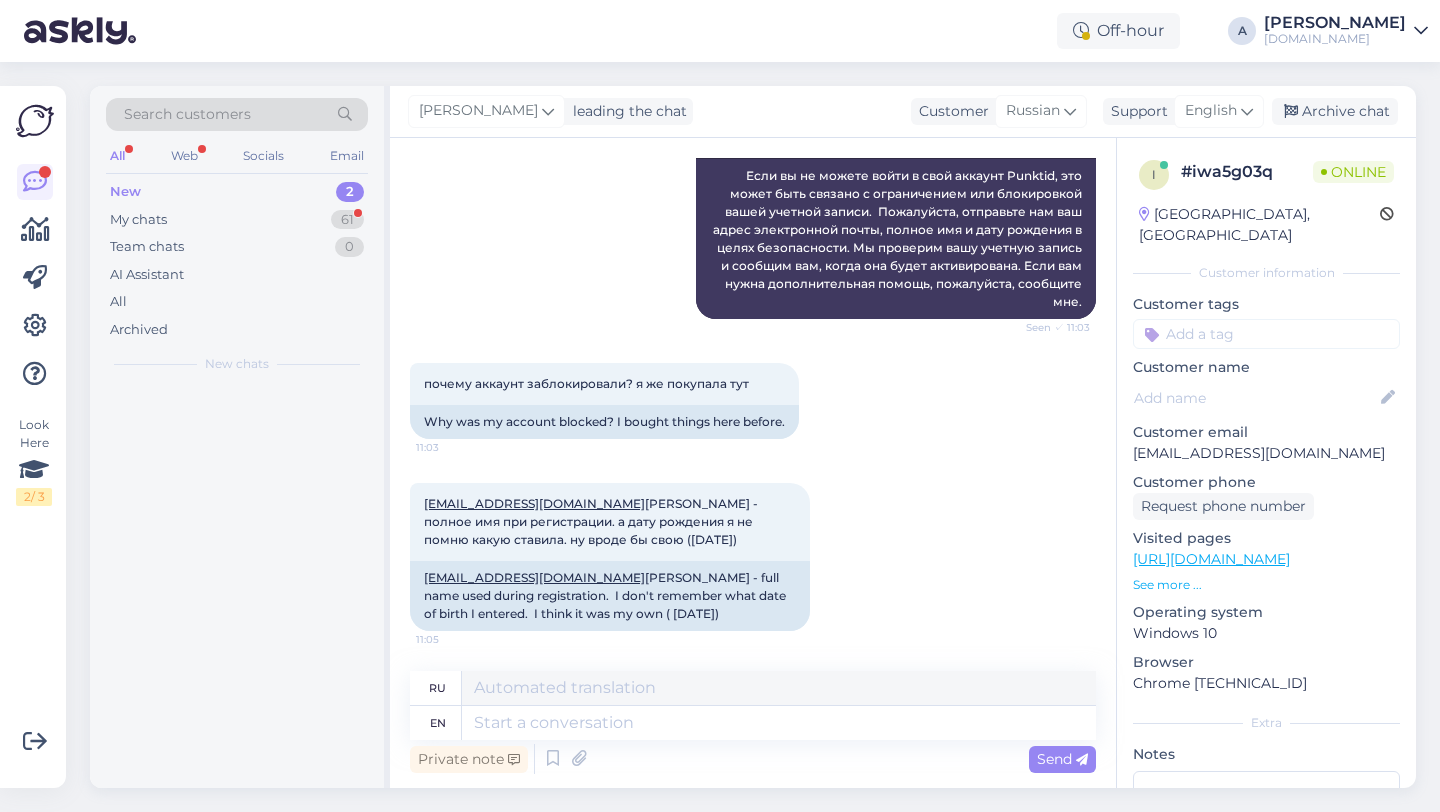 scroll, scrollTop: 411, scrollLeft: 0, axis: vertical 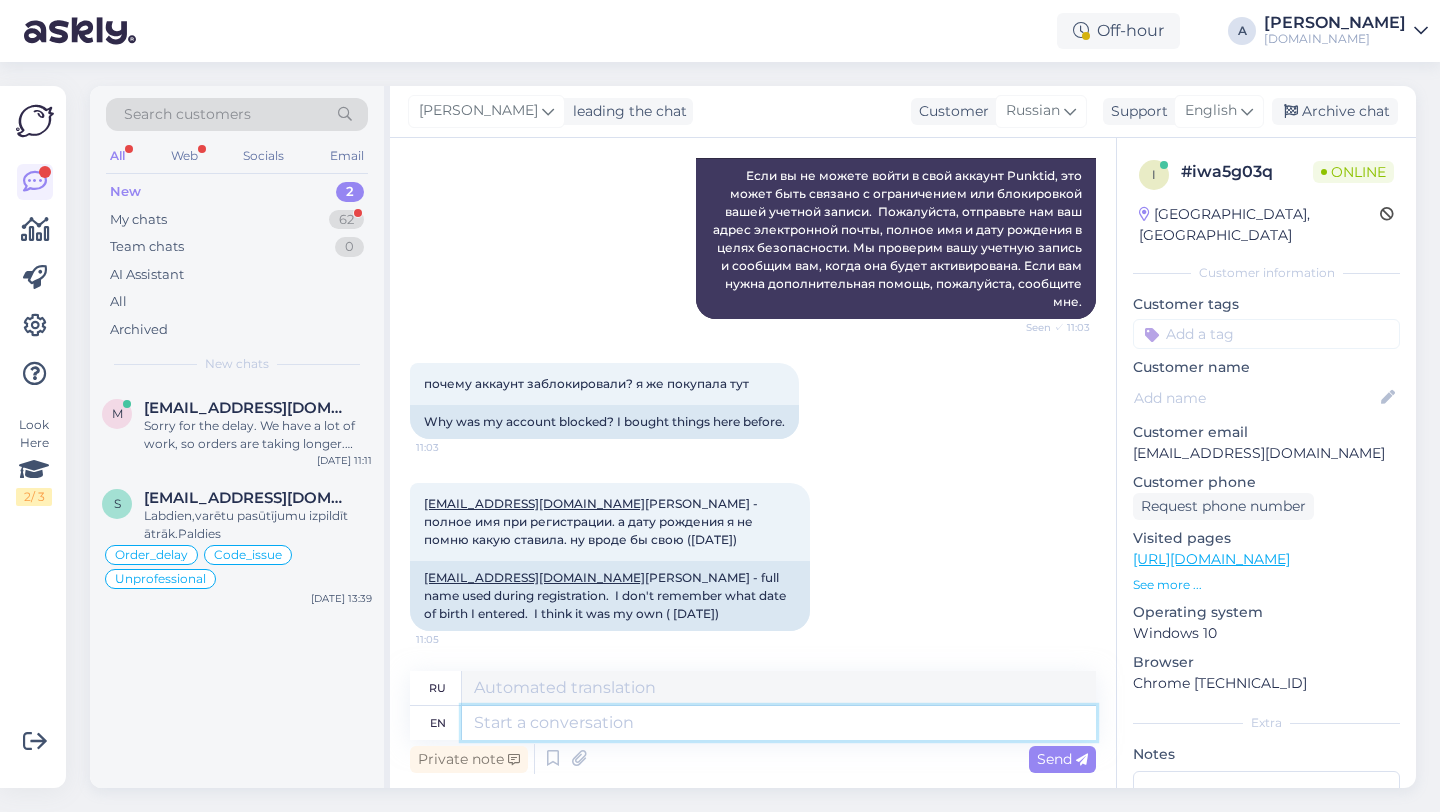 click at bounding box center (779, 723) 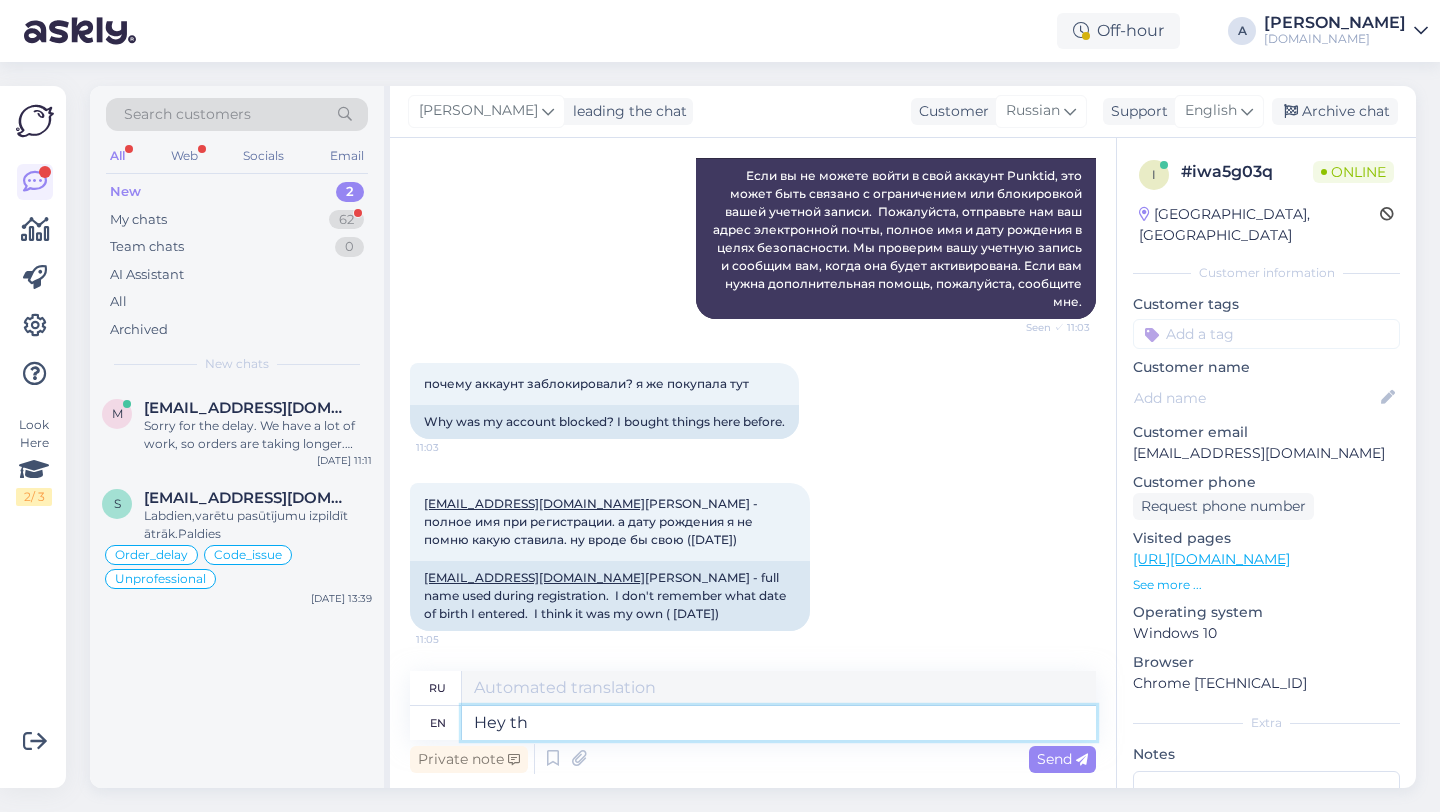 type on "Hey the" 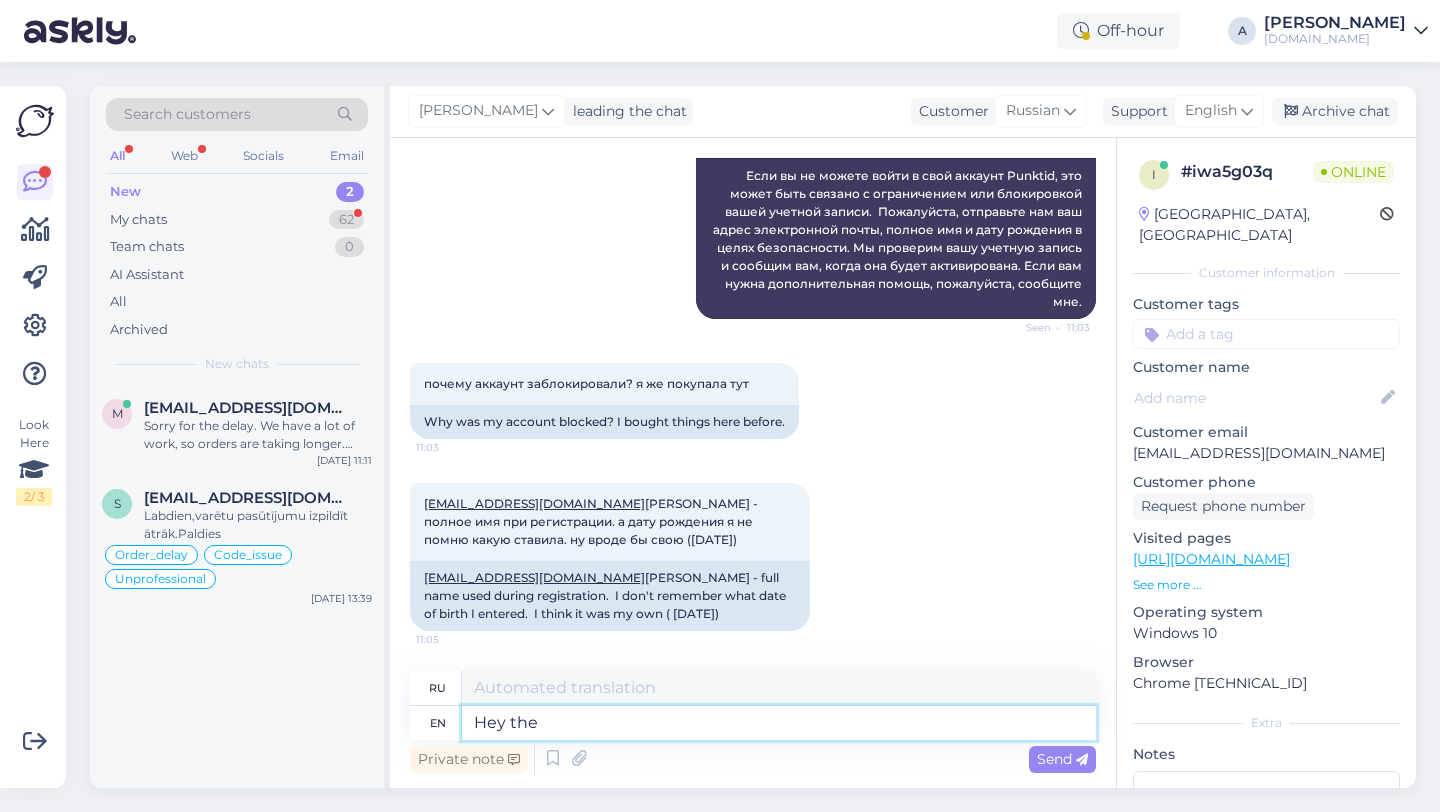 type on "Привет!" 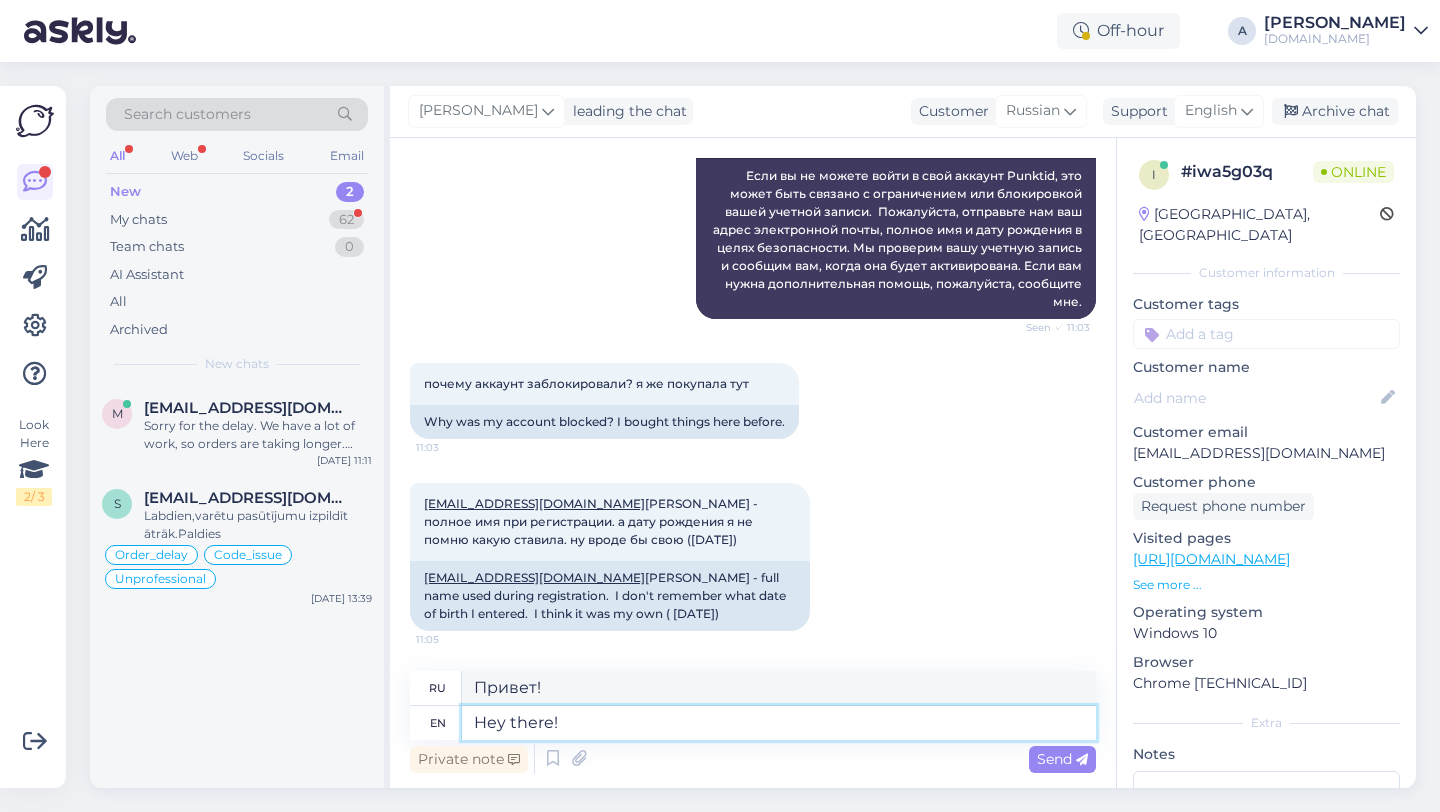 type on "Hey there!" 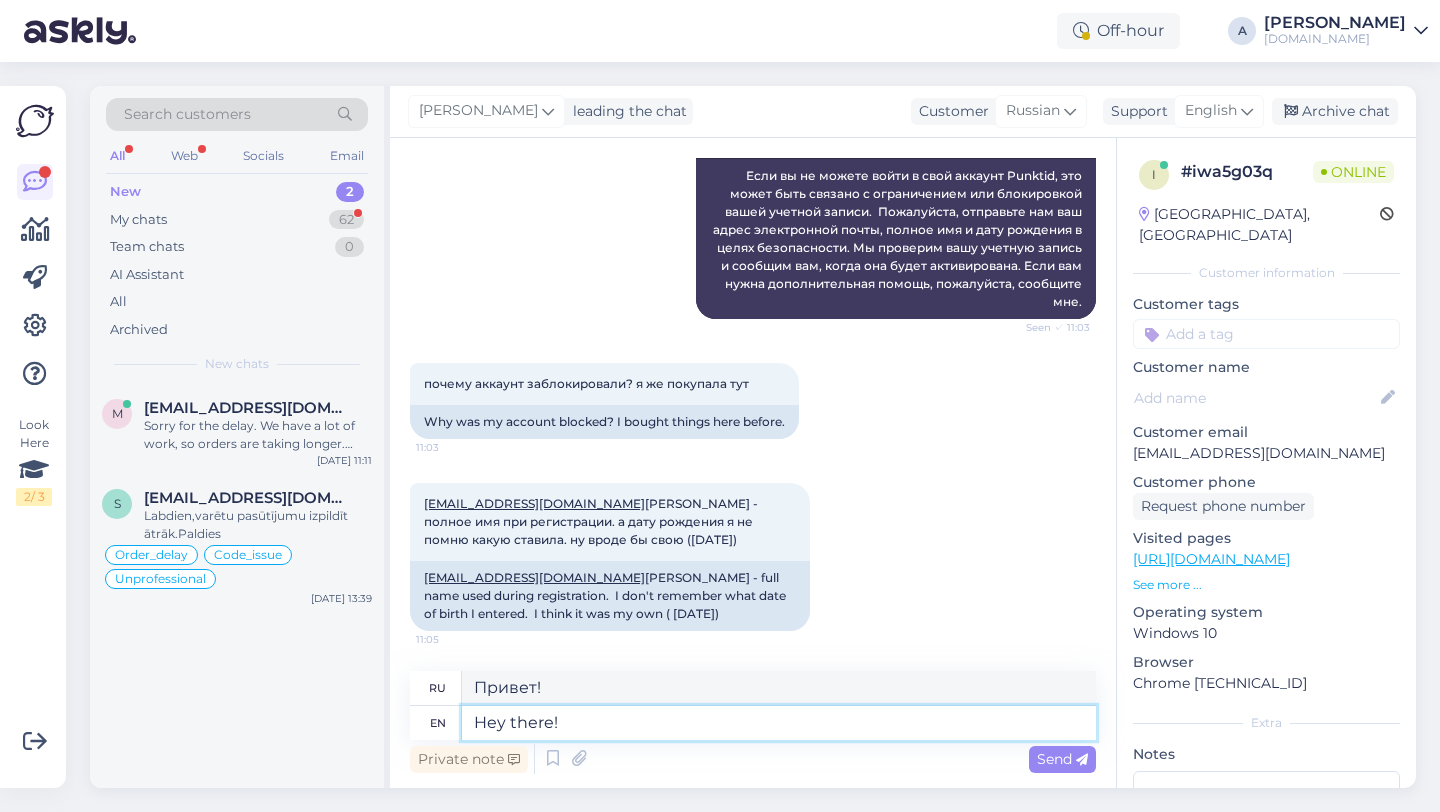 type 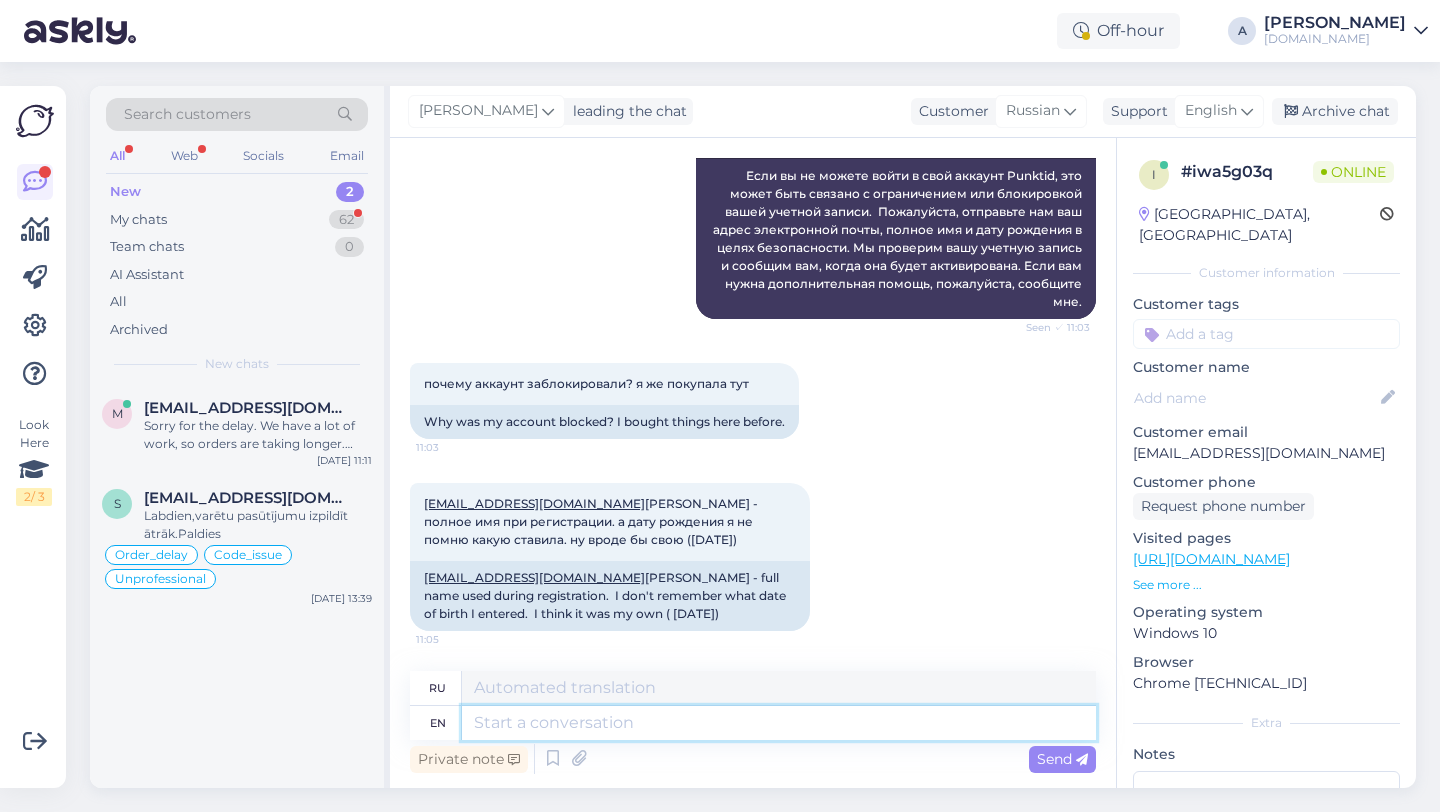 scroll, scrollTop: 531, scrollLeft: 0, axis: vertical 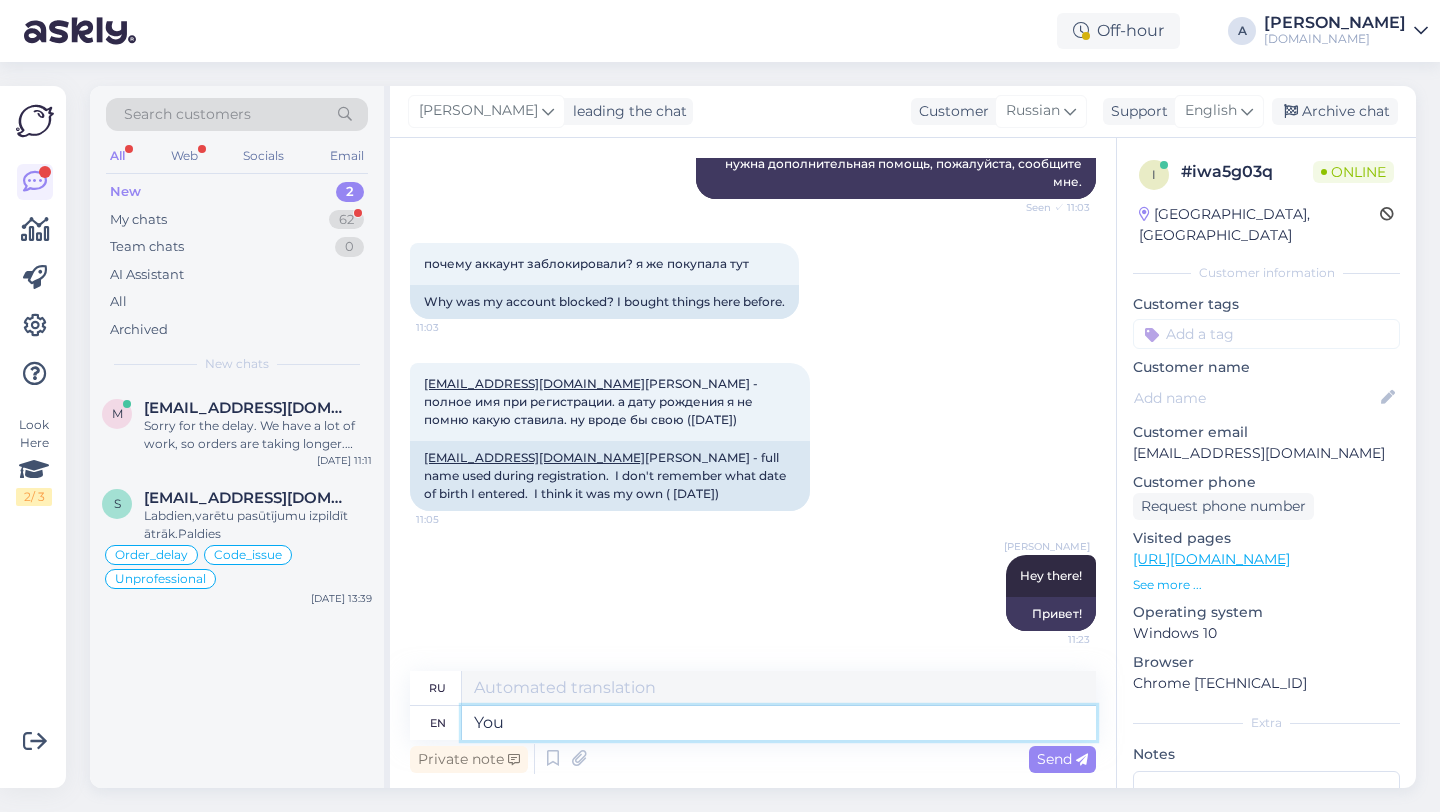 type on "You m" 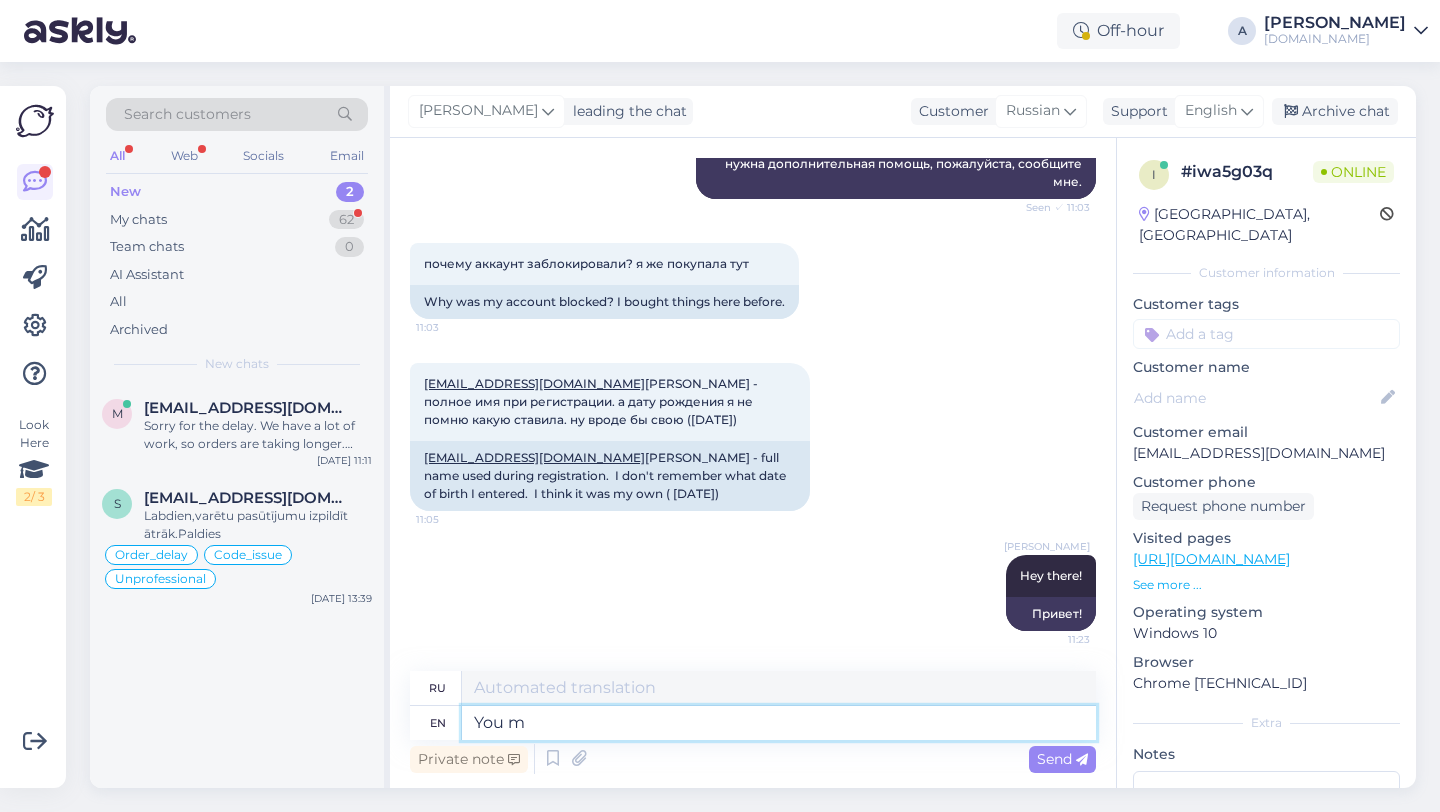 type on "Ты" 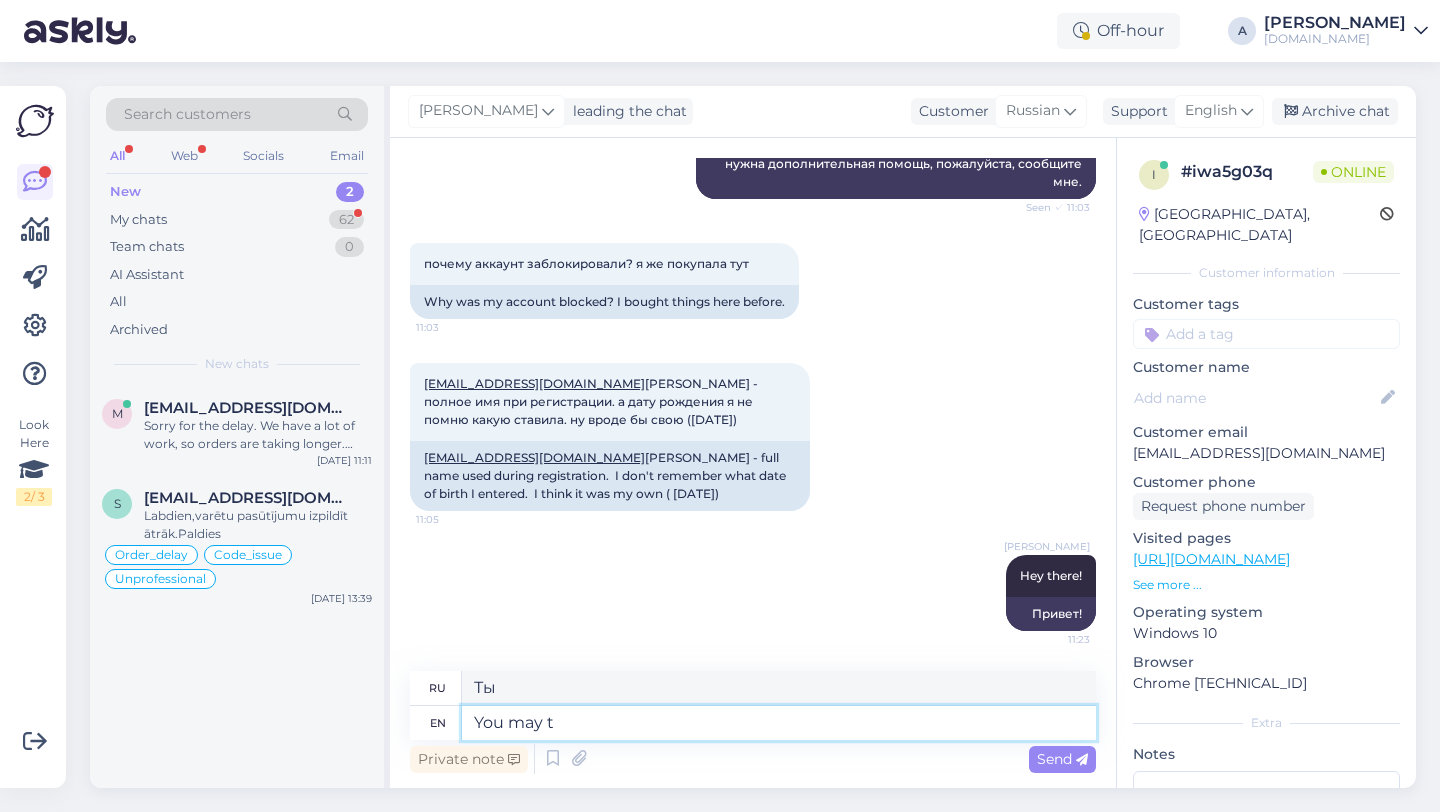 type on "You may tr" 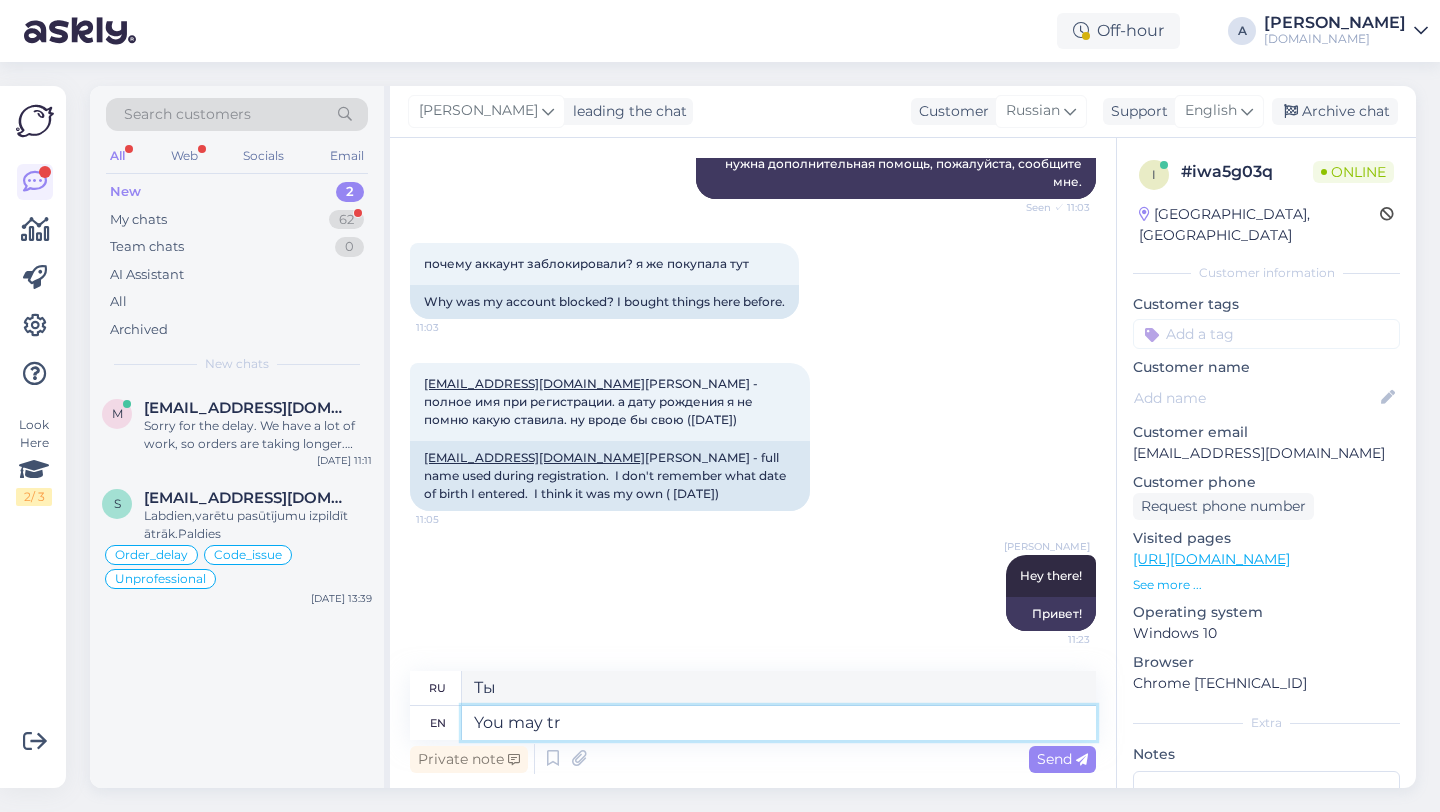 type on "Вы можете" 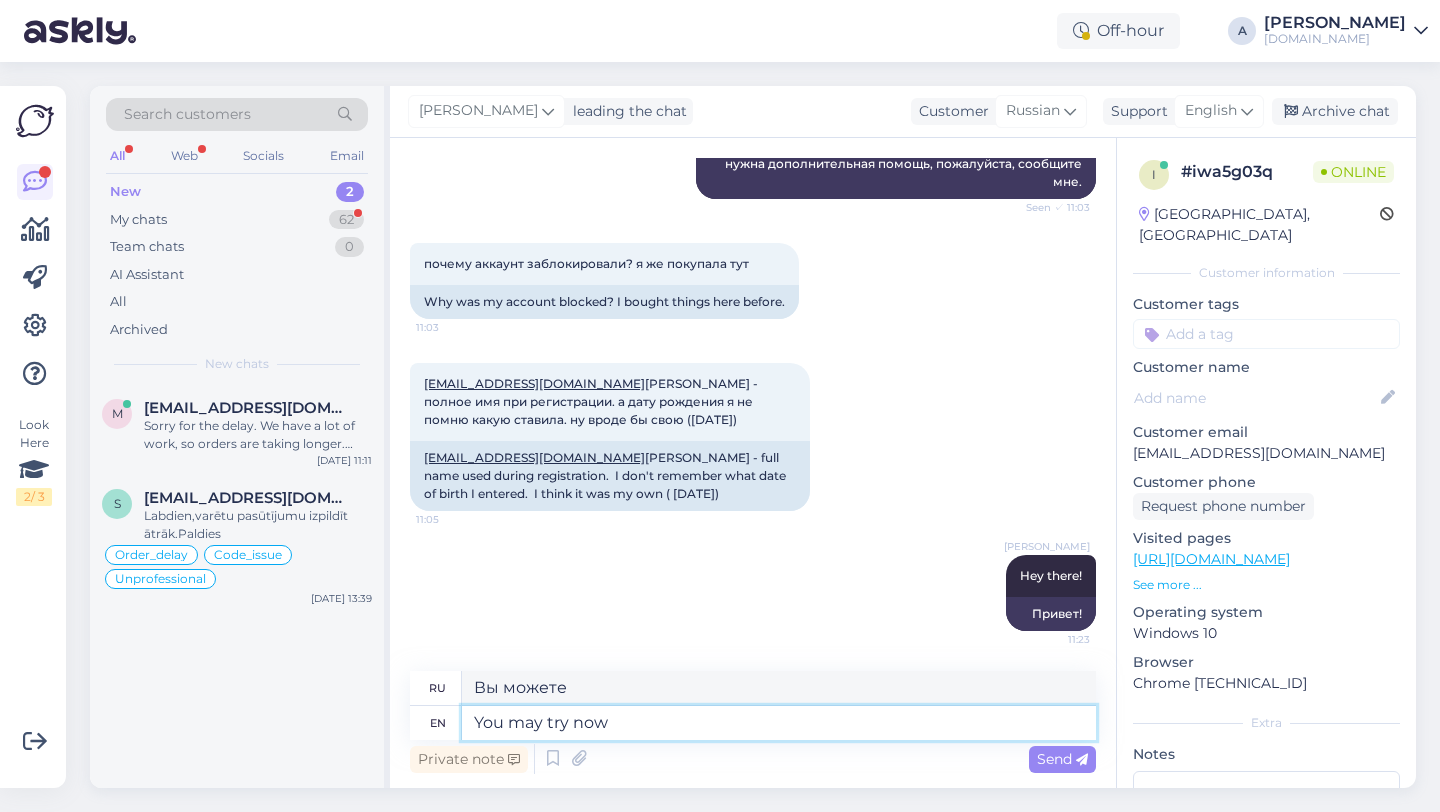 type on "You may try now." 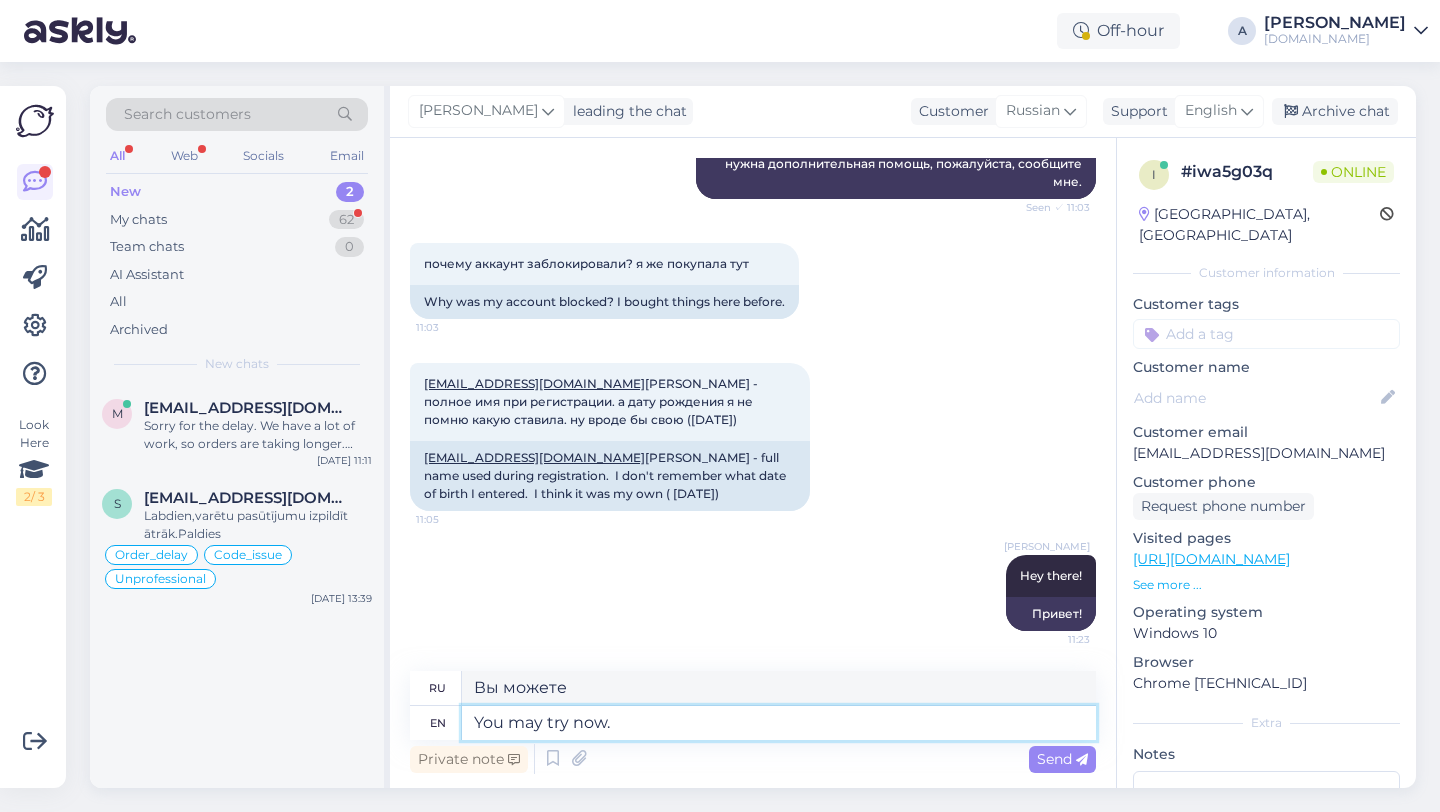 type on "Вы можете попробовать" 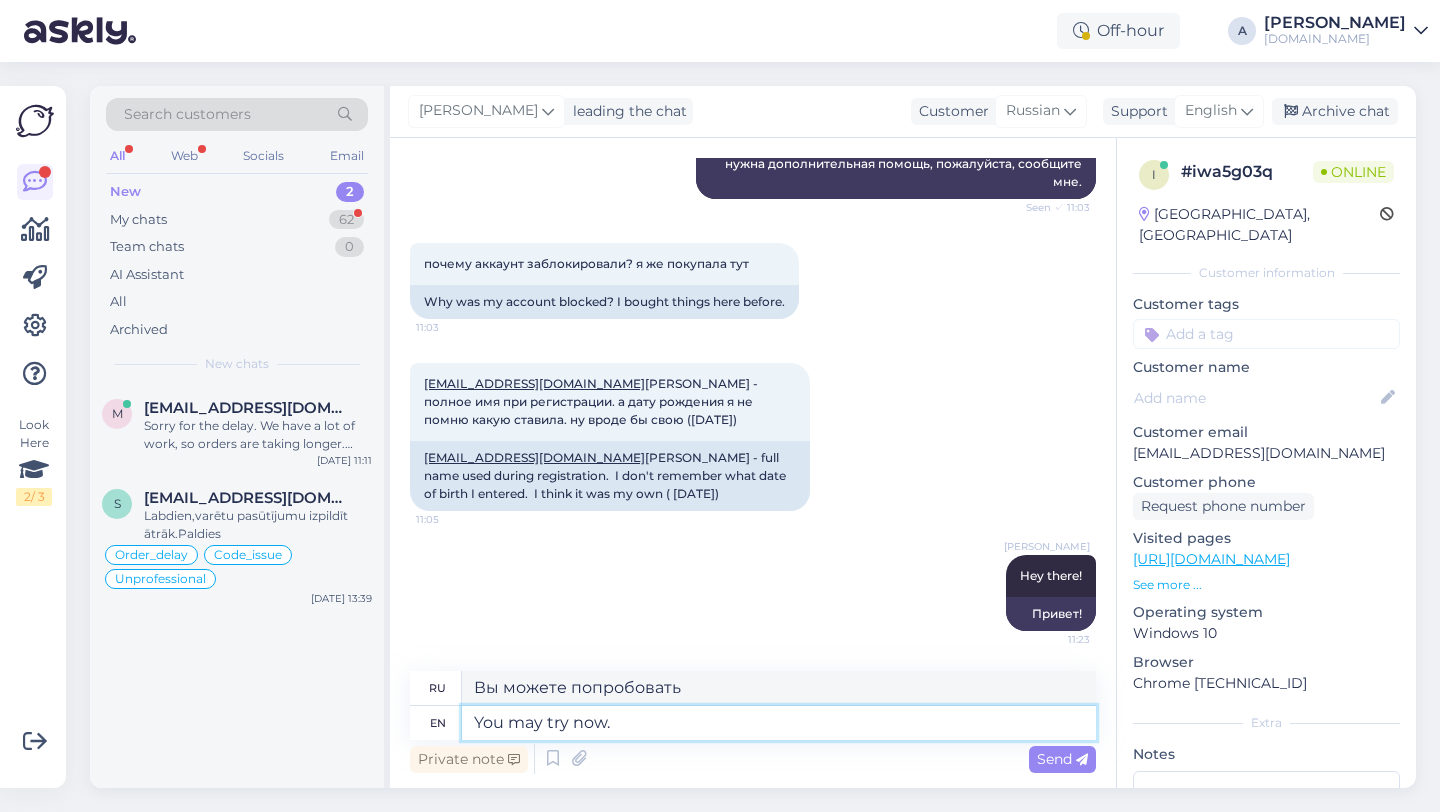 type on "You may try now." 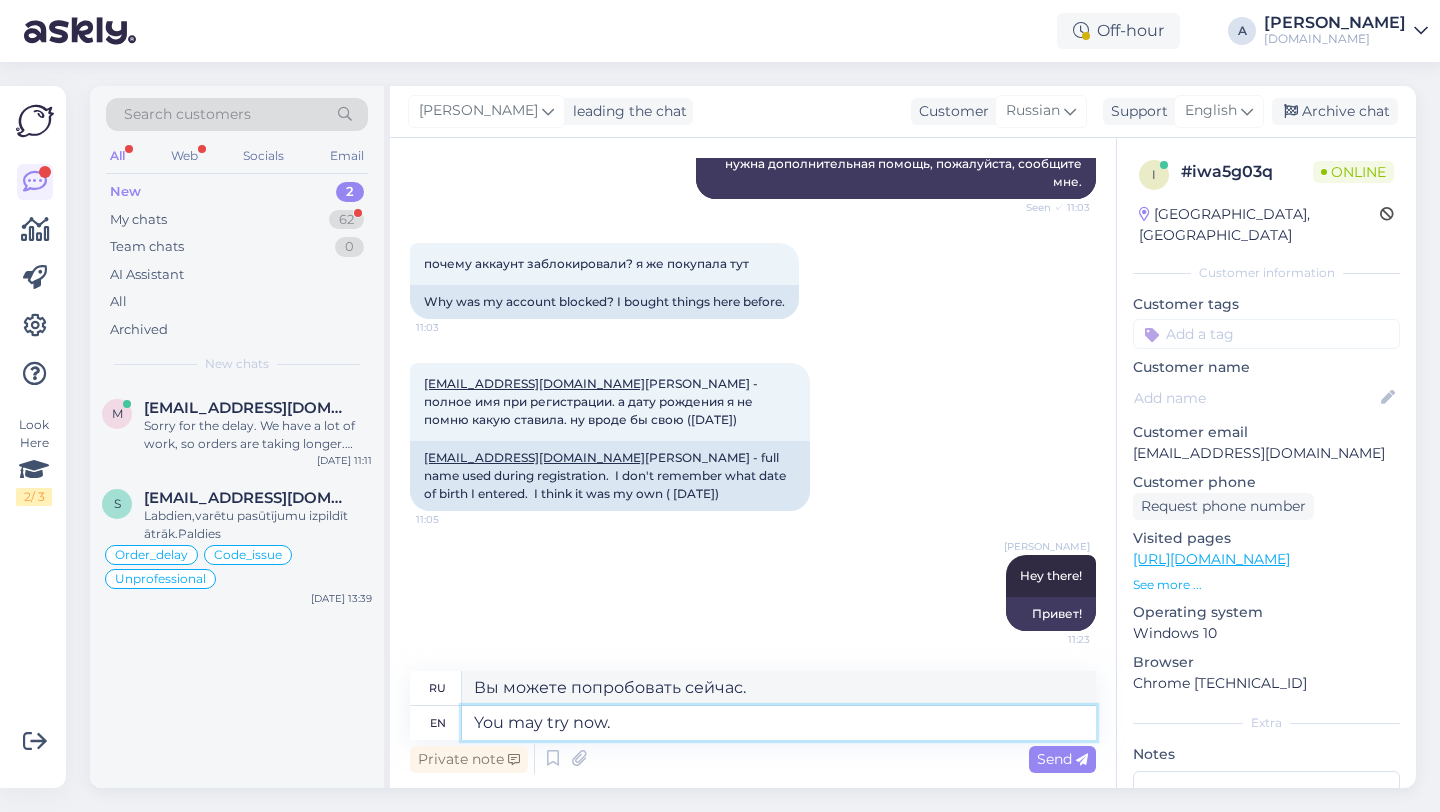 type 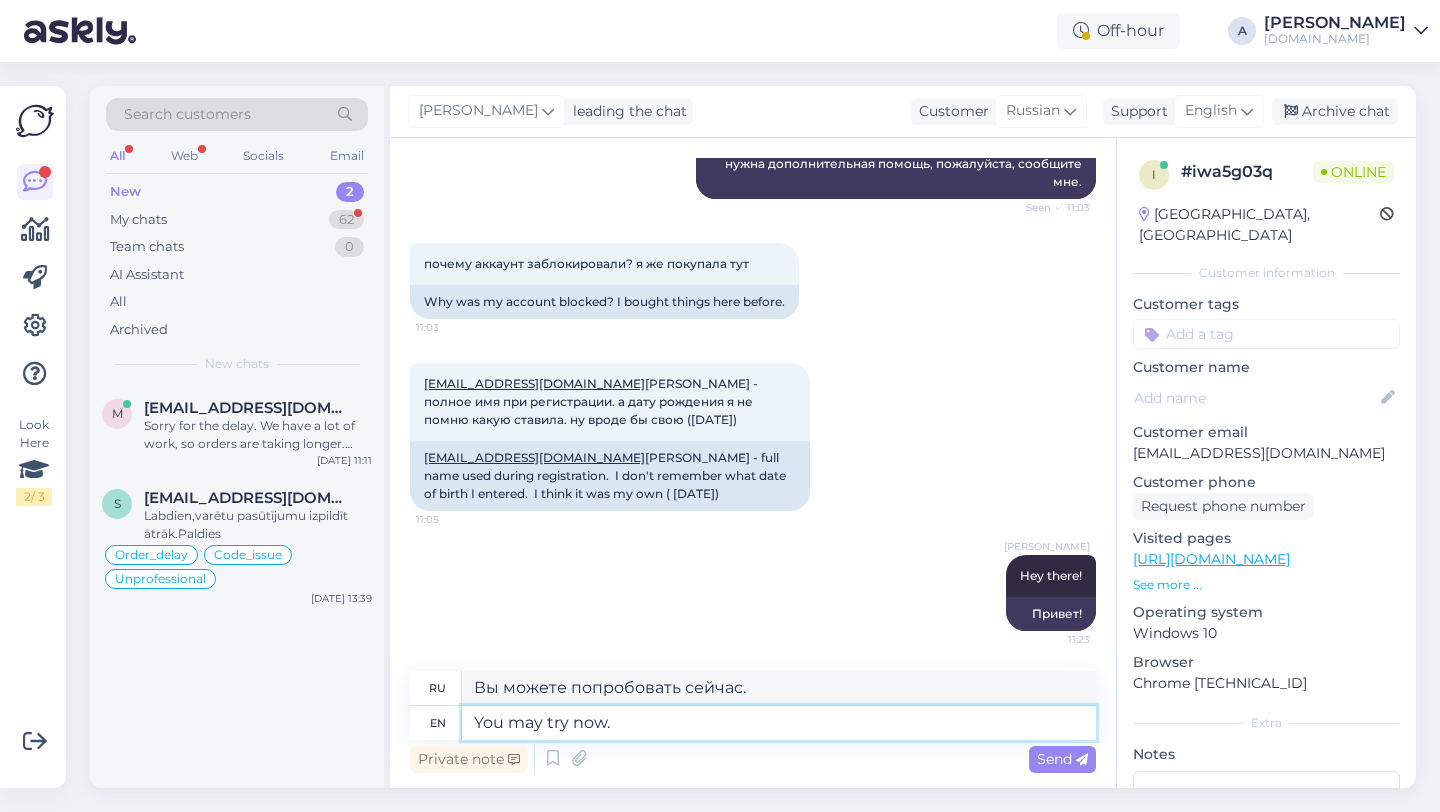 type 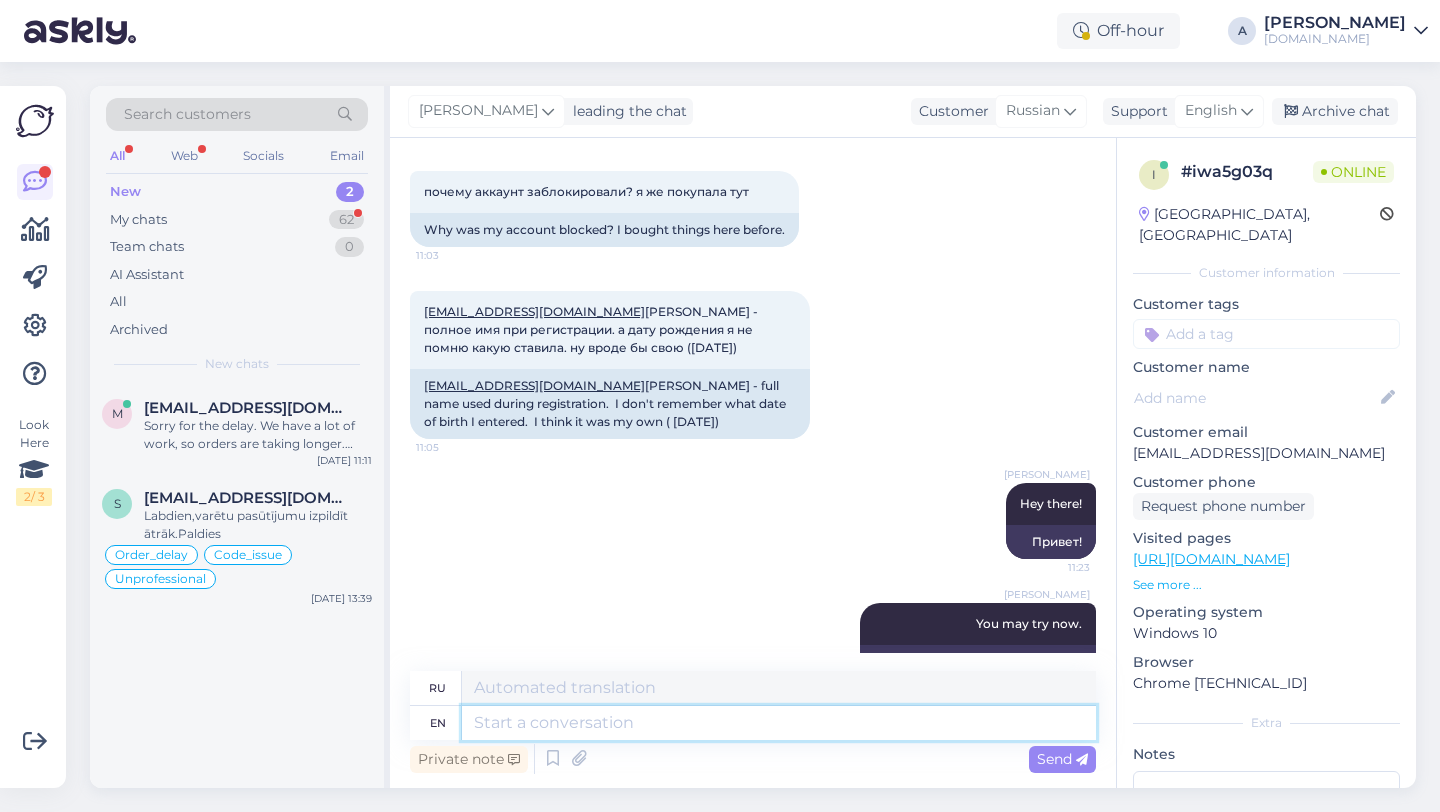 scroll, scrollTop: 651, scrollLeft: 0, axis: vertical 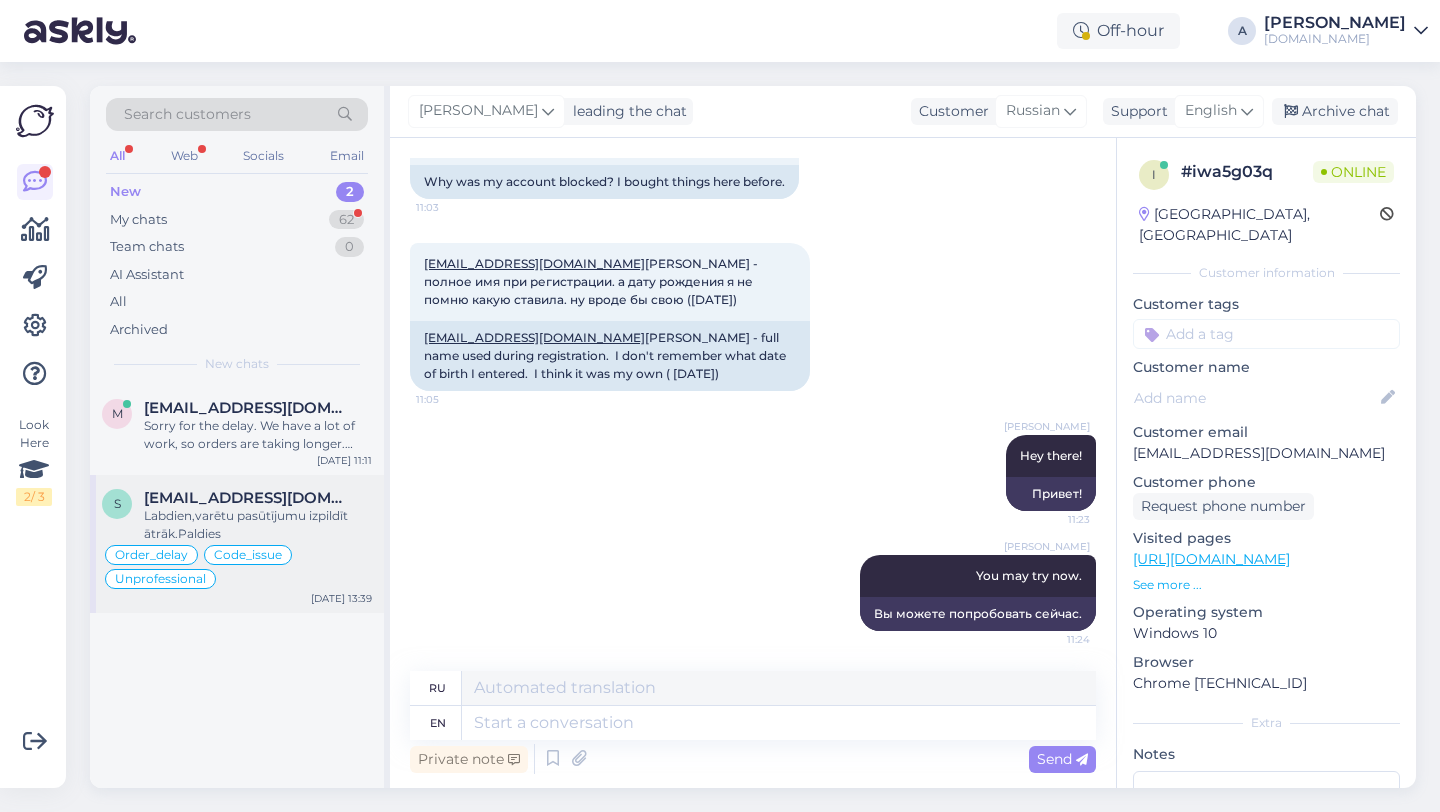 click on "Labdien,varētu pasūtījumu izpildīt ātrāk.Paldies" at bounding box center [258, 525] 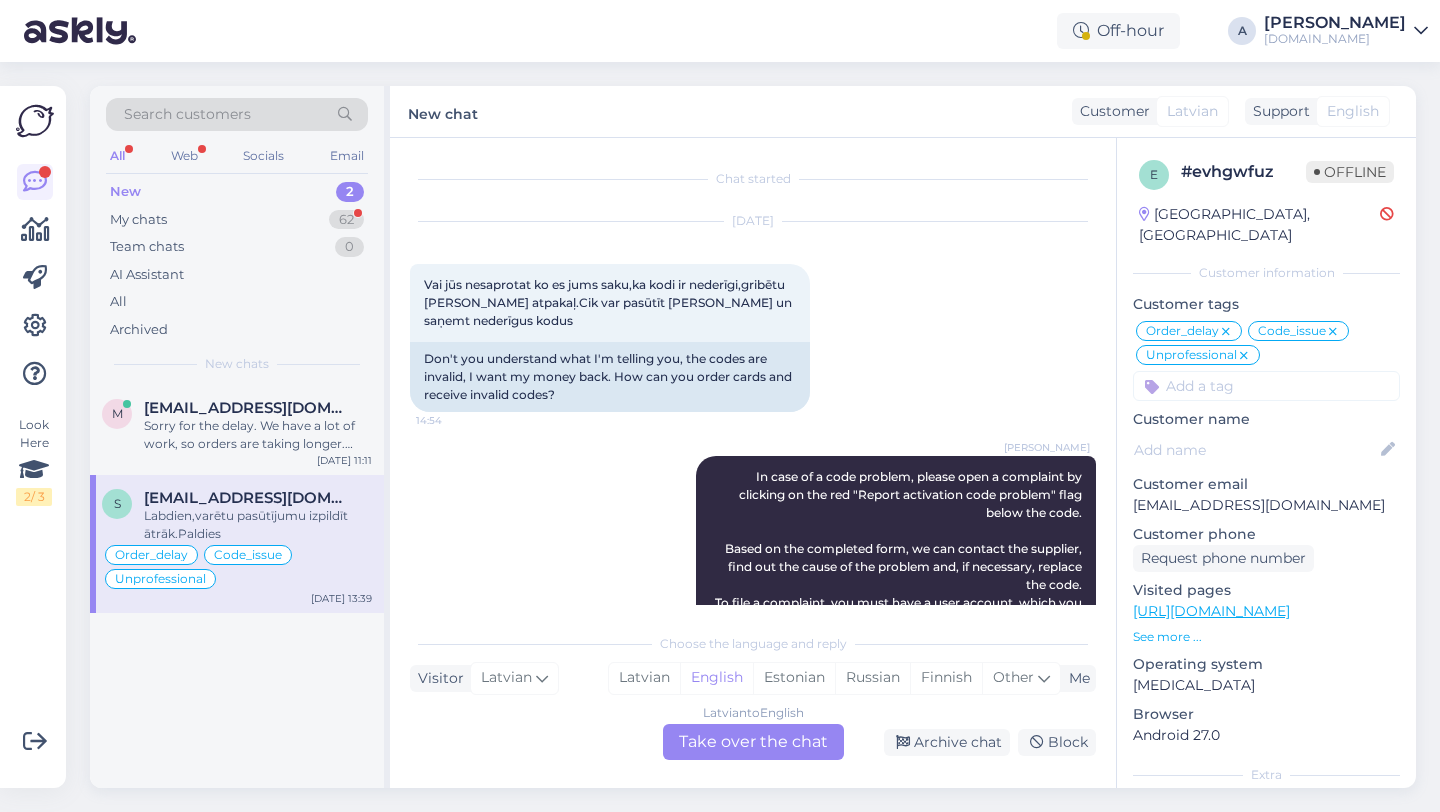 scroll, scrollTop: 15429, scrollLeft: 0, axis: vertical 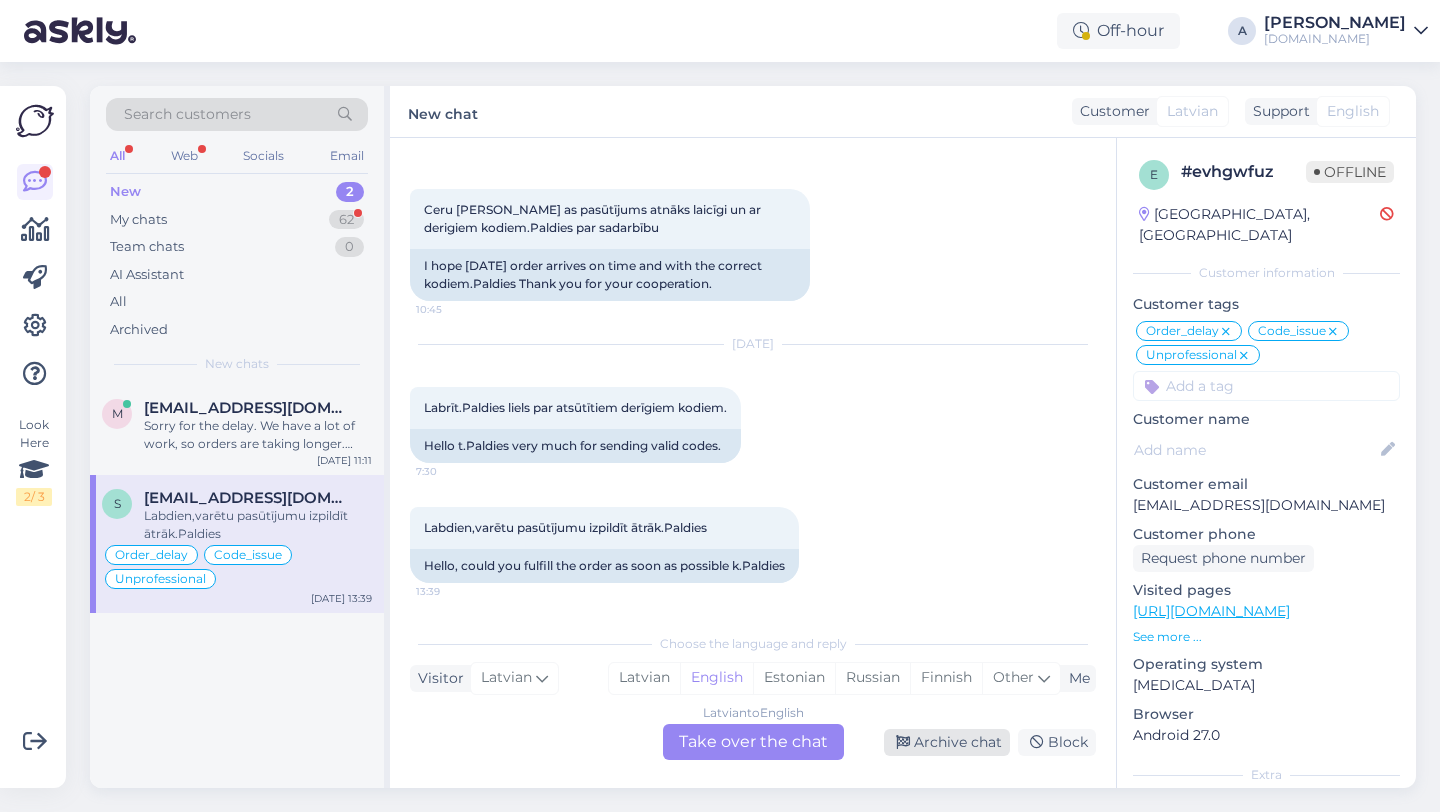 click on "Archive chat" at bounding box center [947, 742] 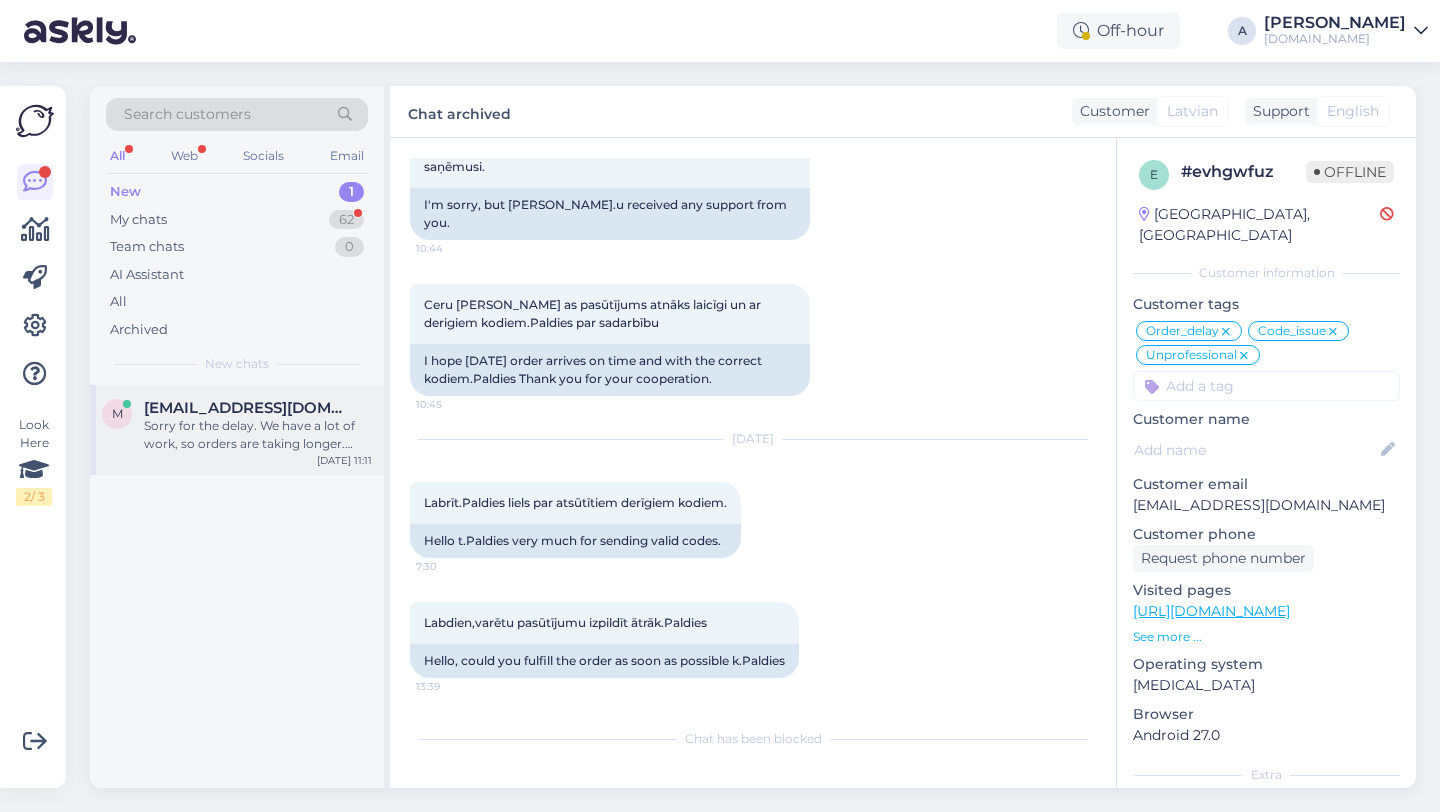 click on "Sorry for the delay. We have a lot of work, so orders are taking longer. Your code should come in about 30 minutes. Please check your junk or spam folders too, as codes sometimes go there. Sorry again for the wait!" at bounding box center (258, 435) 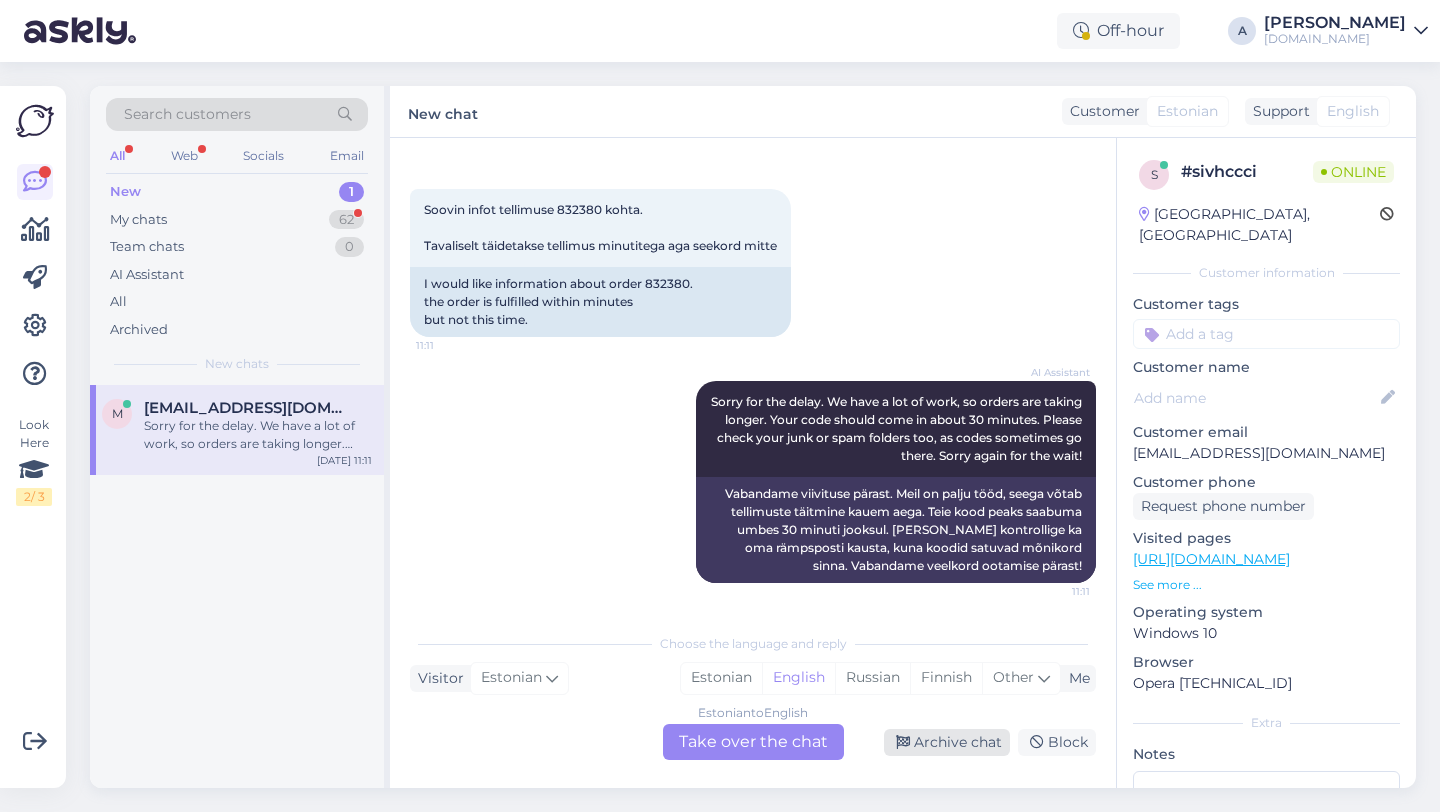 click on "Archive chat" at bounding box center (947, 742) 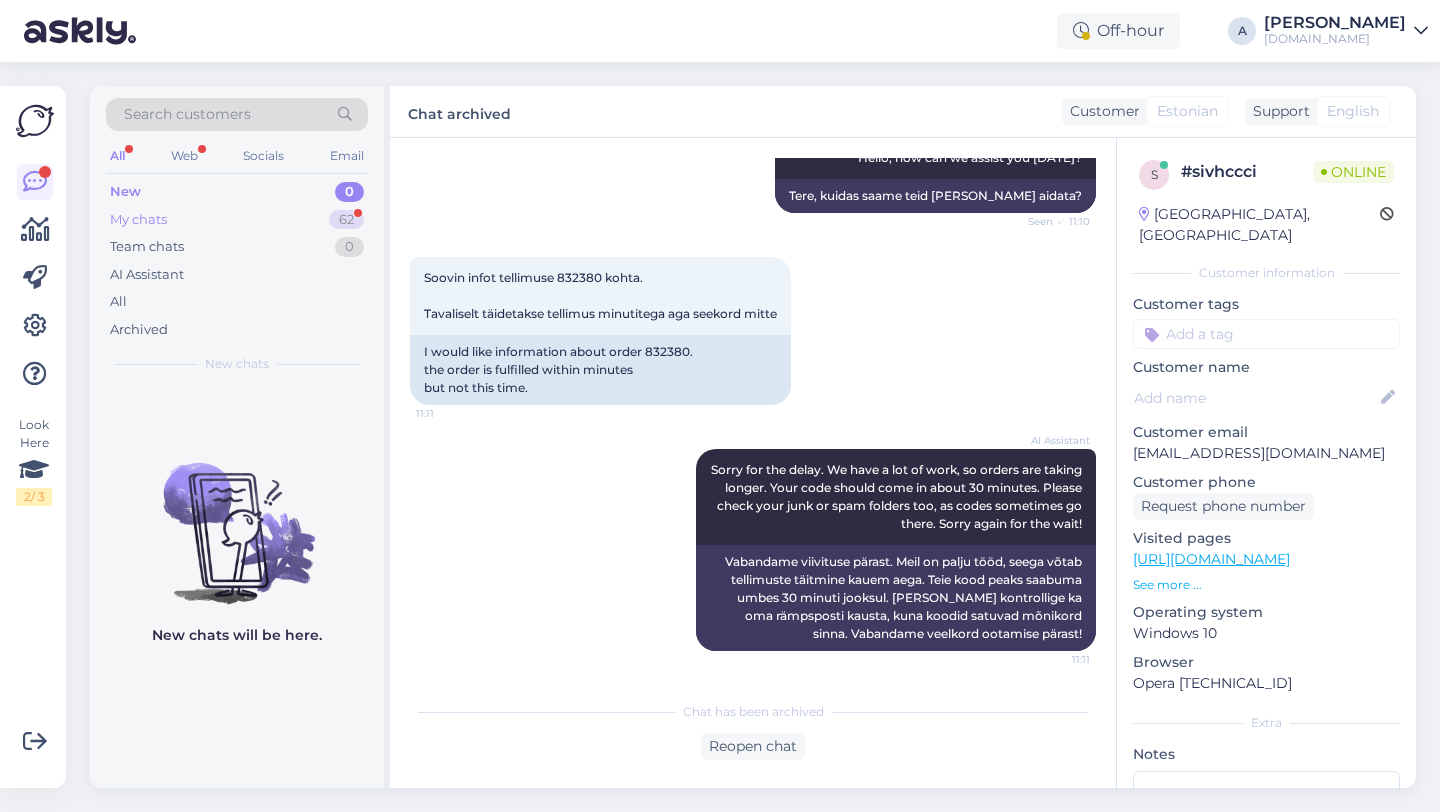 click on "My chats 62" at bounding box center (237, 220) 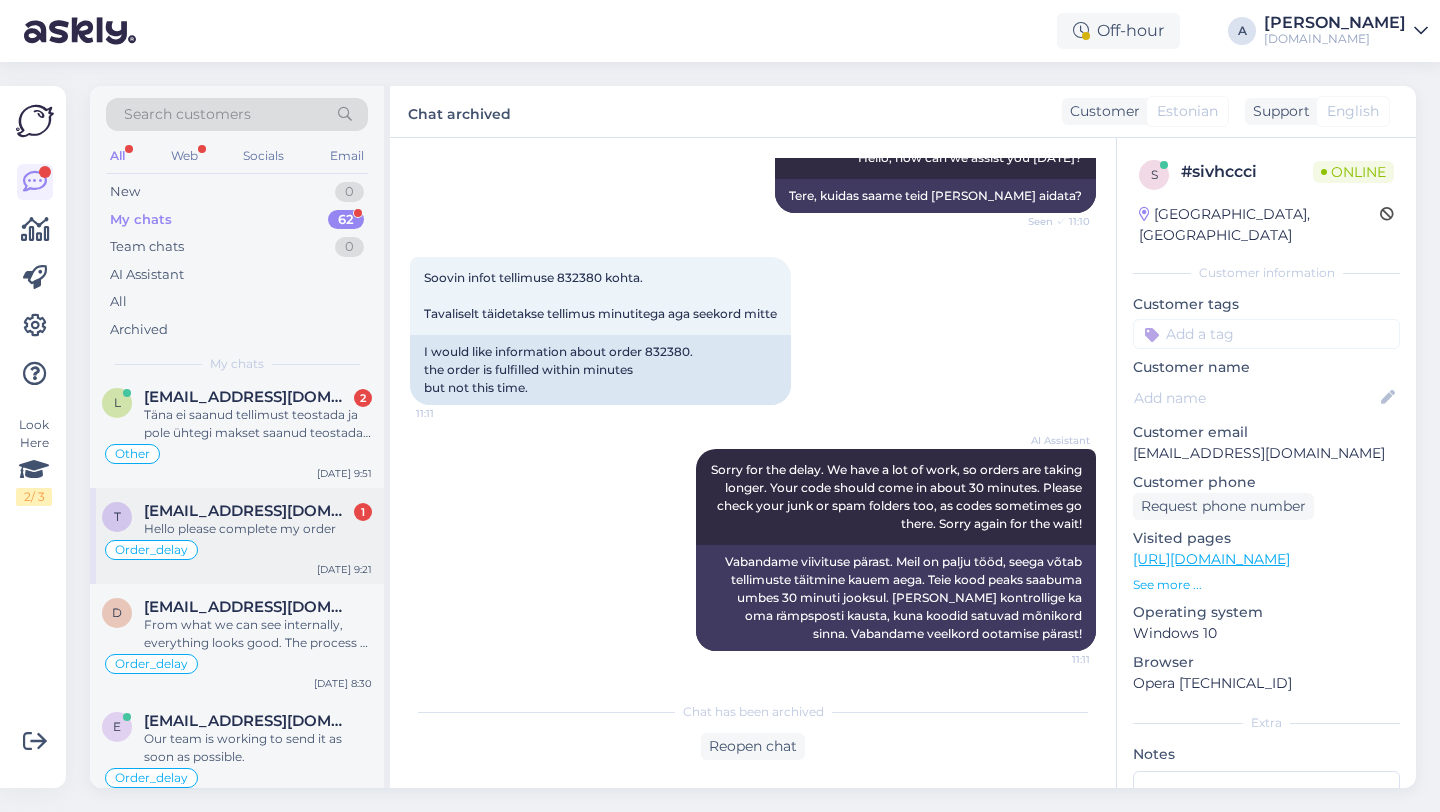 scroll, scrollTop: 138, scrollLeft: 0, axis: vertical 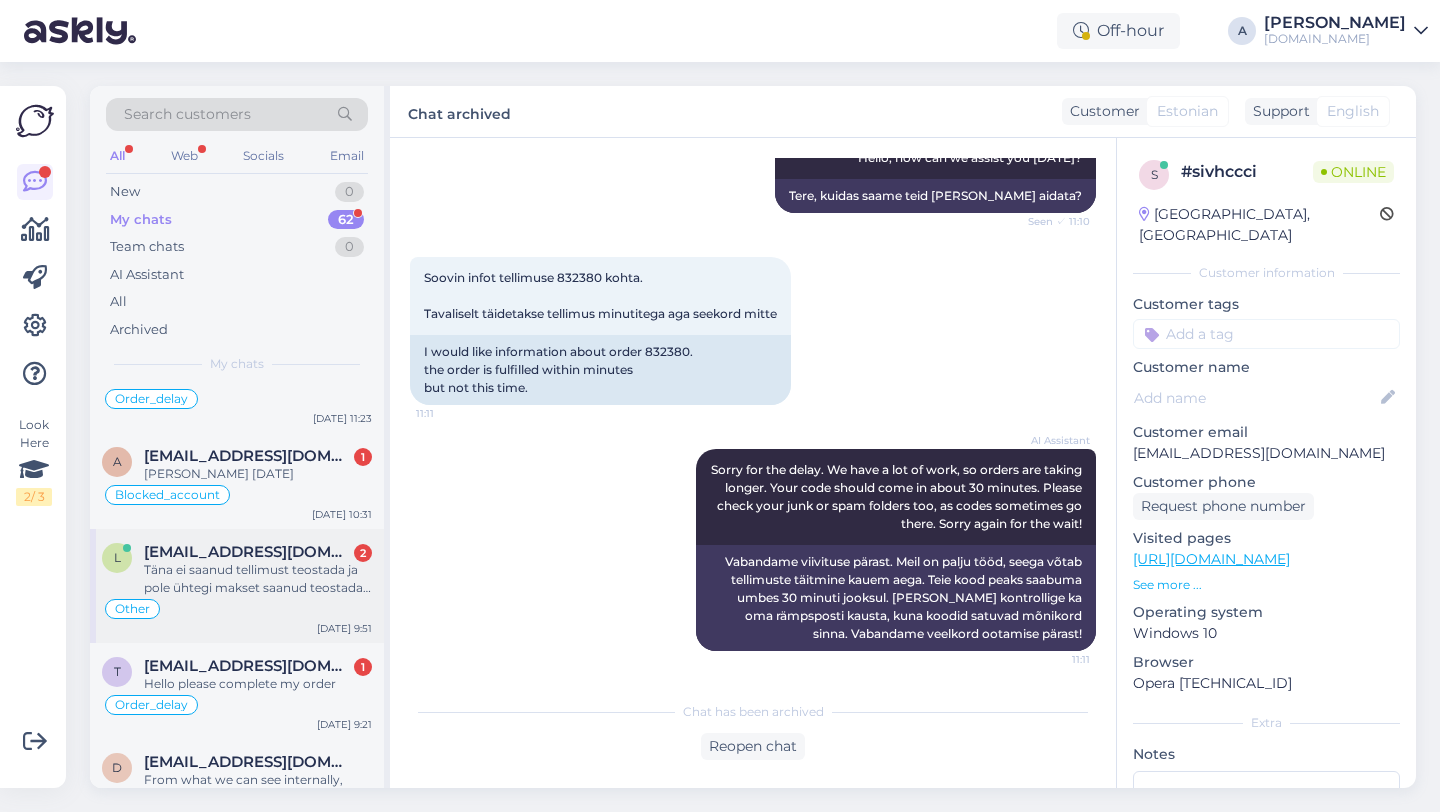 click on "Täna ei saanud tellimust teostada ja pole ühtegi makset saanud teostada. Kas on süsteemis viga?" at bounding box center (258, 579) 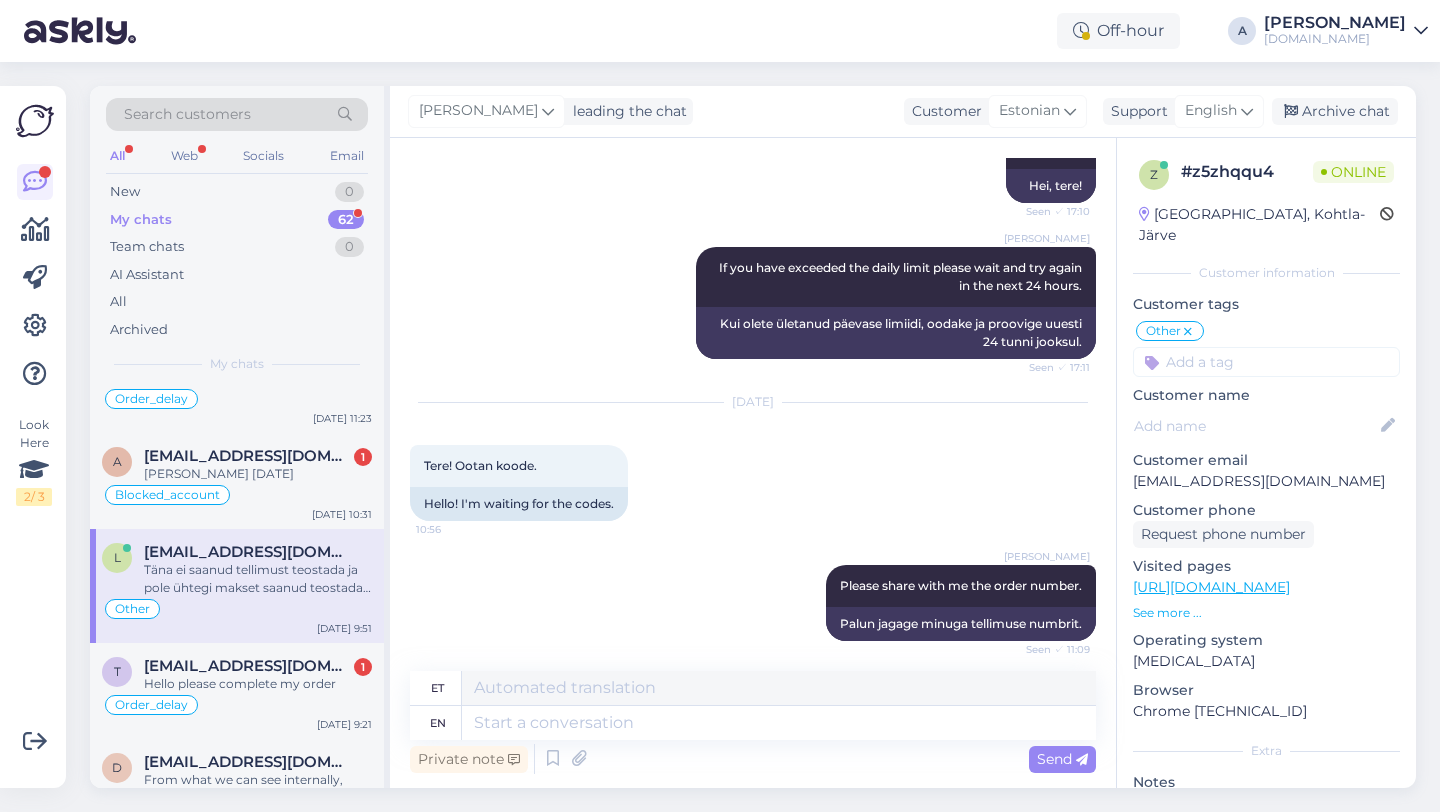 scroll, scrollTop: 3627, scrollLeft: 0, axis: vertical 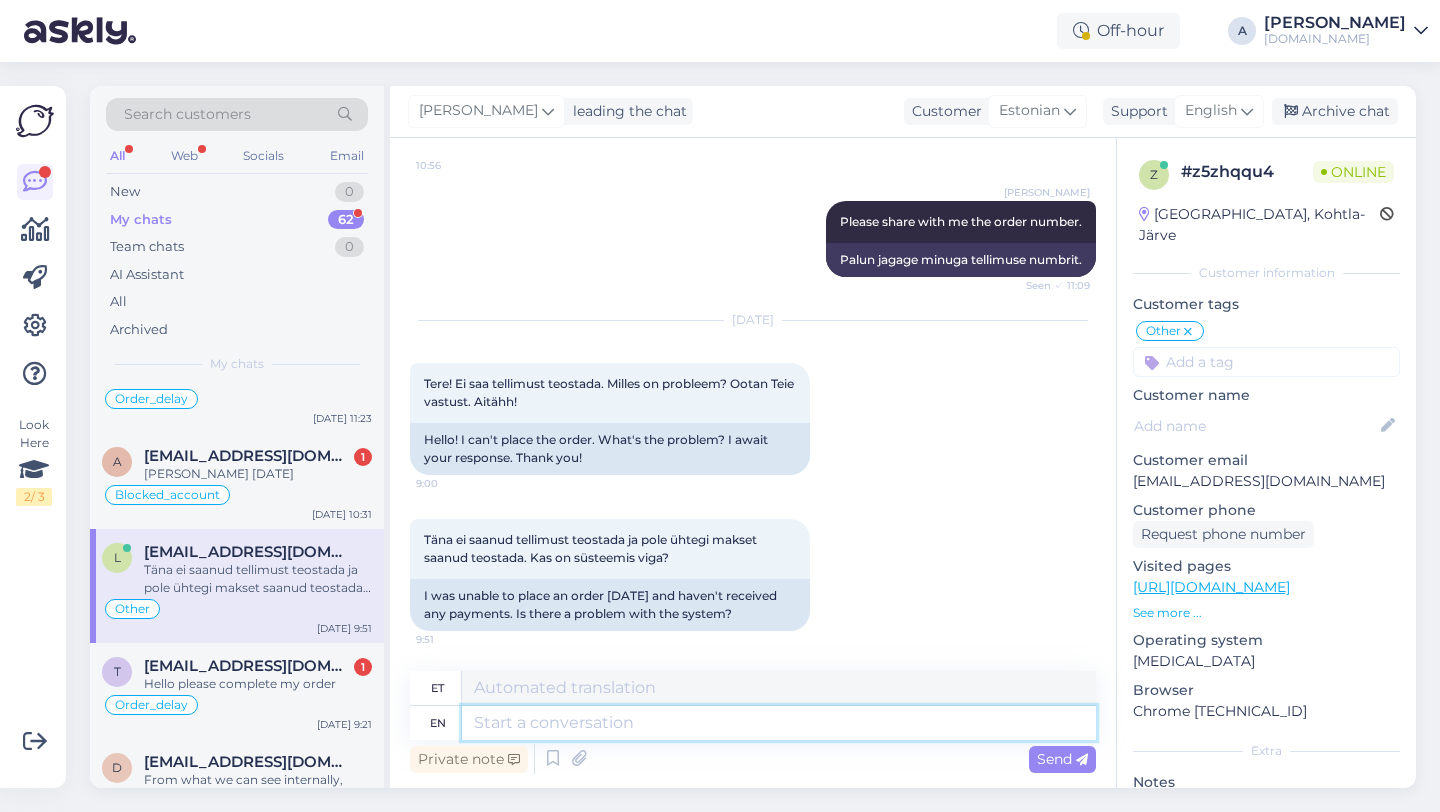 click at bounding box center (779, 723) 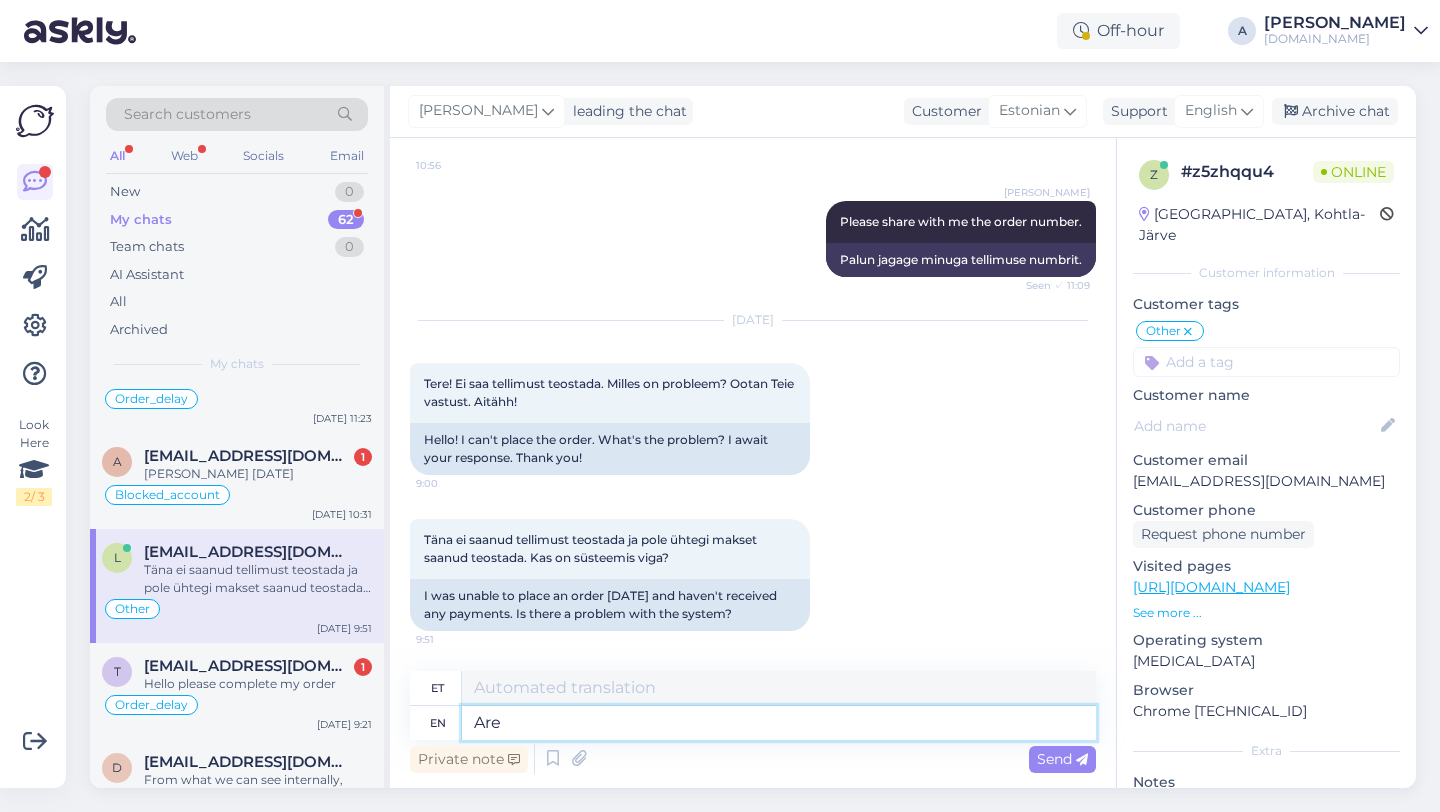 type on "Are i" 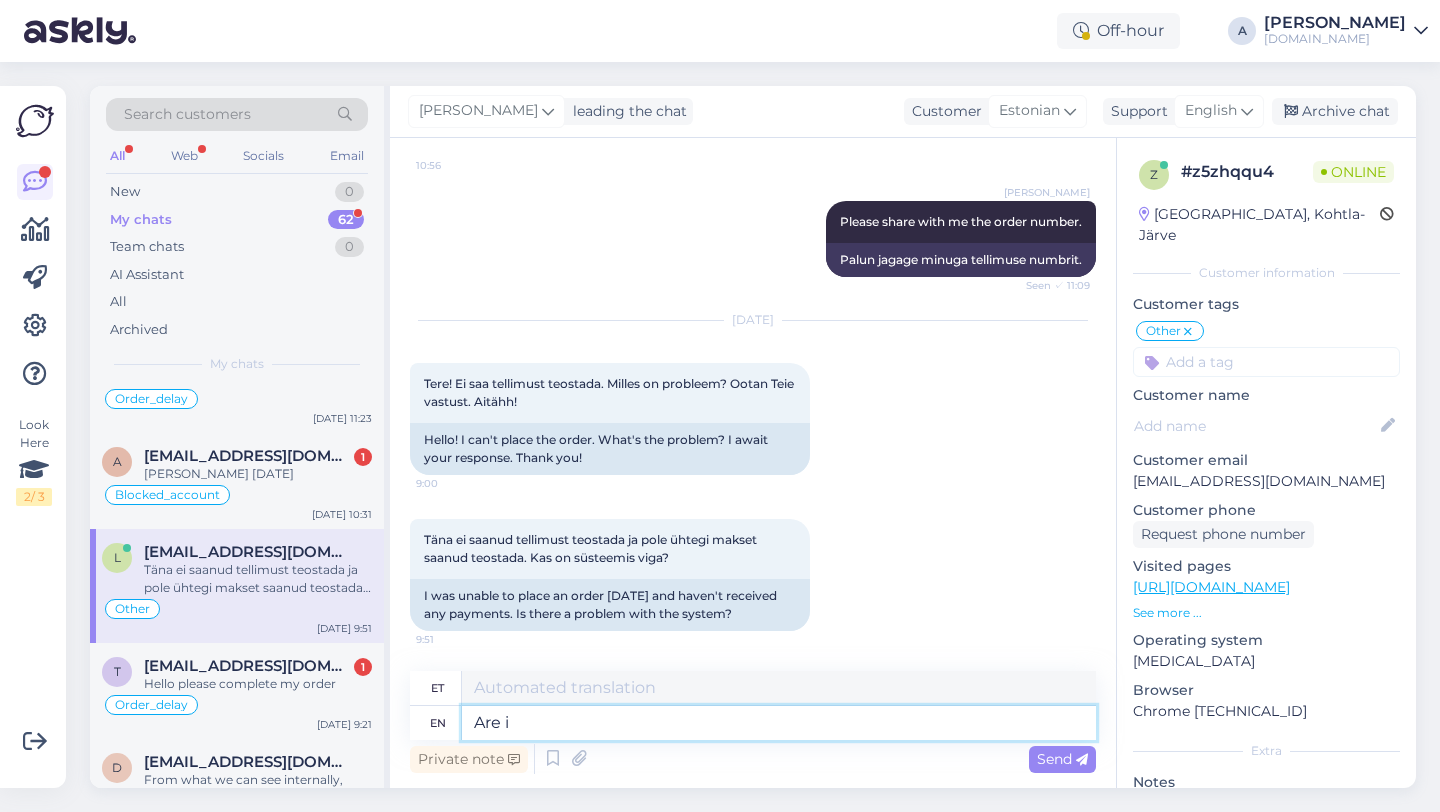 type on "Kas" 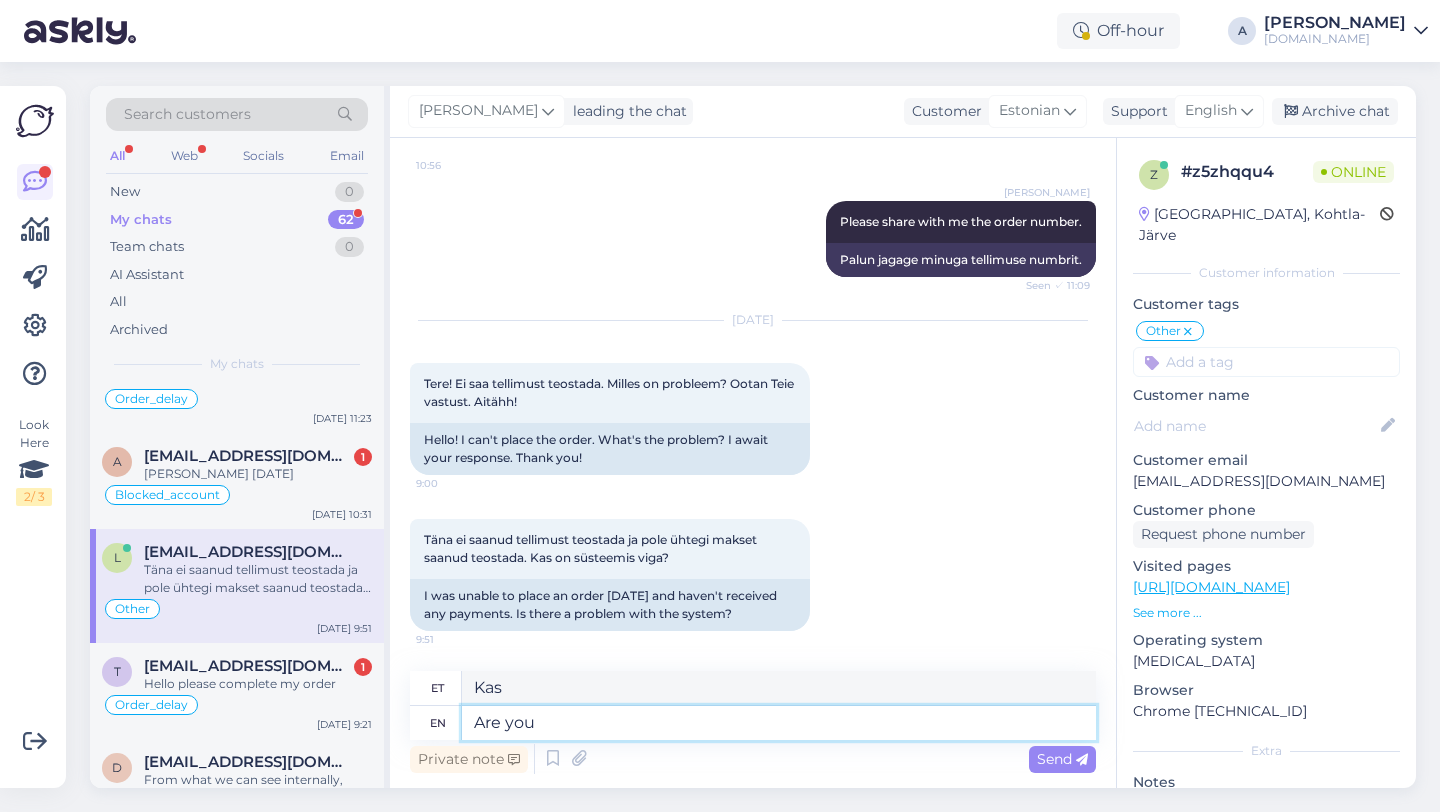 type on "Are you" 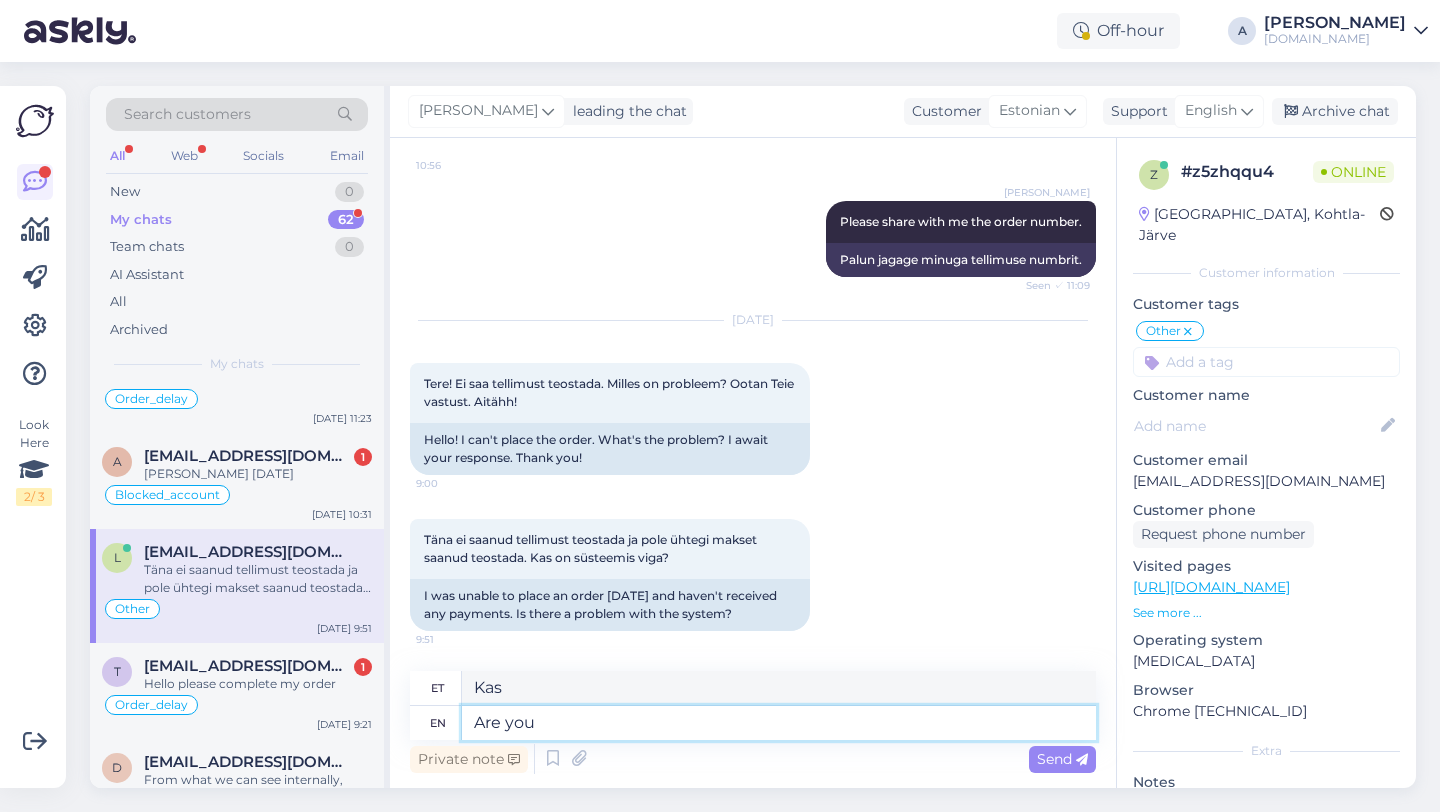 type on "Kas sa oled?" 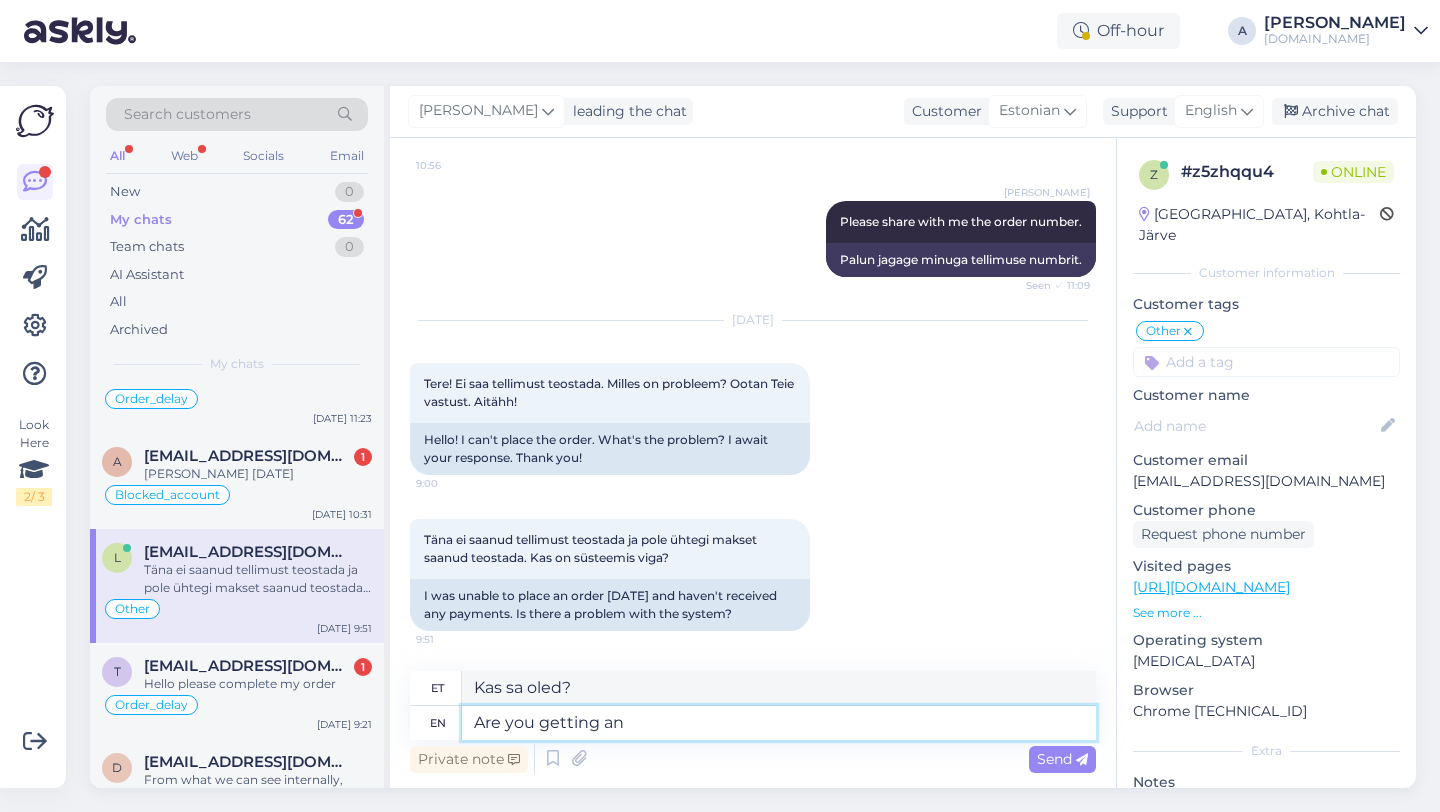 type on "Are you getting an" 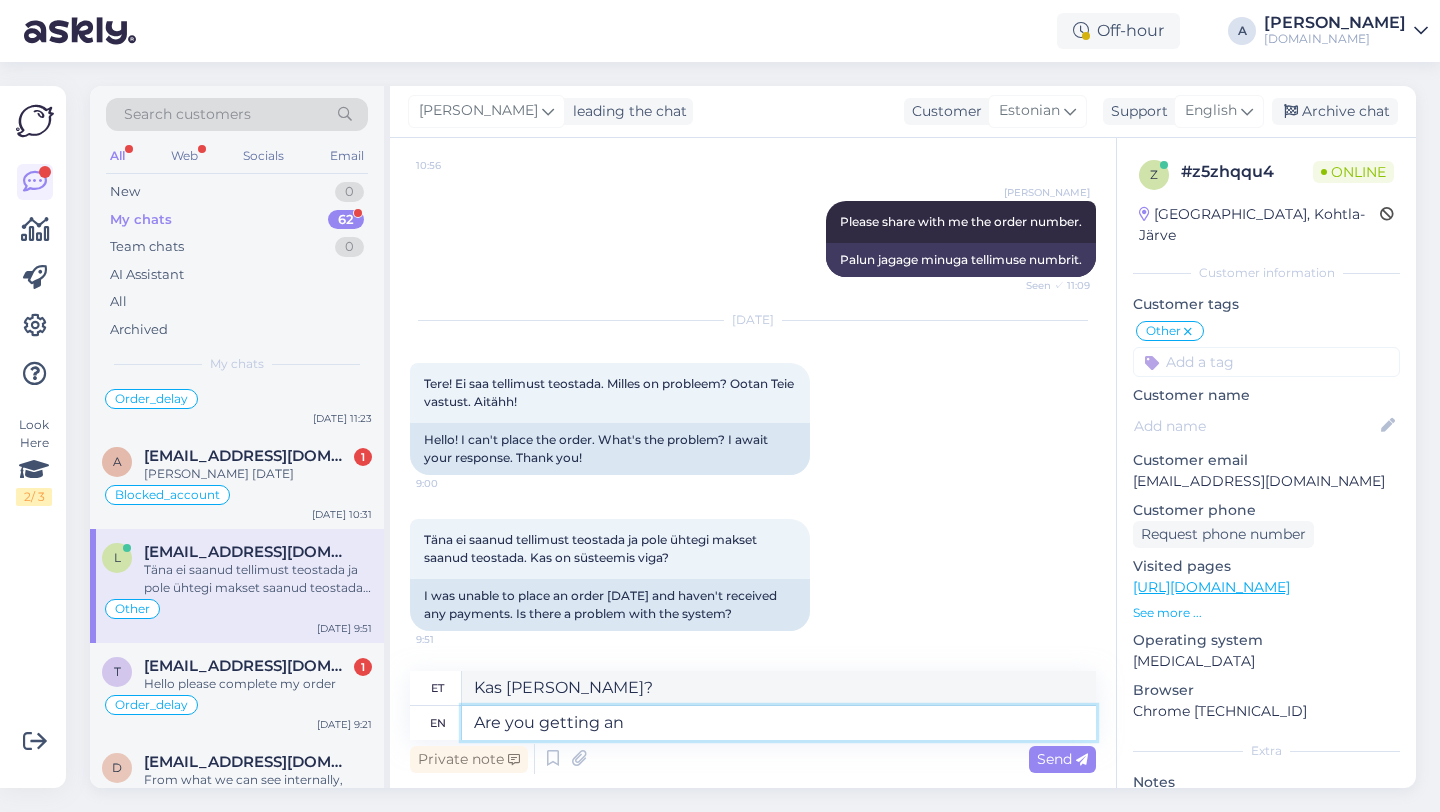 type on "Kas sa saad aru?" 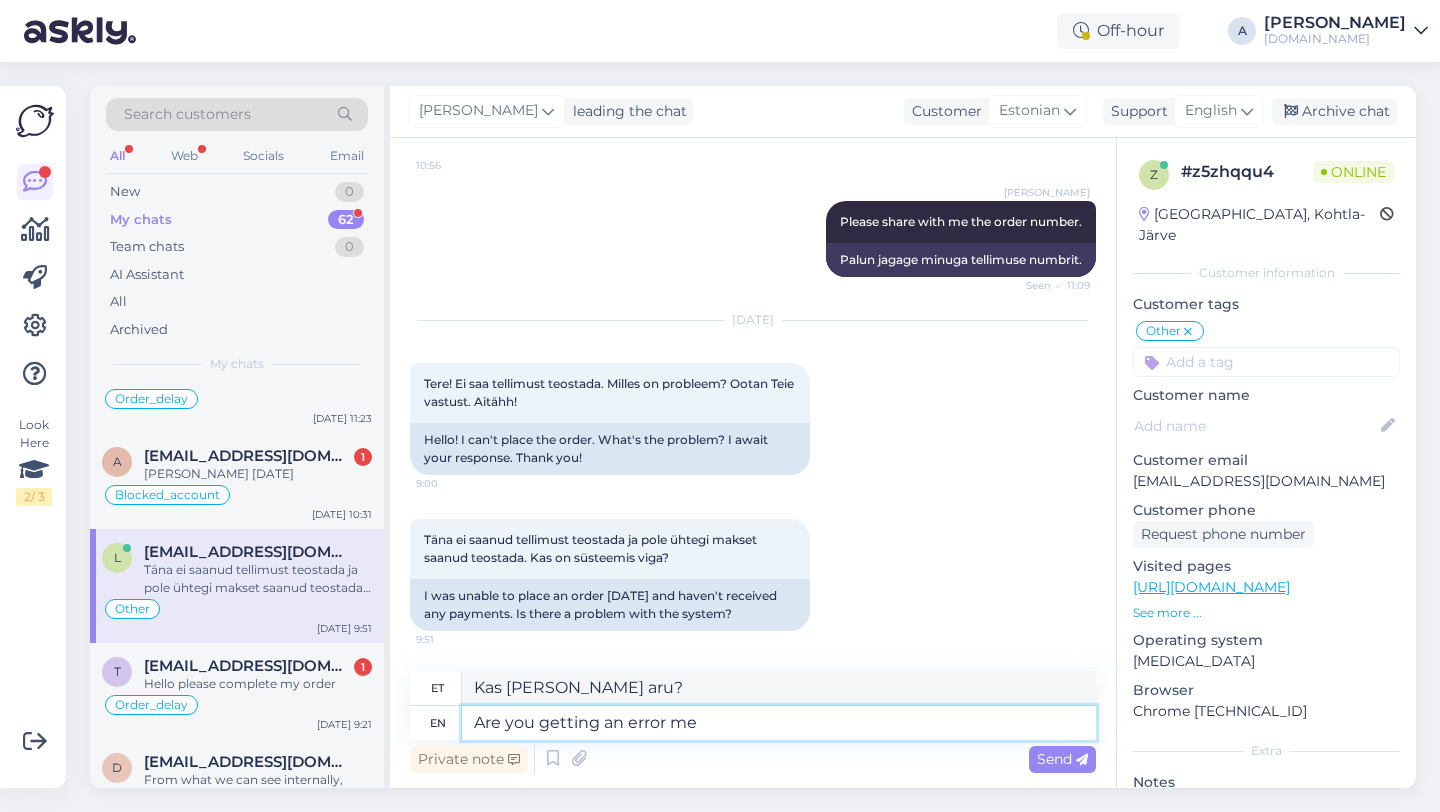 type on "Are you getting an error mes" 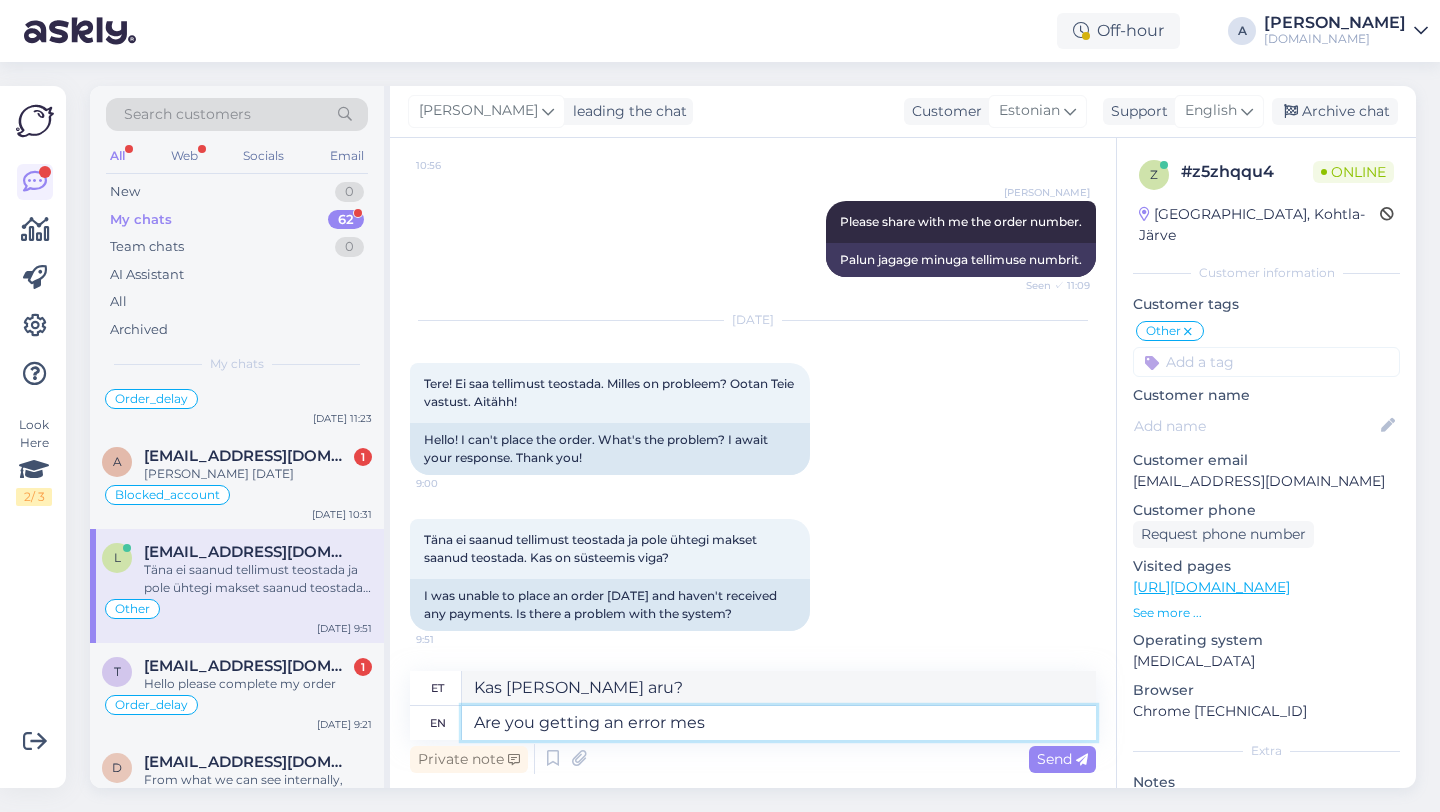 type on "Kas kuvatakse mingi veateade?" 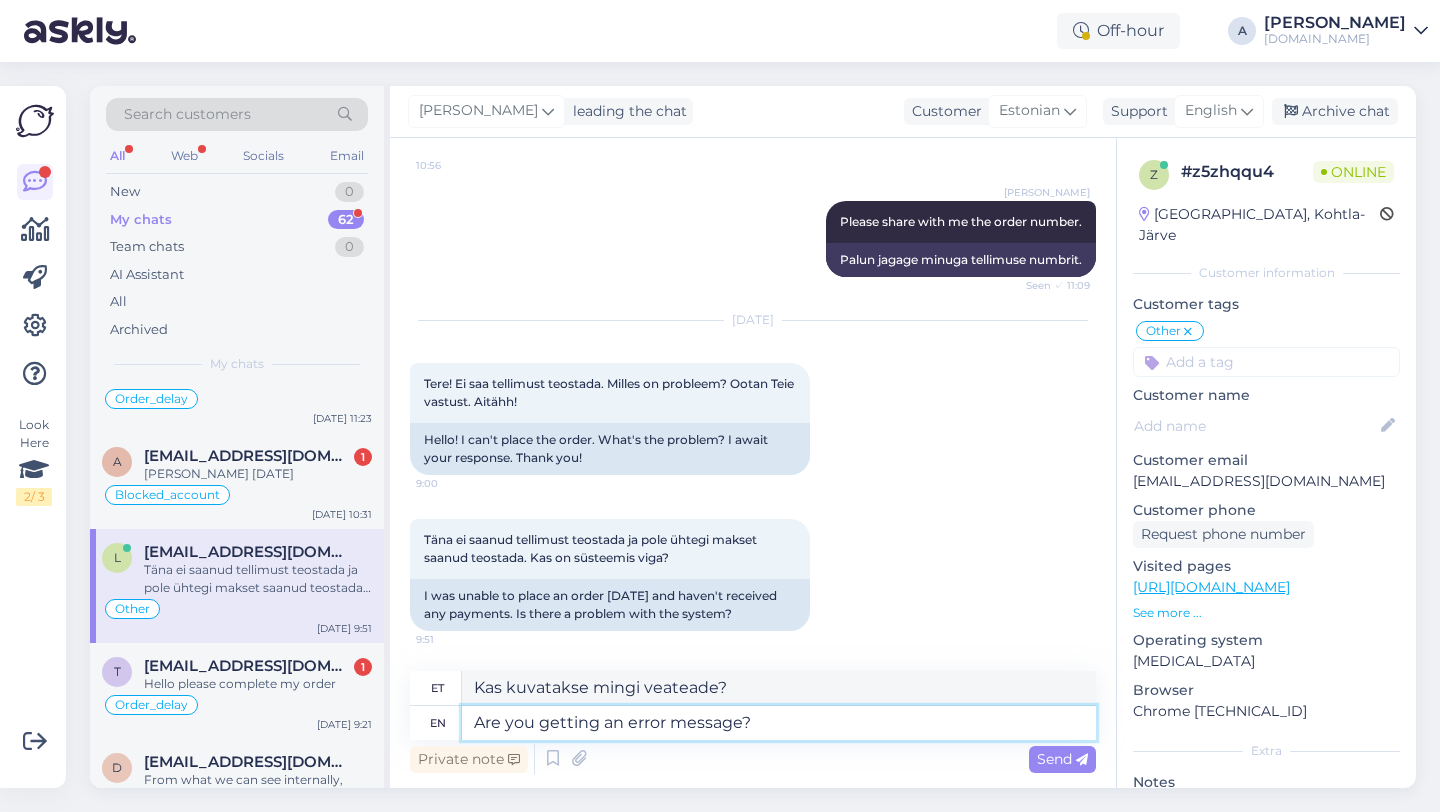 type on "Are you getting an error message?" 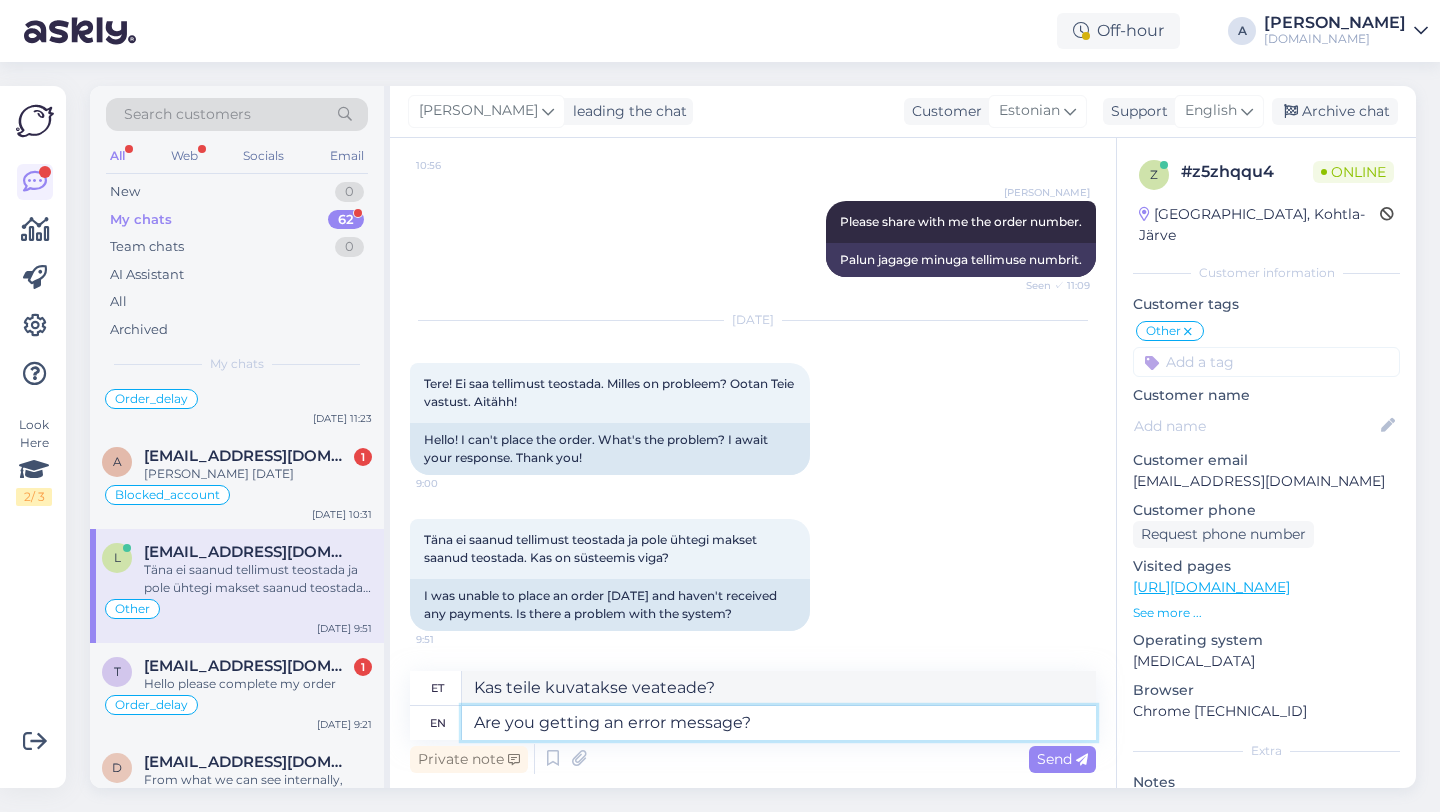 type 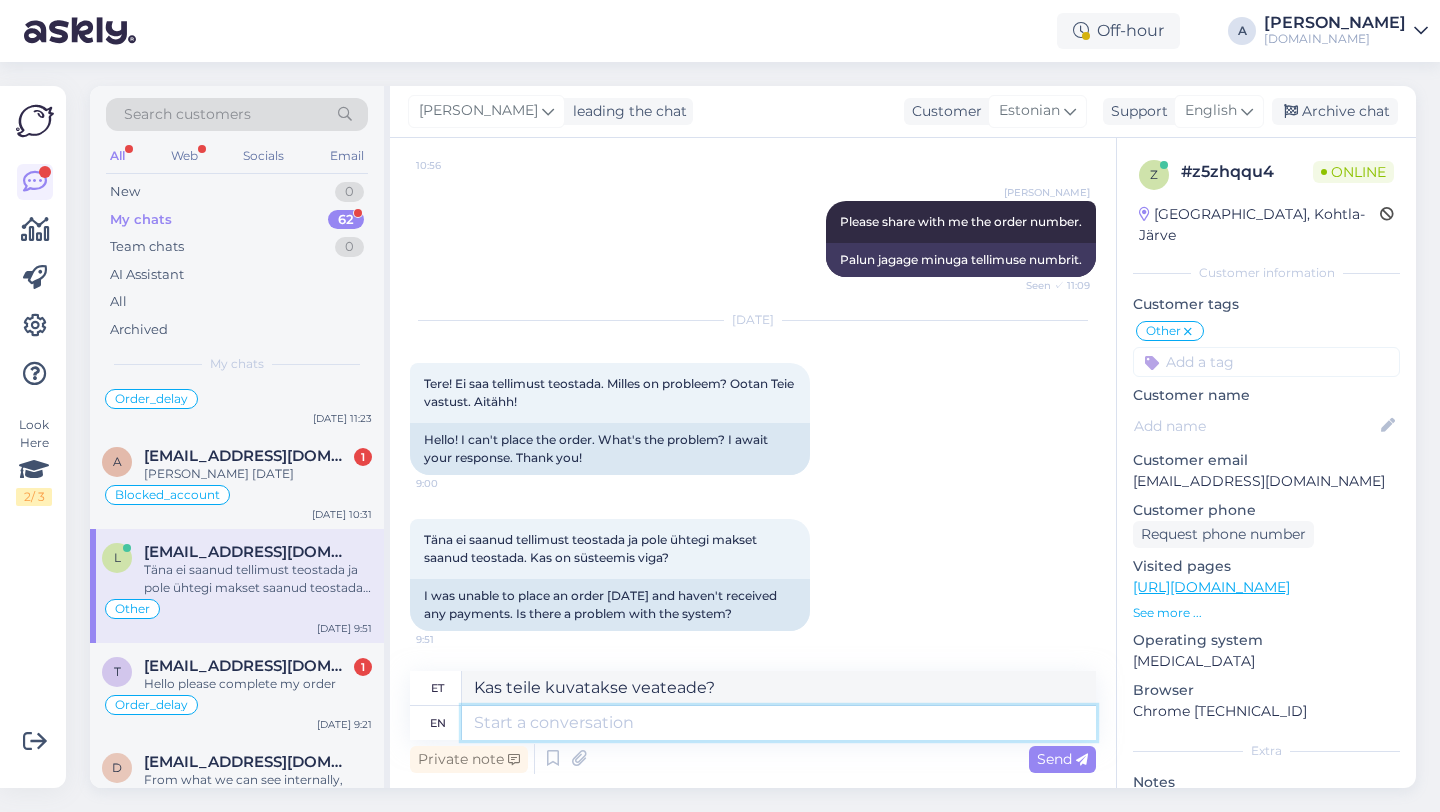 type 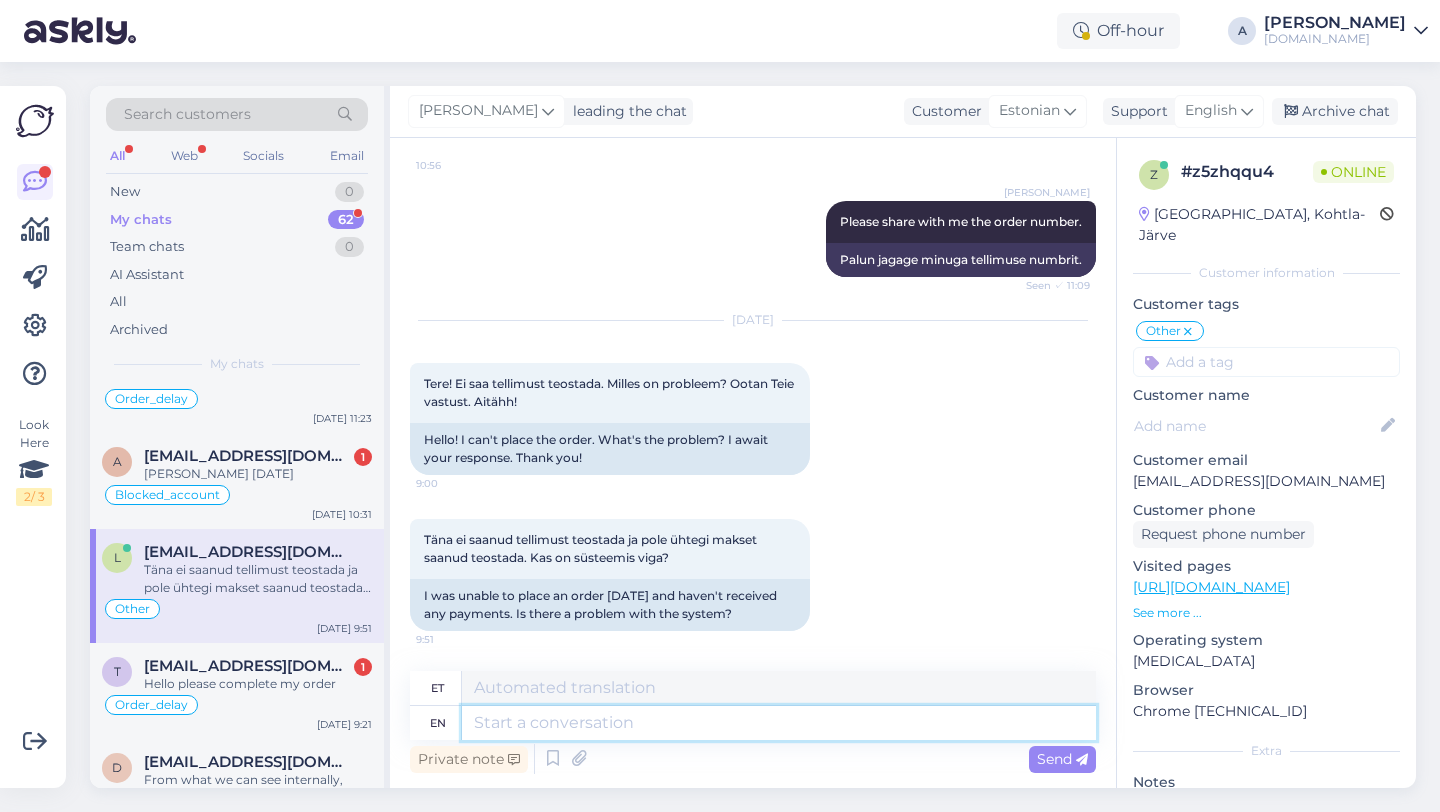 scroll, scrollTop: 3747, scrollLeft: 0, axis: vertical 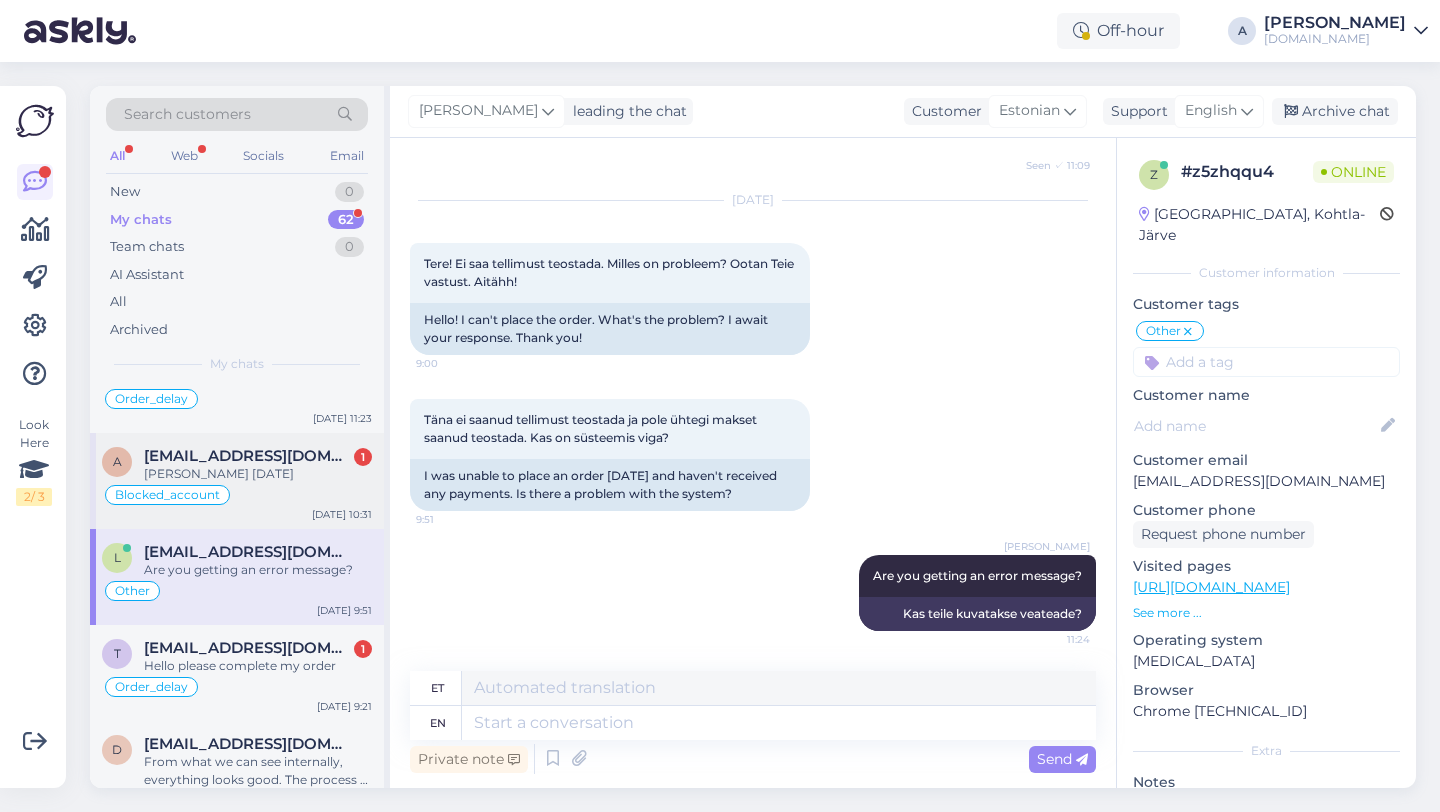 click on "Blocked_account" at bounding box center (237, 495) 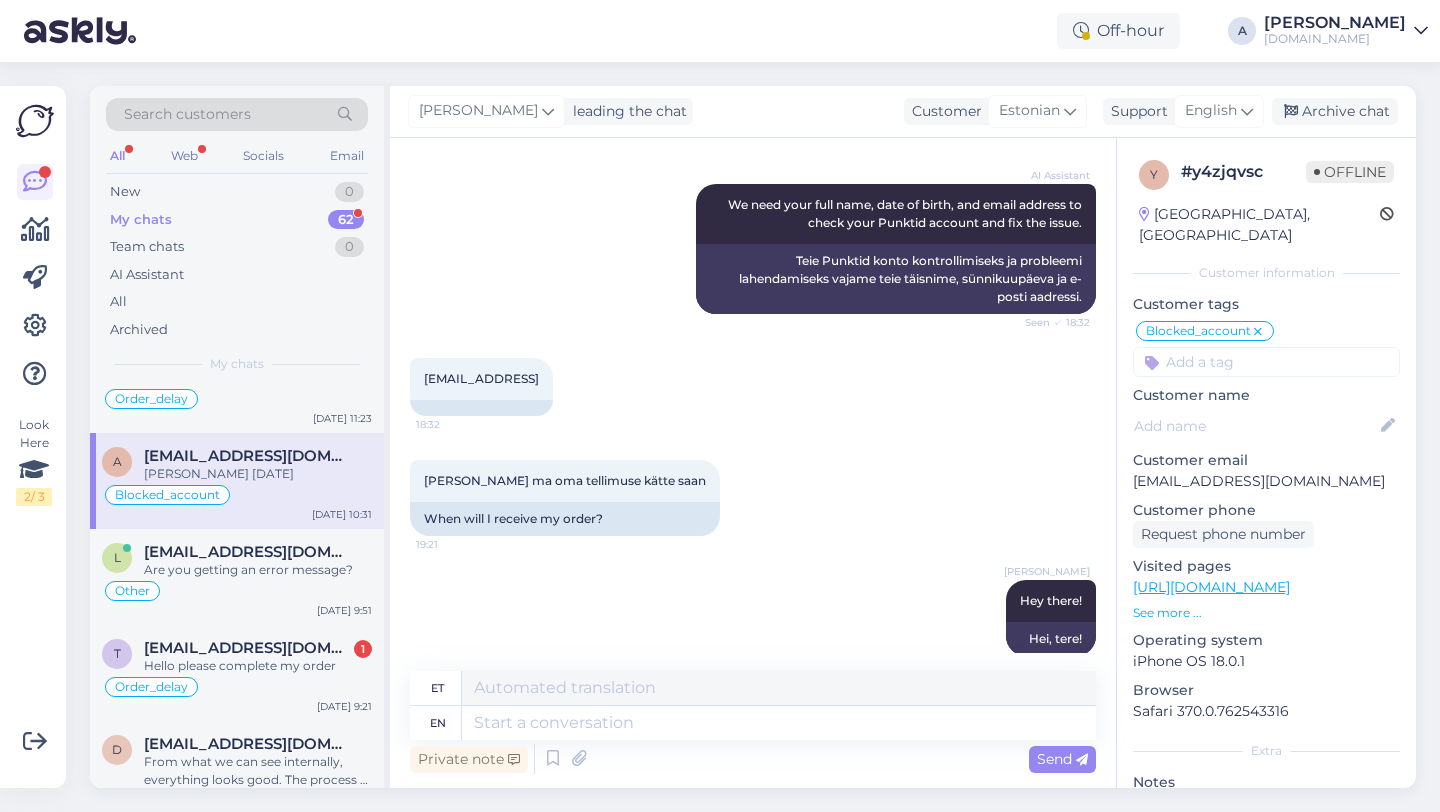 scroll, scrollTop: 920, scrollLeft: 0, axis: vertical 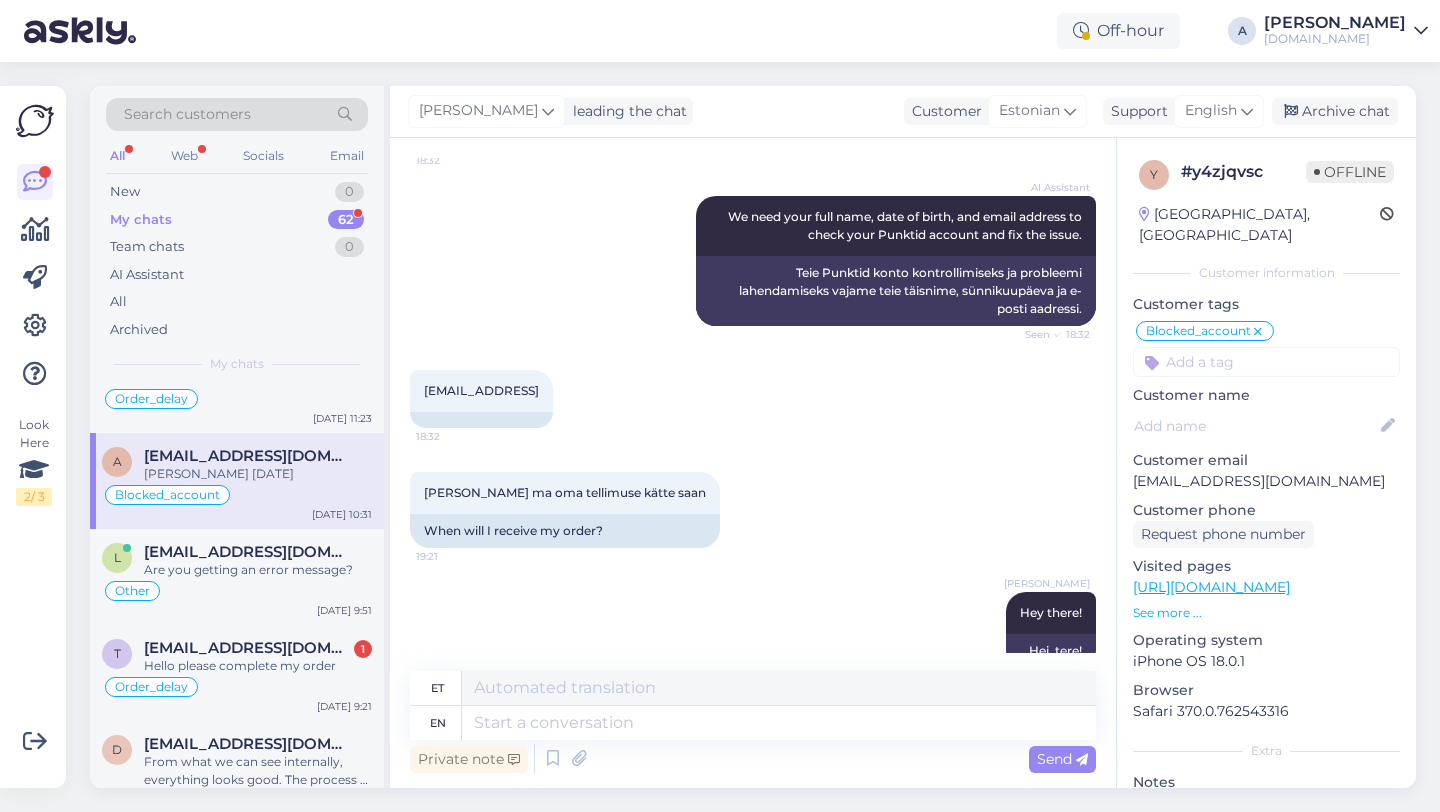 drag, startPoint x: 590, startPoint y: 390, endPoint x: 395, endPoint y: 386, distance: 195.04102 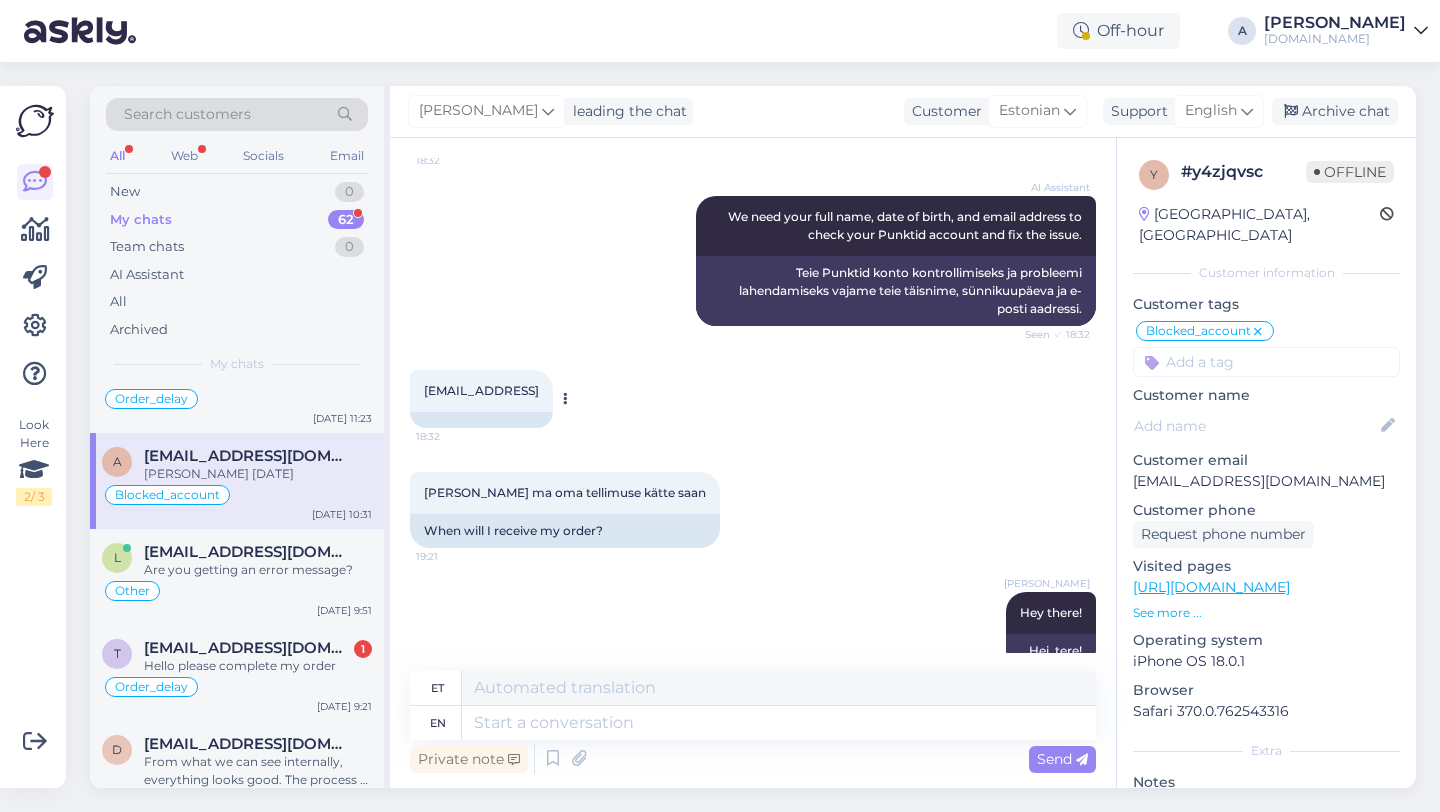 copy on "Aalikaktistian4@gmail.con" 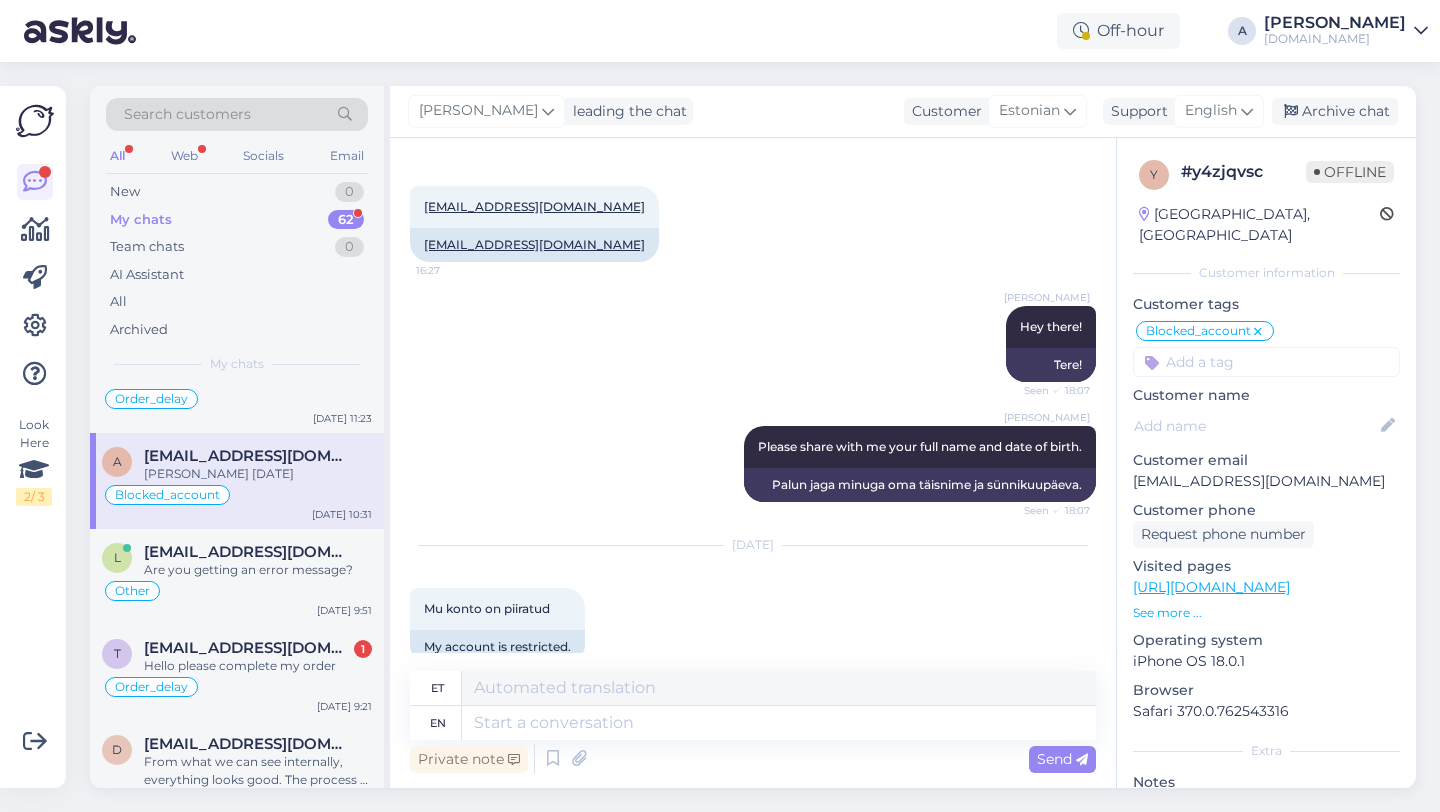 scroll, scrollTop: 371, scrollLeft: 0, axis: vertical 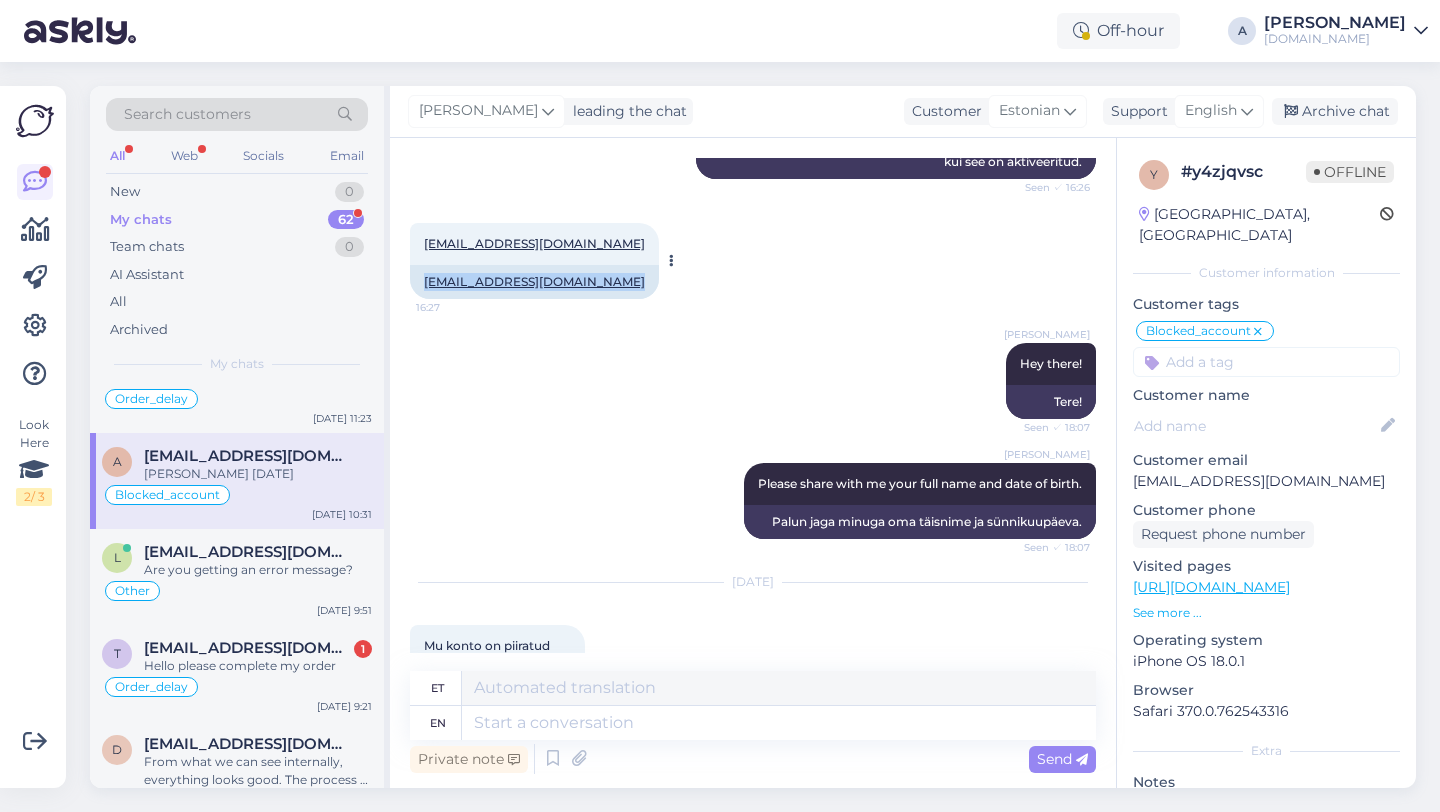 copy on "Allikakrististian4@gmail.com" 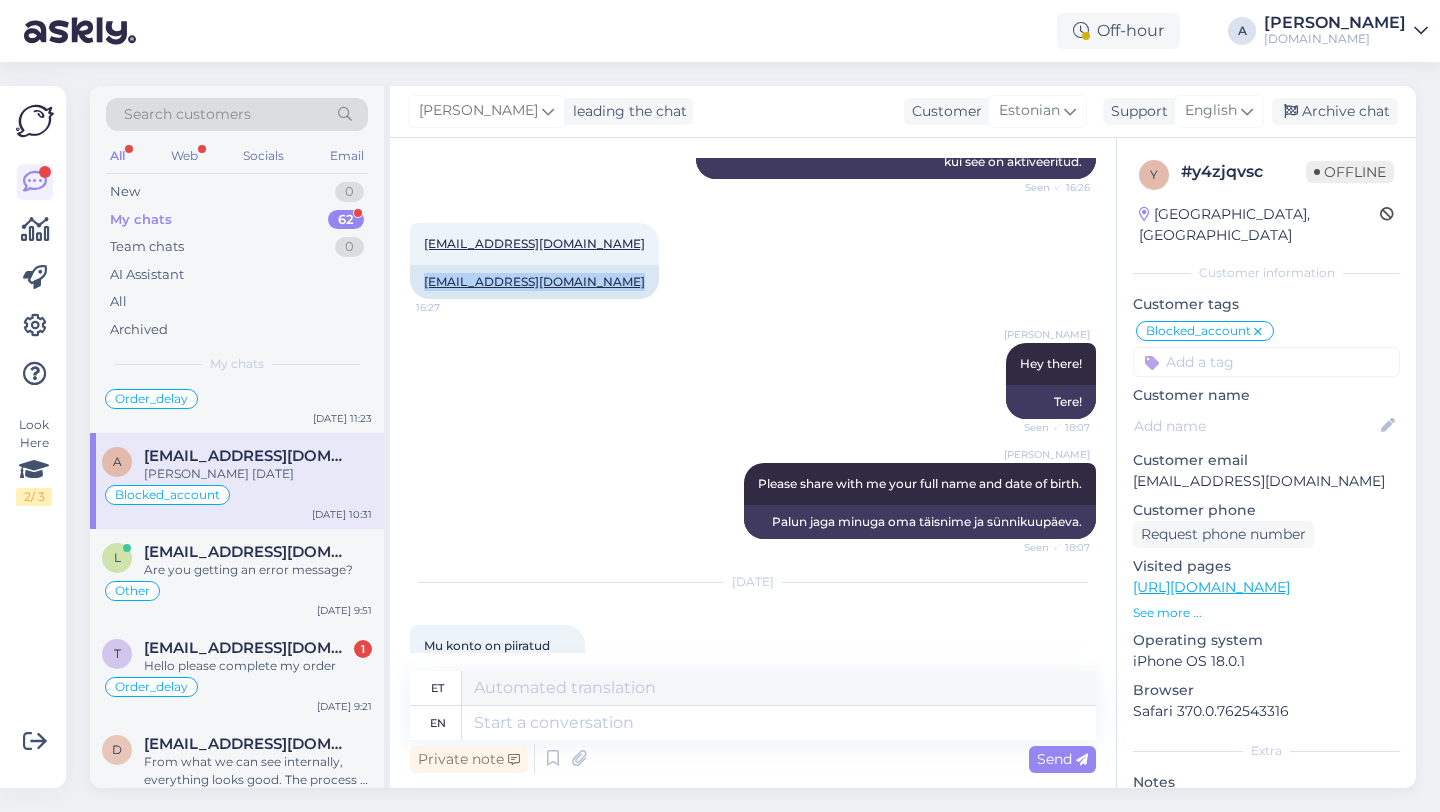 scroll, scrollTop: 1239, scrollLeft: 0, axis: vertical 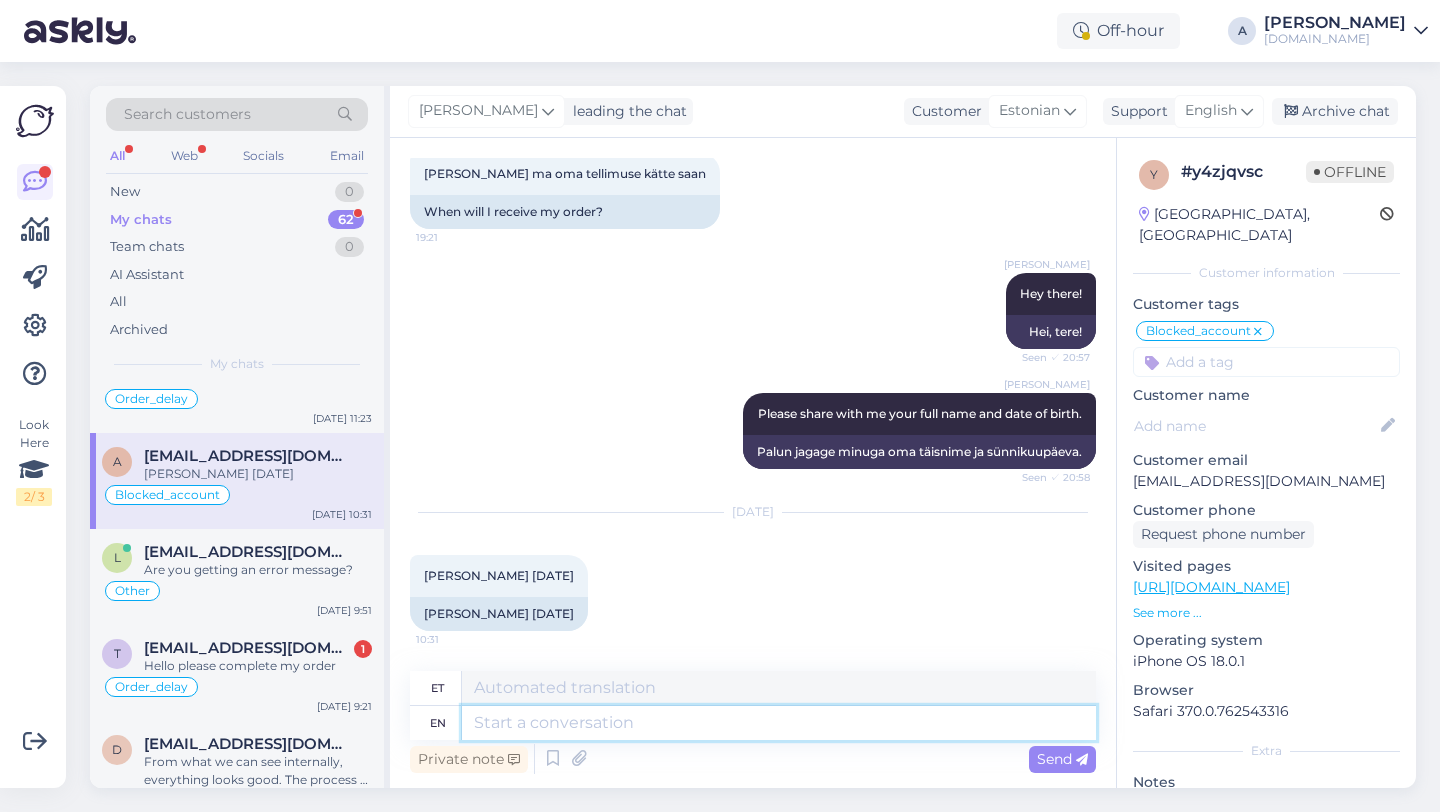 click at bounding box center (779, 723) 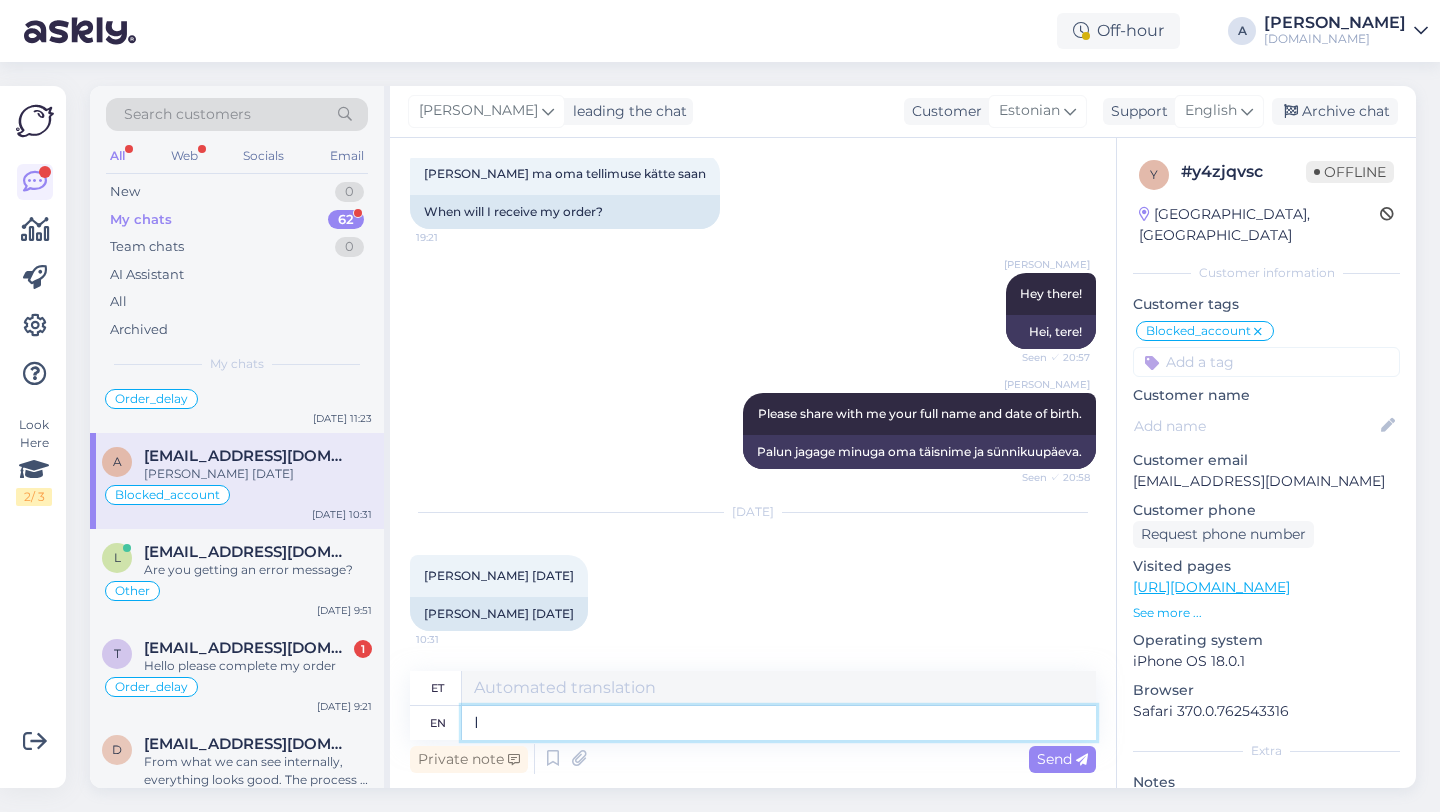 type on "I h" 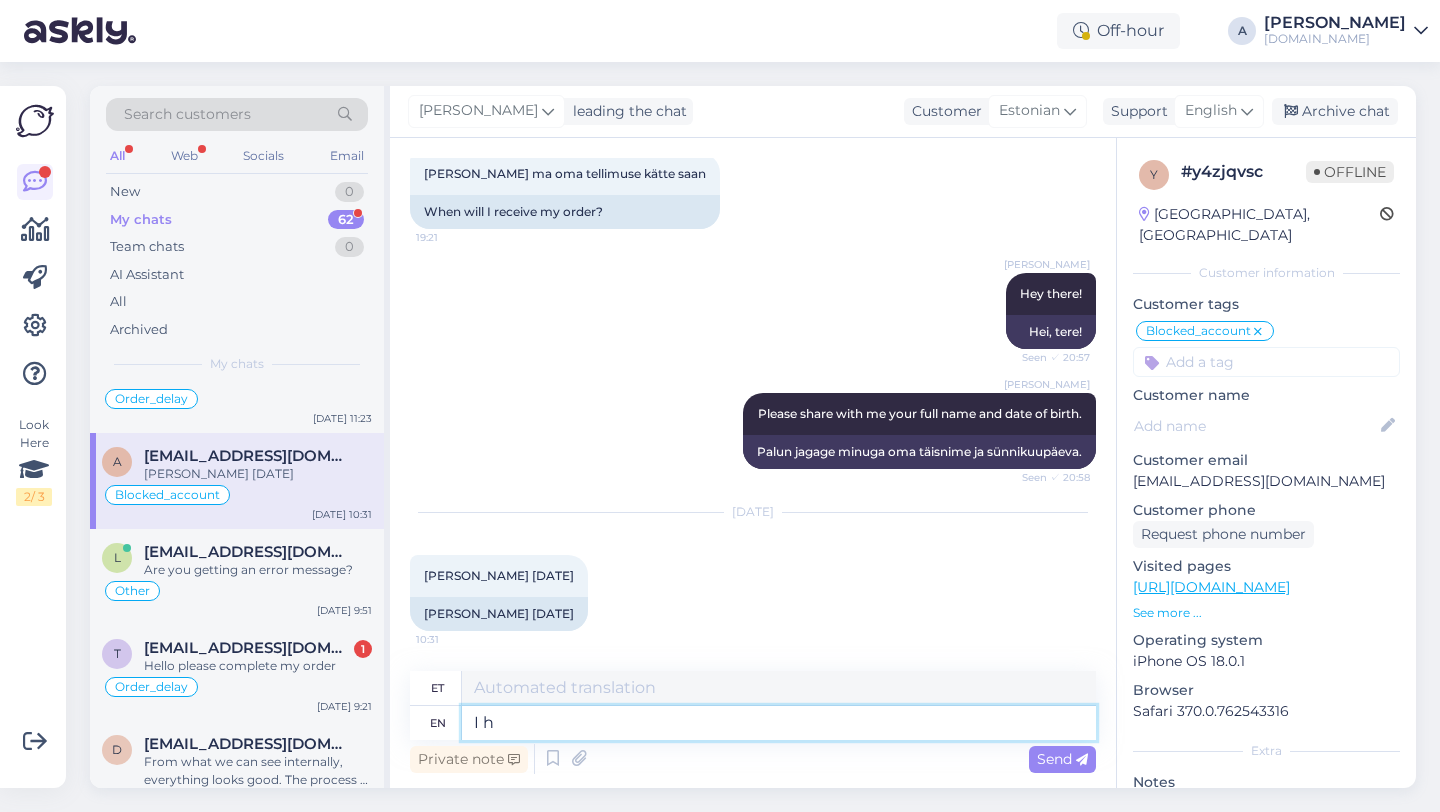 type on "Mina" 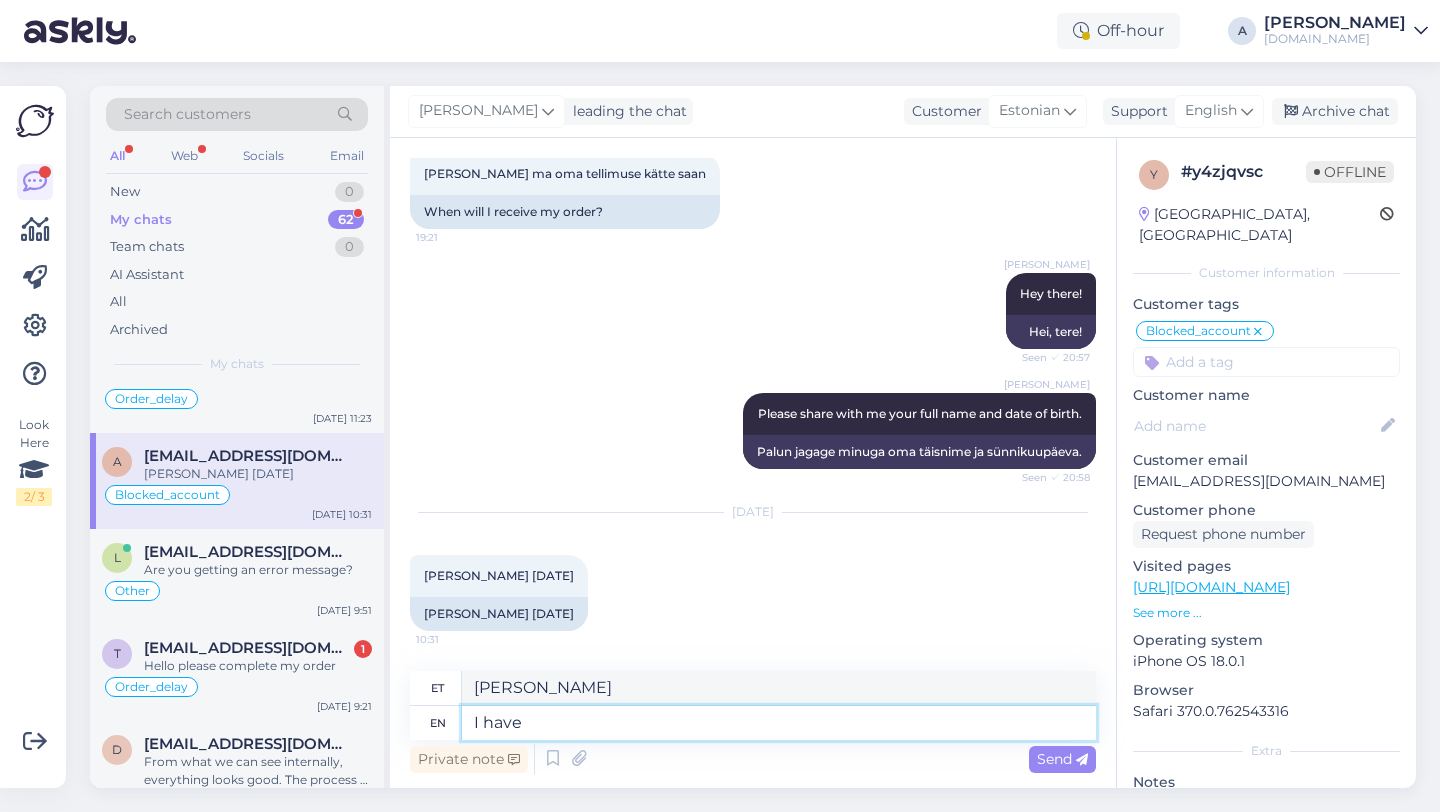 type on "I have n" 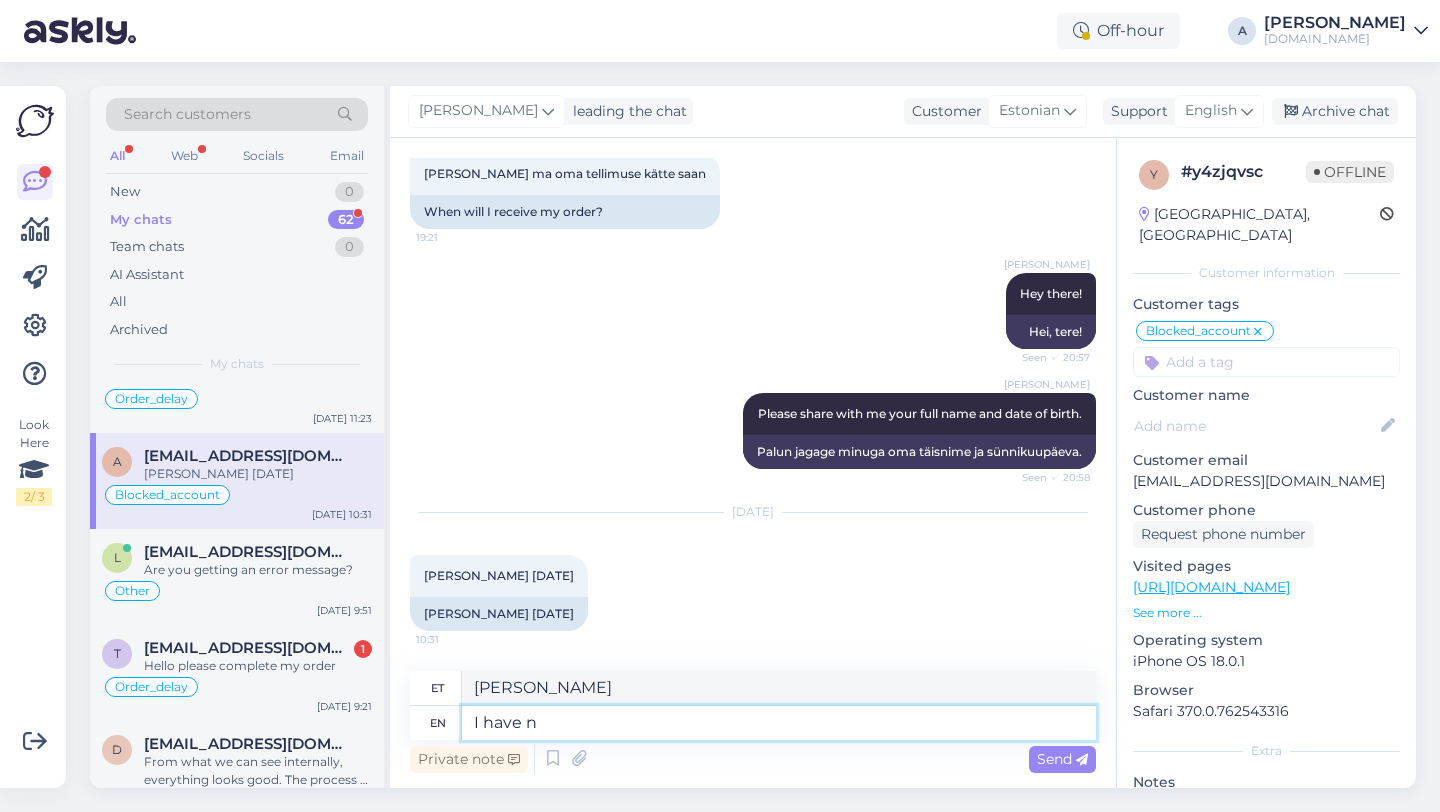 type on "Mul on" 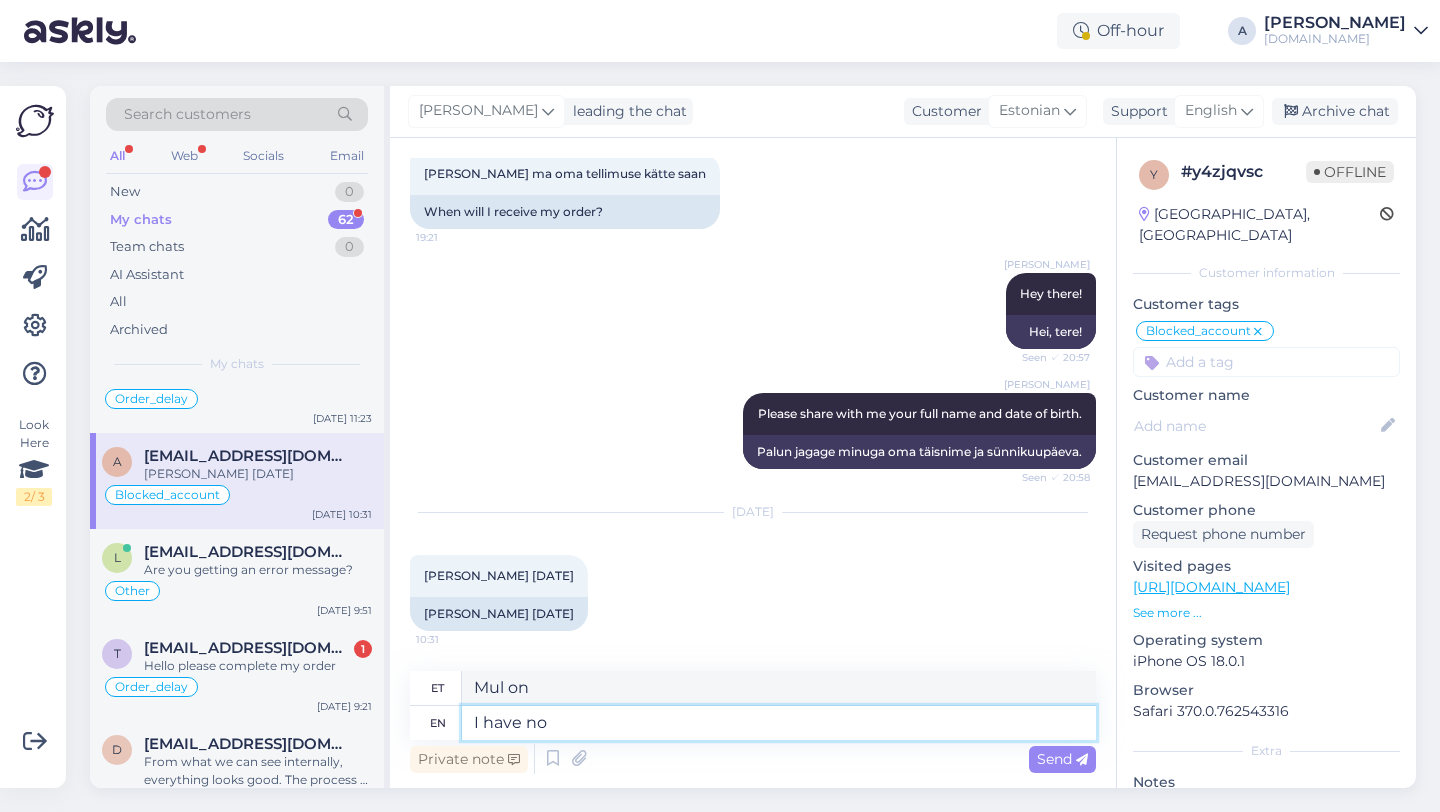 type on "I have no a" 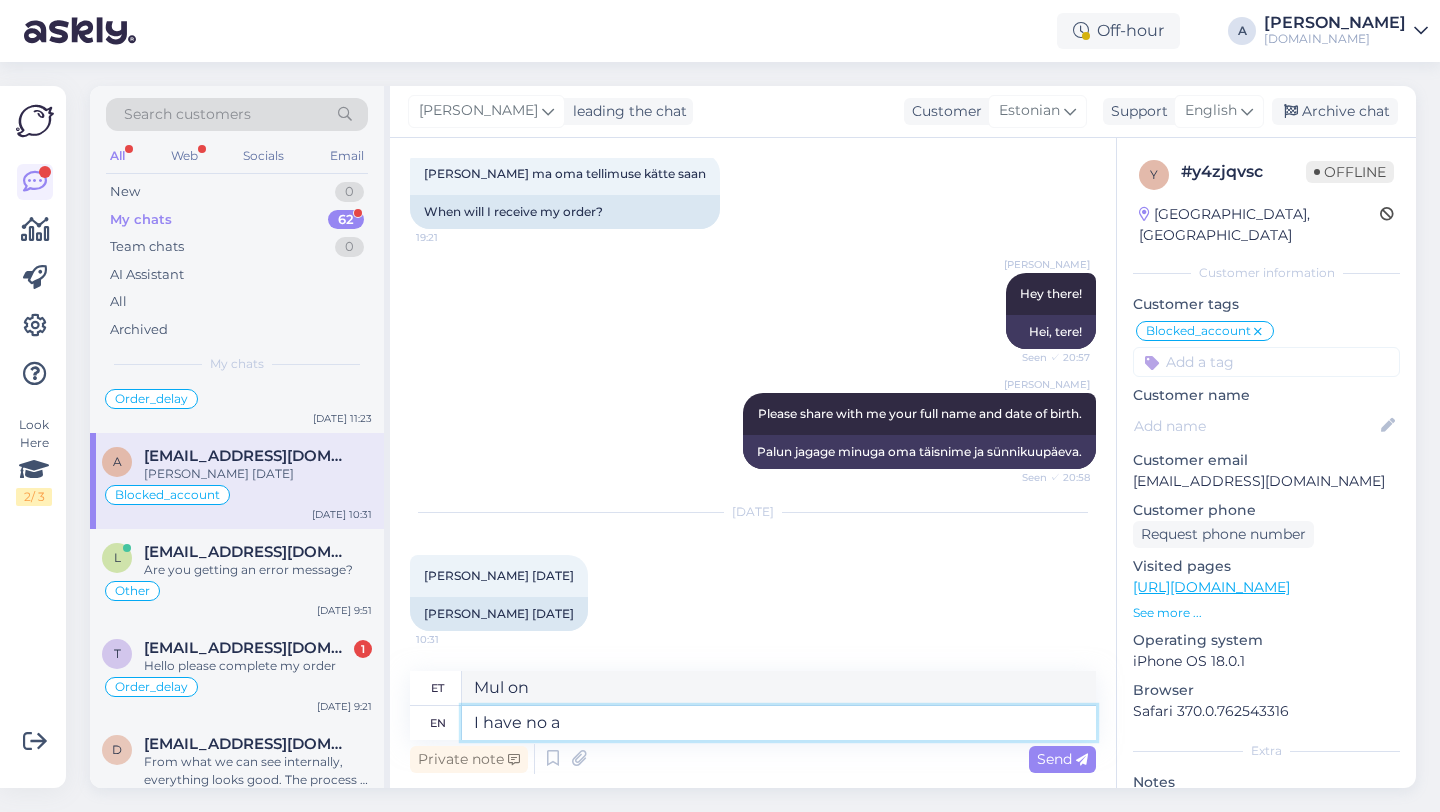type on "Mul ei ole." 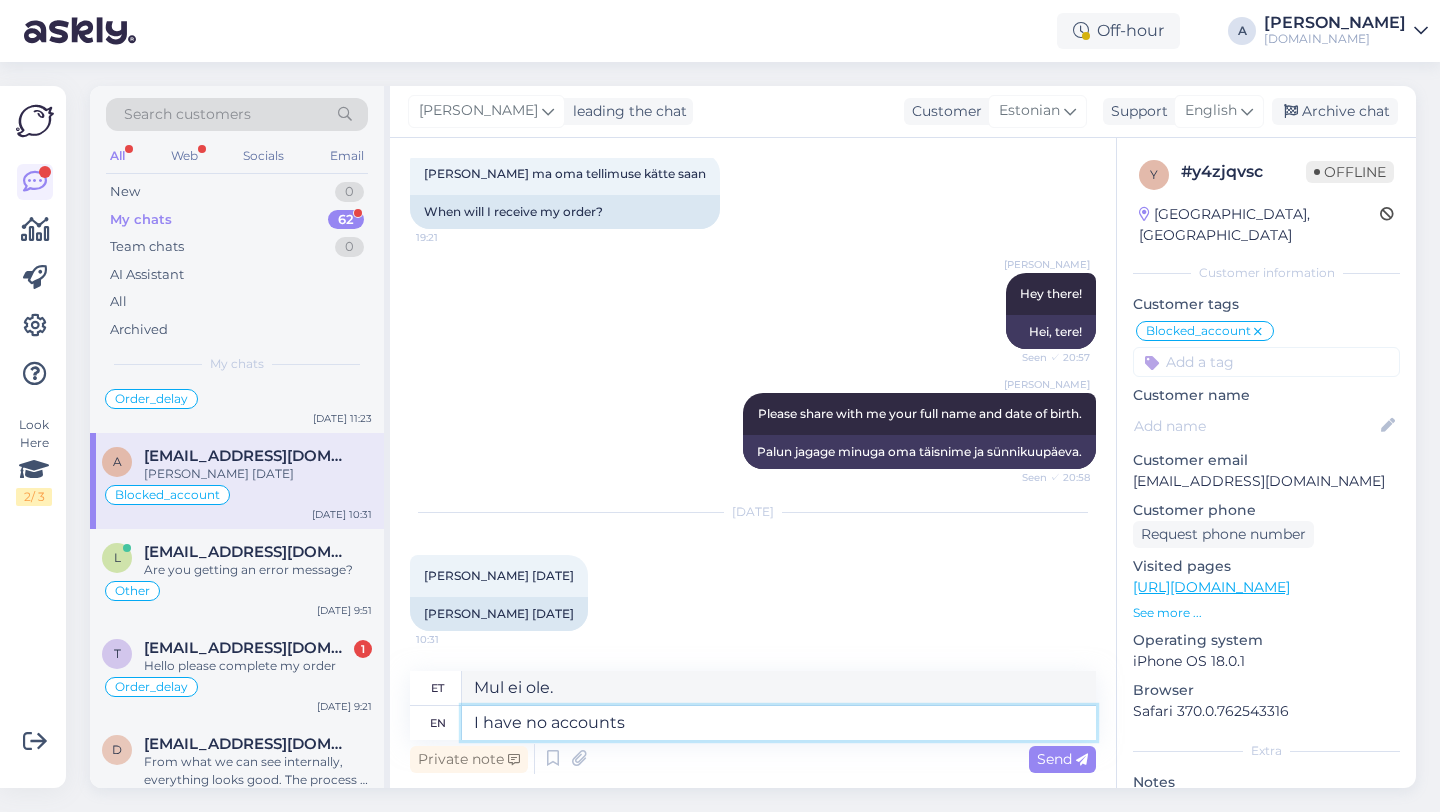 type on "I have no accounts u" 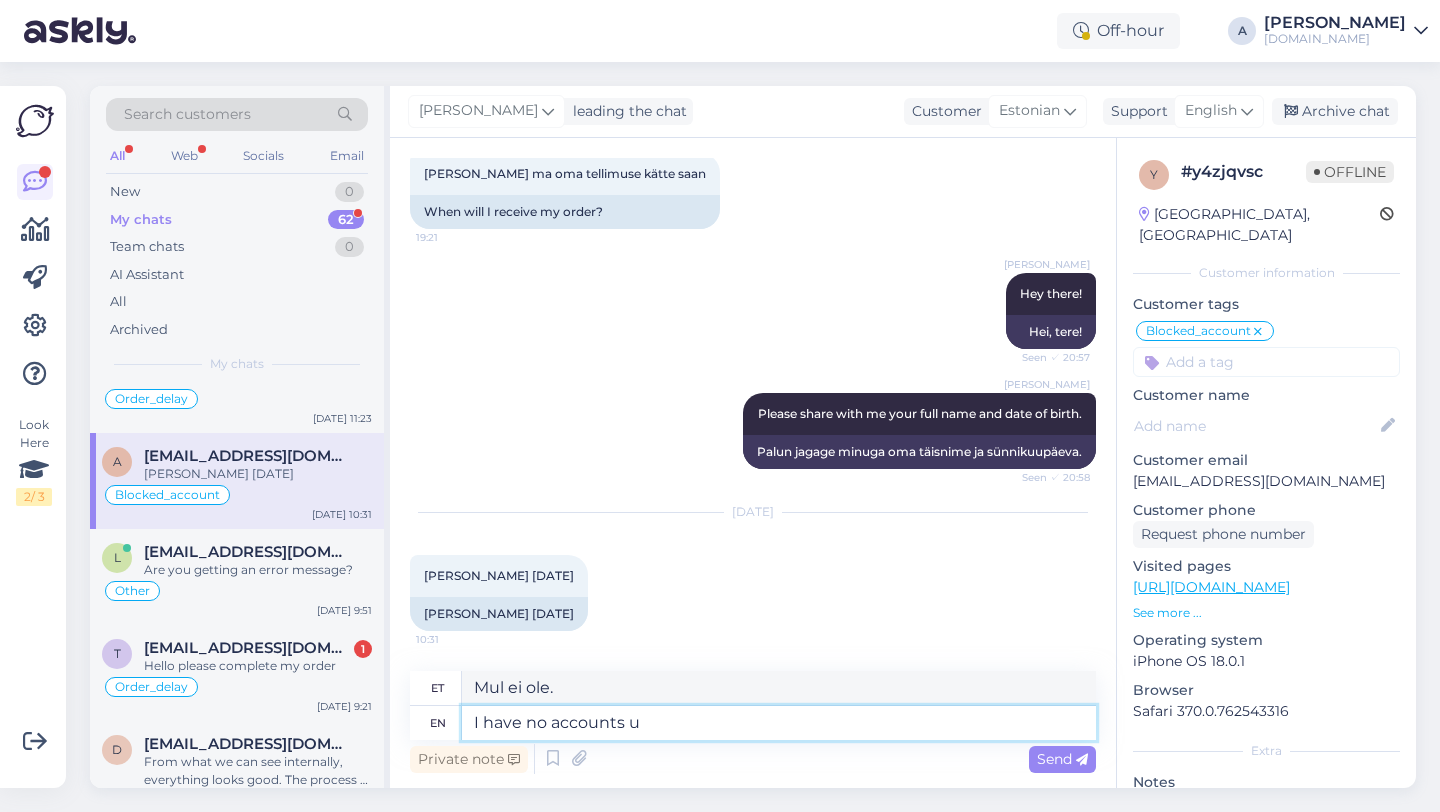type on "Mul ei ole kontosid." 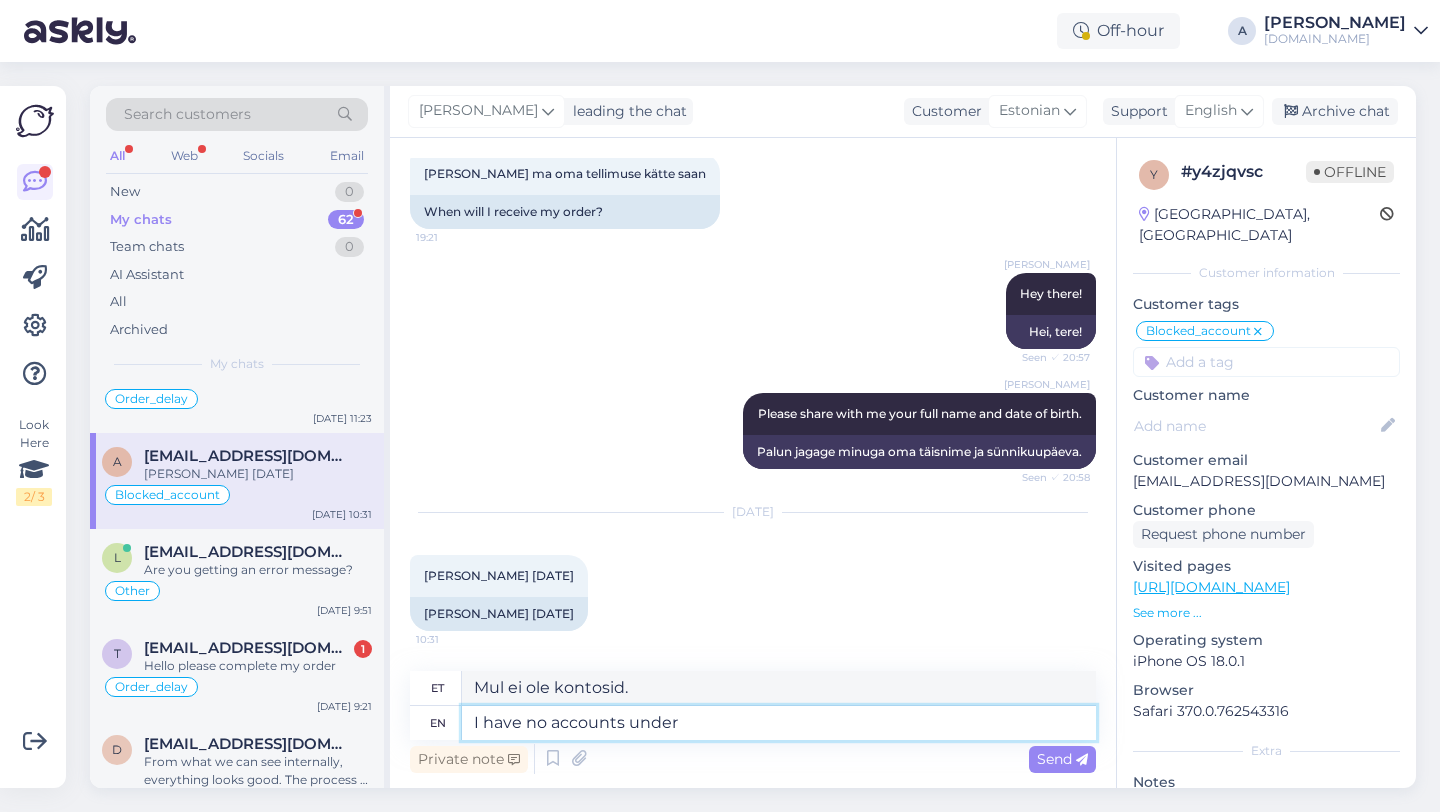type on "I have no accounts under" 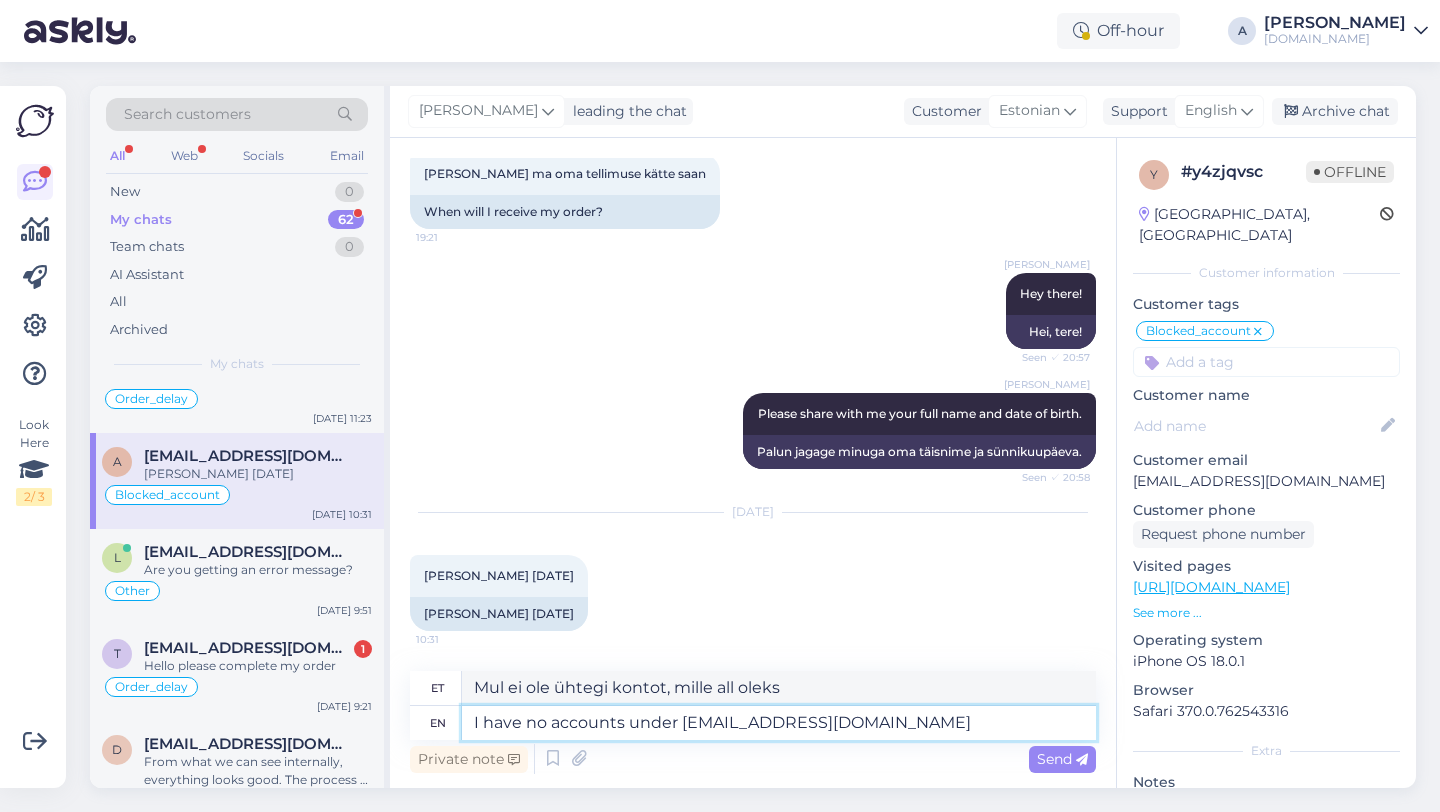 type on "Minul ei ole ühtegi kontot, mis oleks registreeritud aadressiga Allikakrististian4@gmail.com" 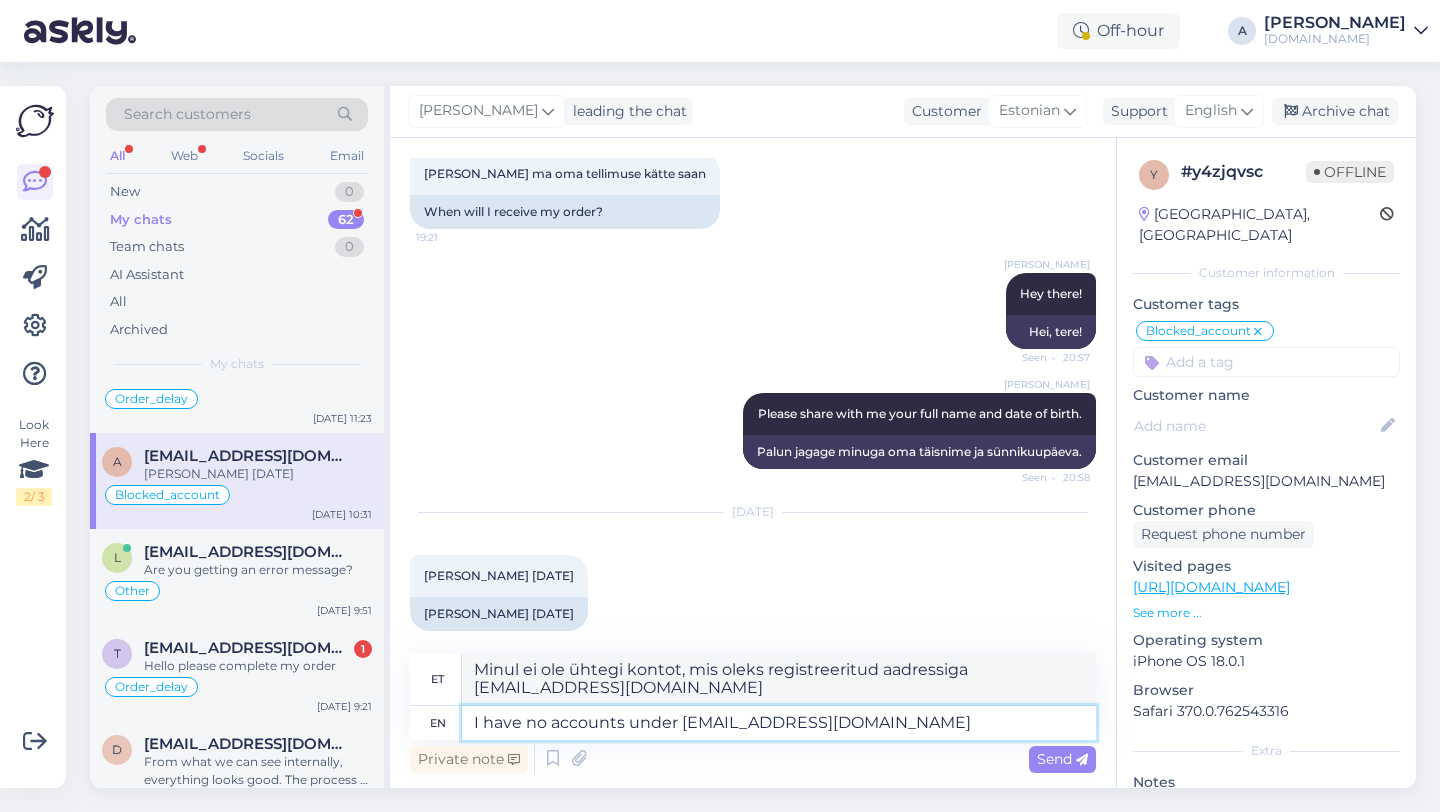 type 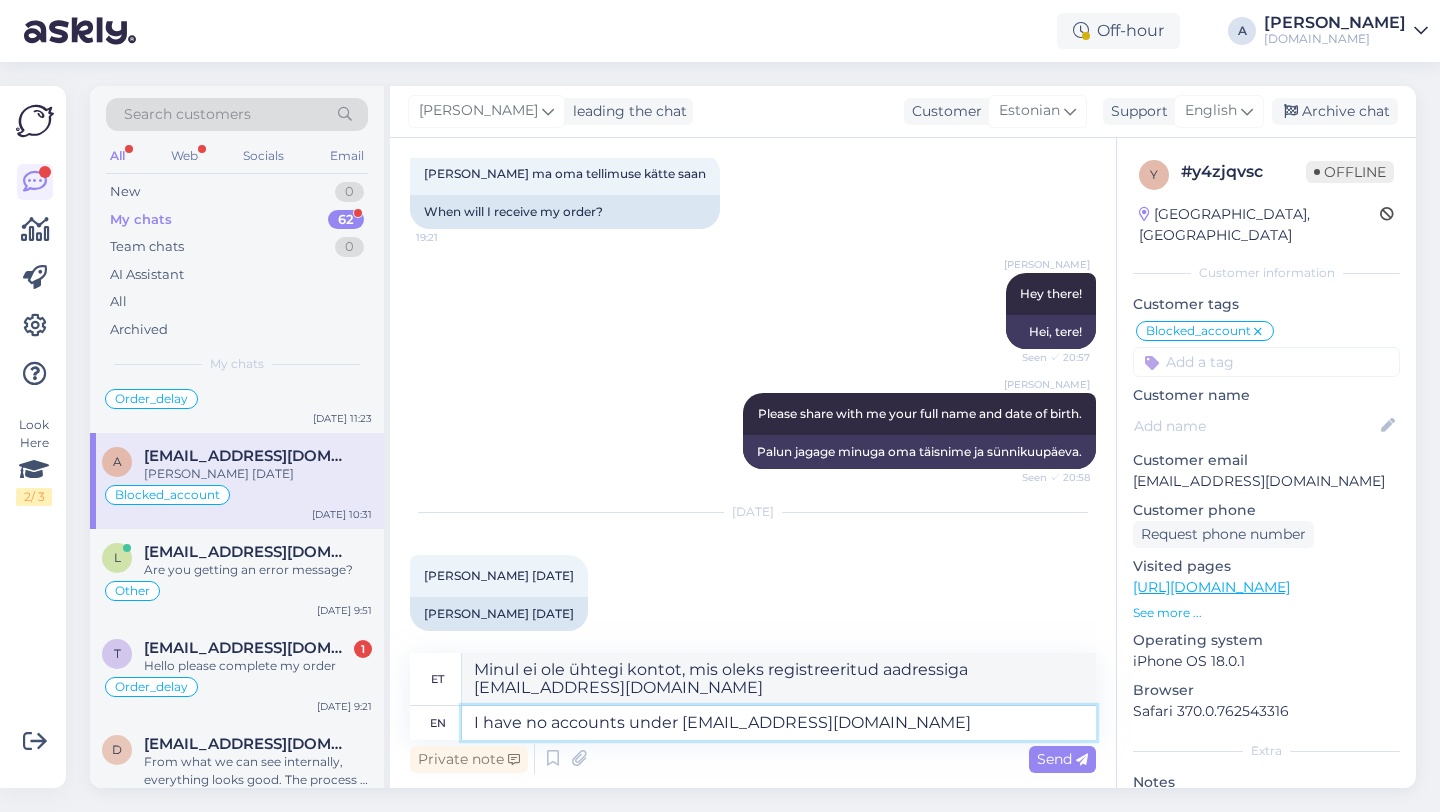 type 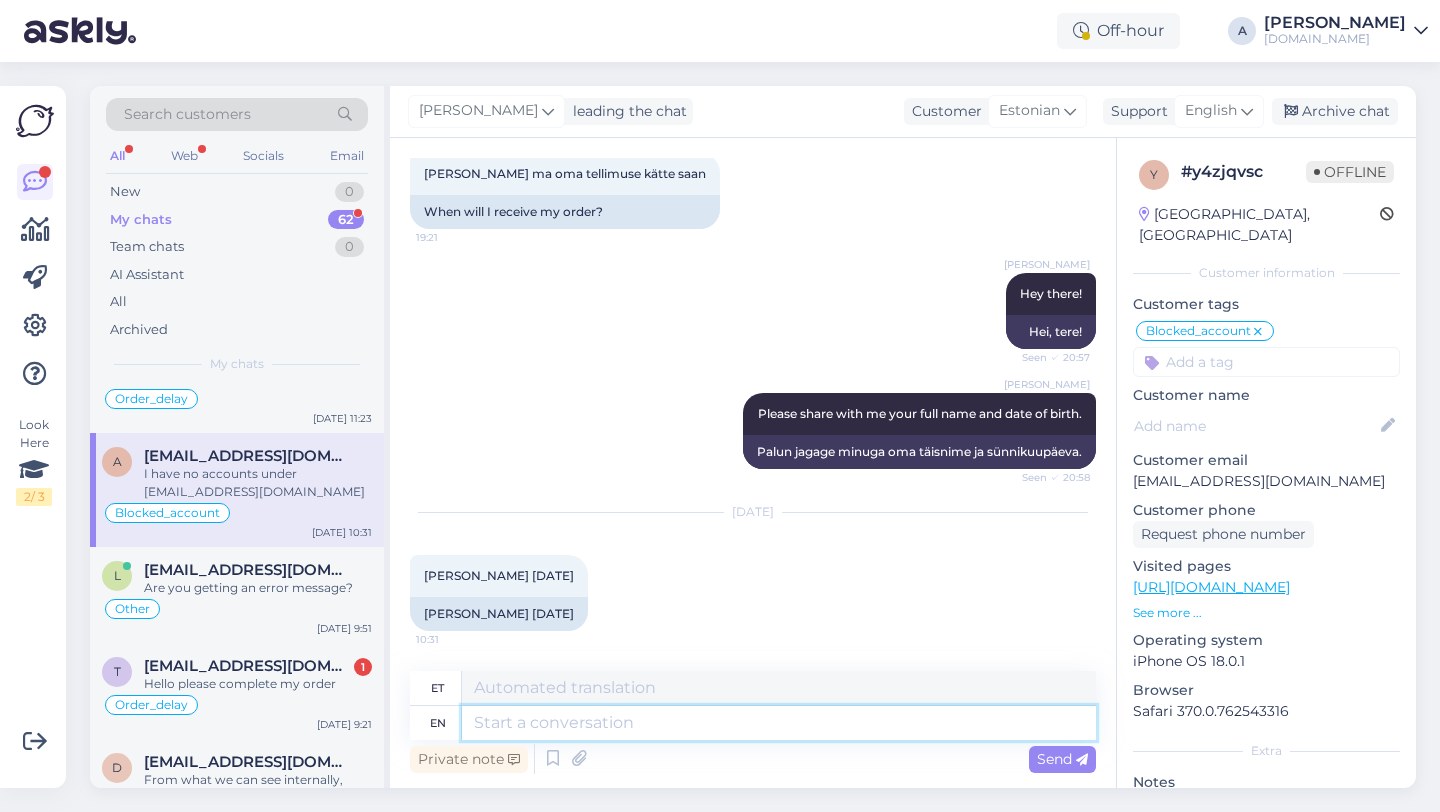 scroll, scrollTop: 1377, scrollLeft: 0, axis: vertical 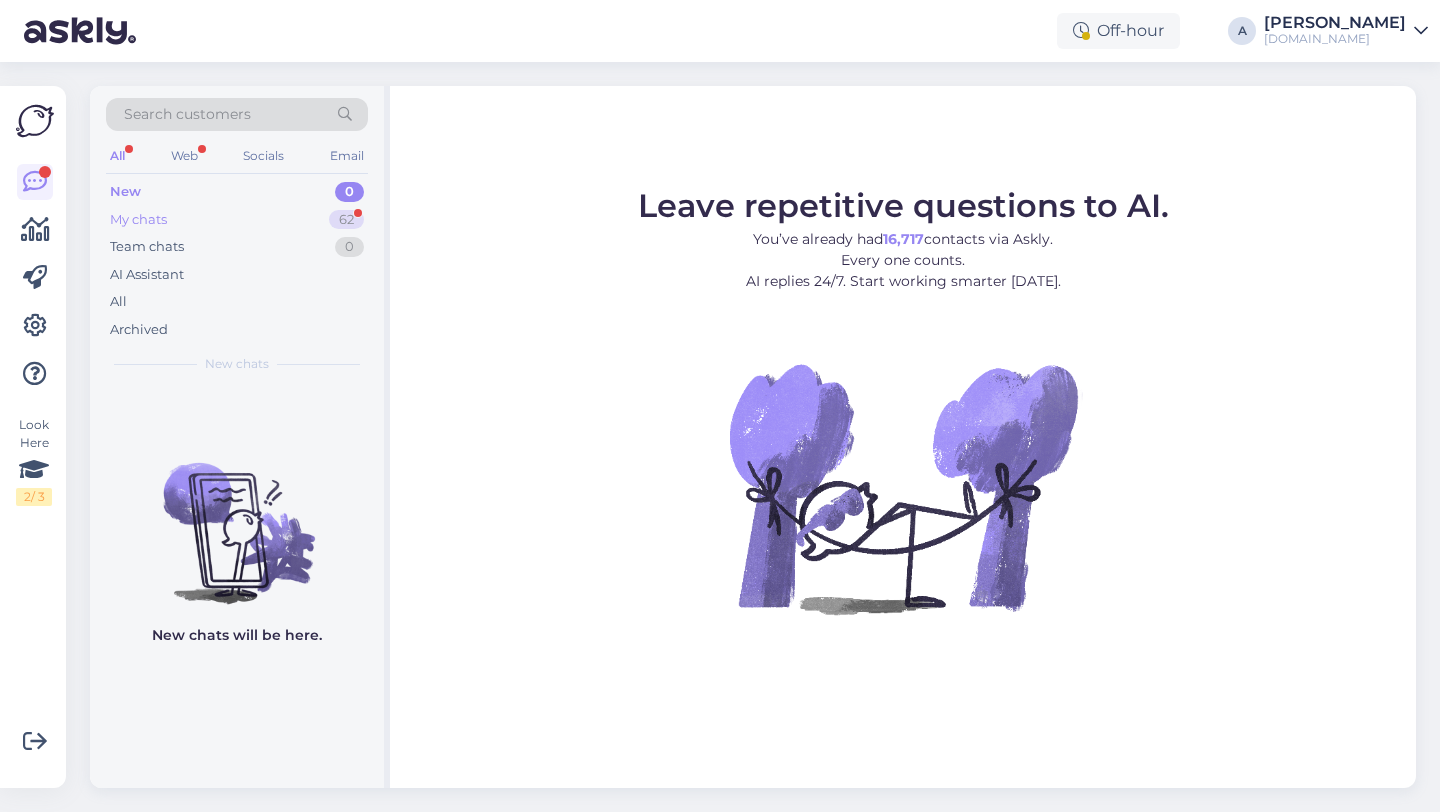 click on "My chats 62" at bounding box center [237, 220] 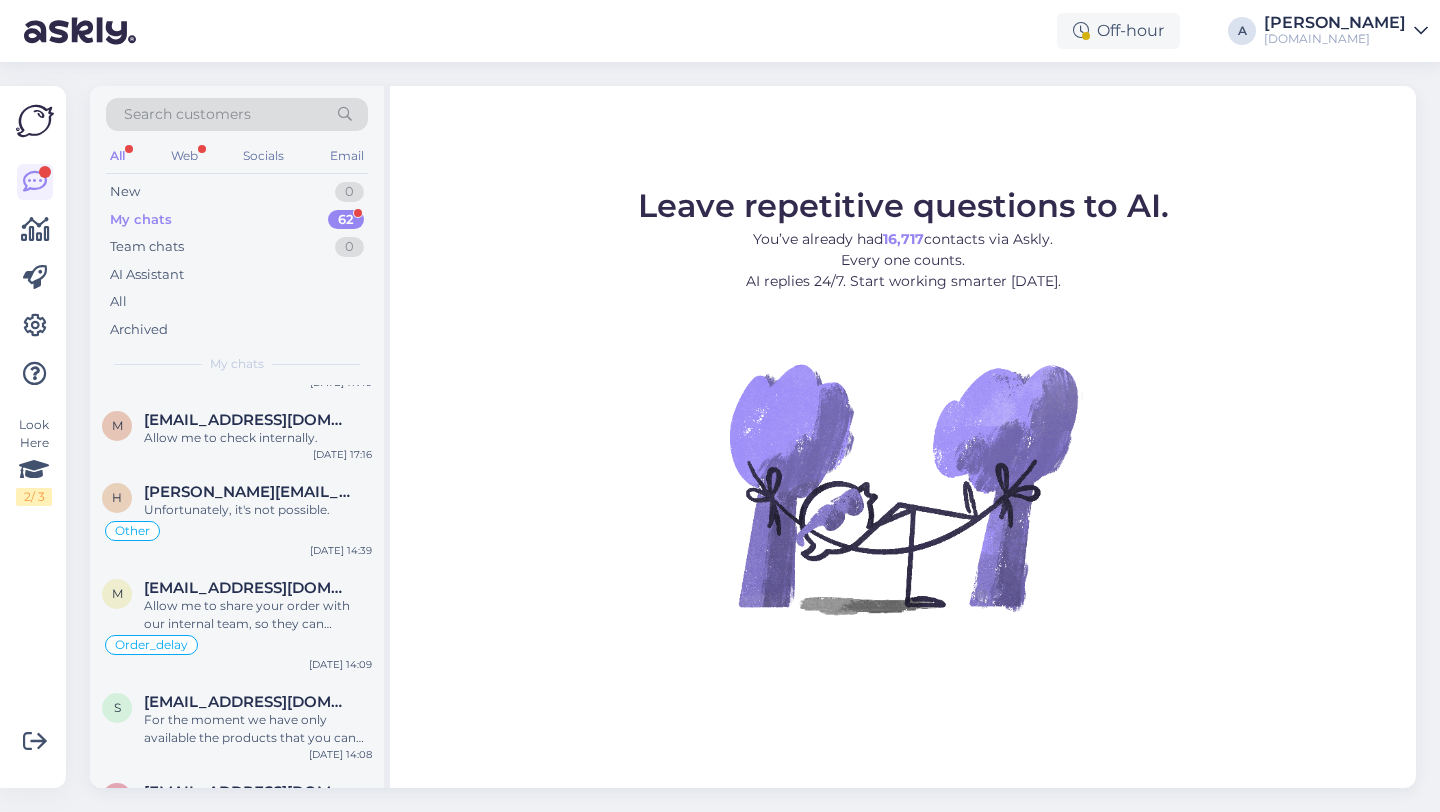 scroll, scrollTop: 0, scrollLeft: 0, axis: both 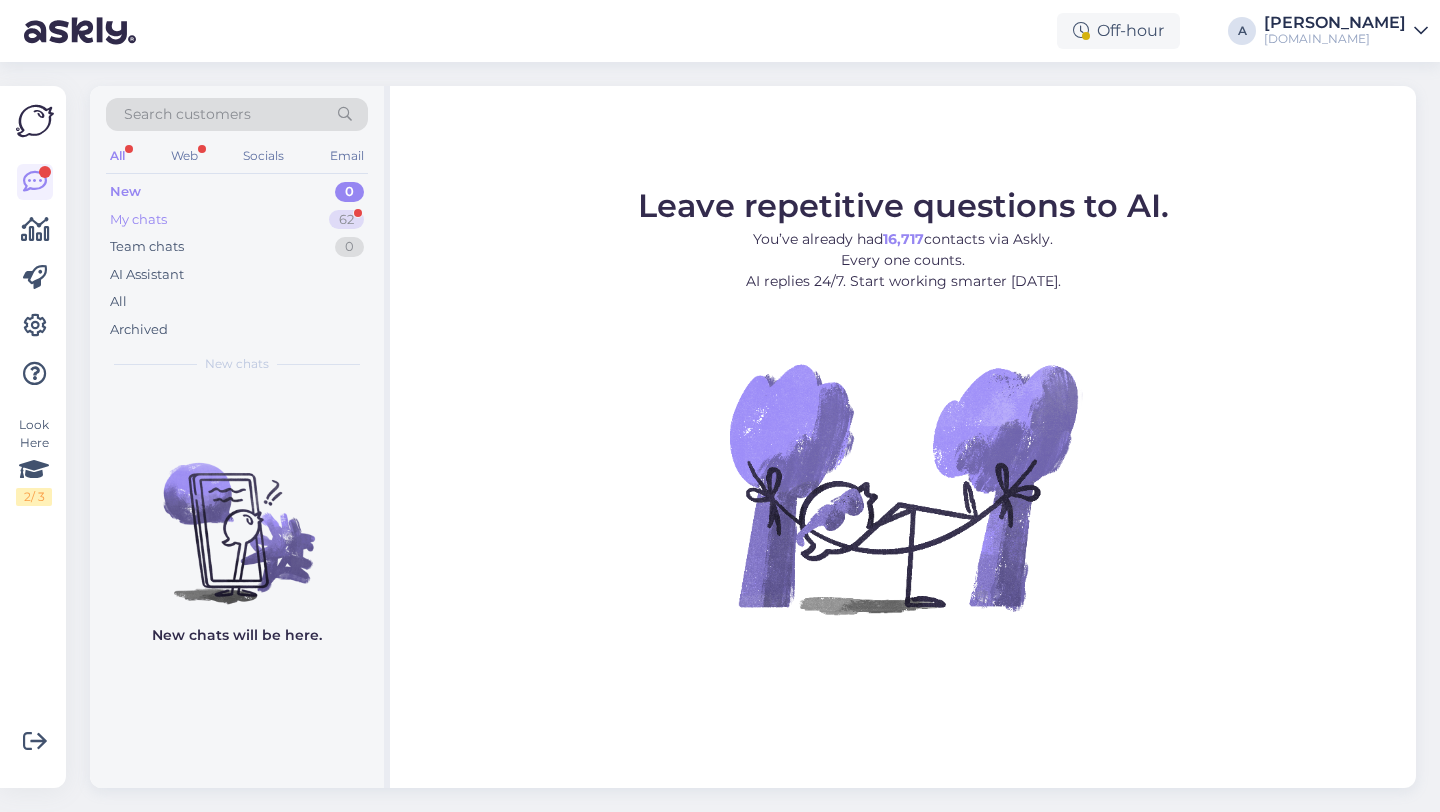 click on "My chats 62" at bounding box center [237, 220] 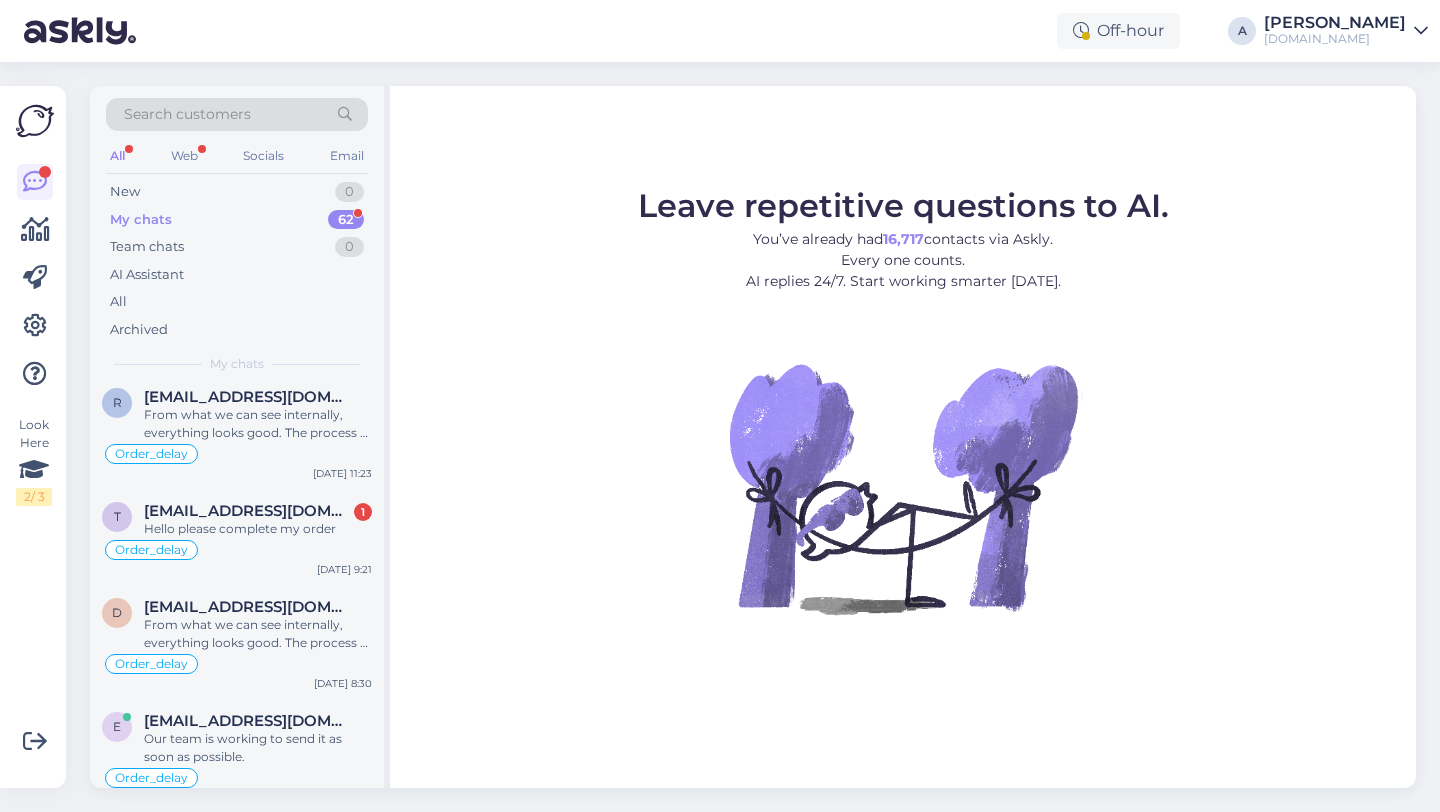 scroll, scrollTop: 0, scrollLeft: 0, axis: both 